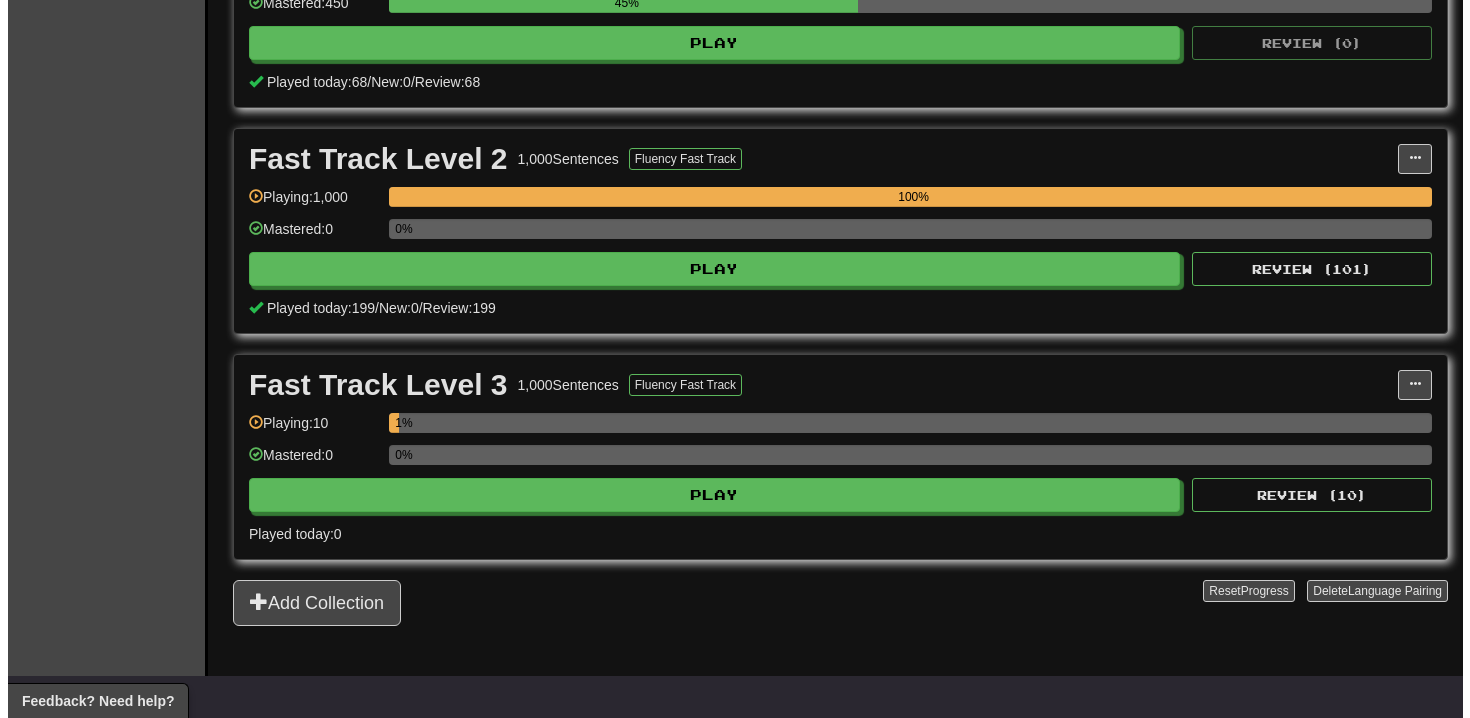 scroll, scrollTop: 559, scrollLeft: 0, axis: vertical 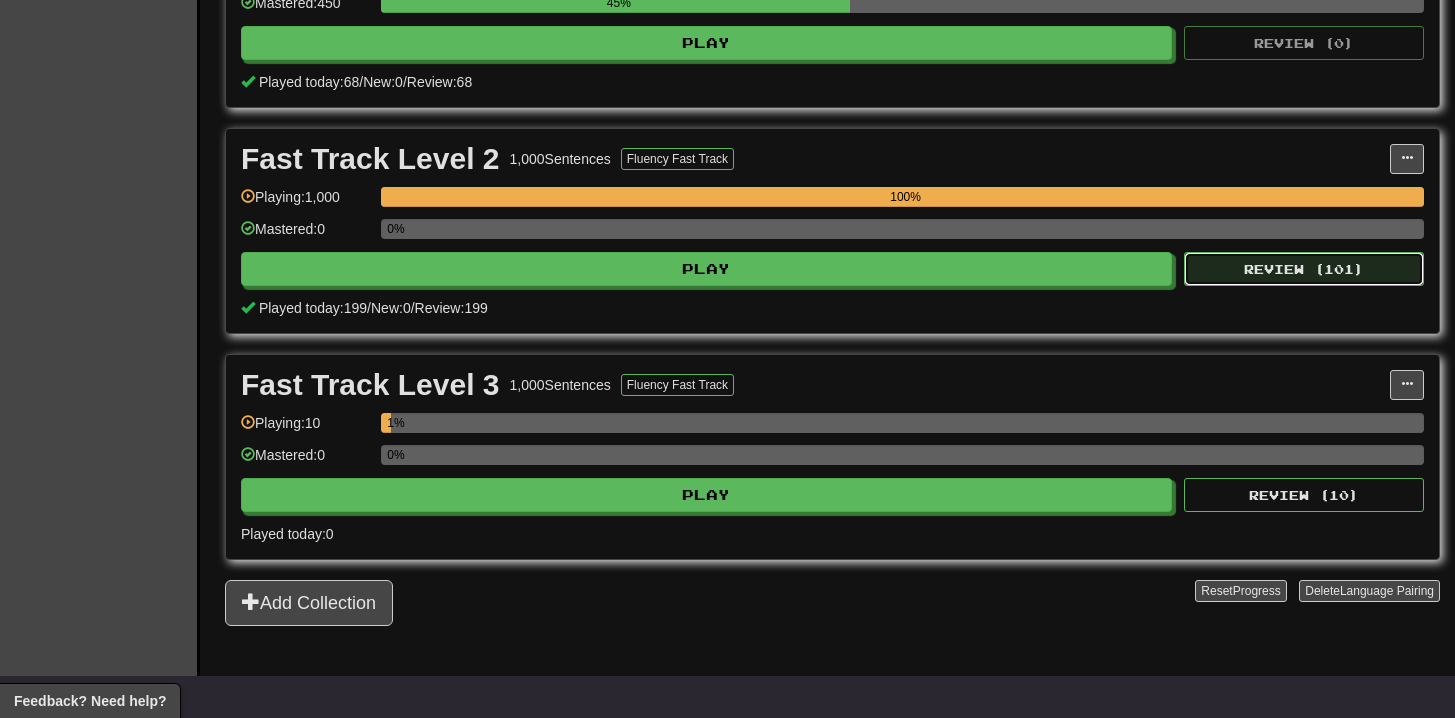 click on "Review ( 101 )" at bounding box center (1304, 269) 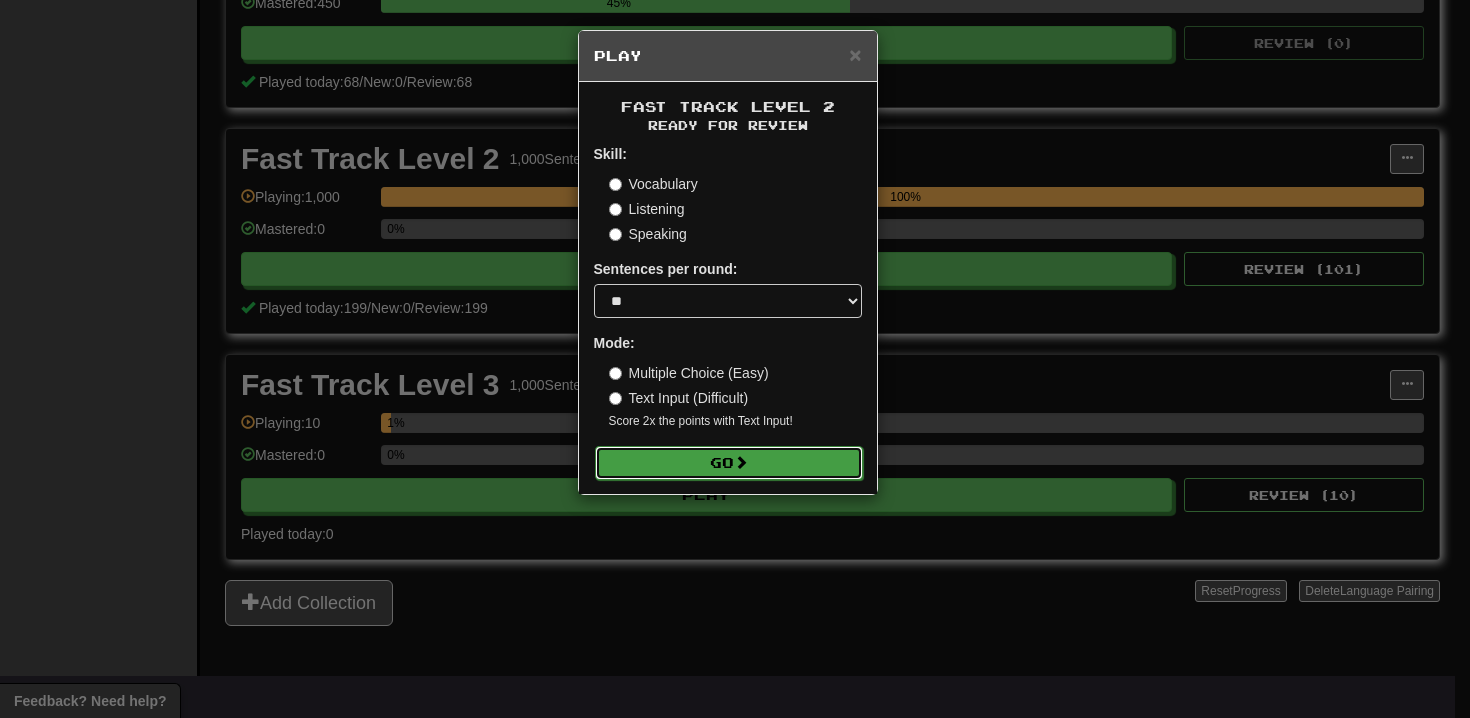 click on "Go" at bounding box center [729, 463] 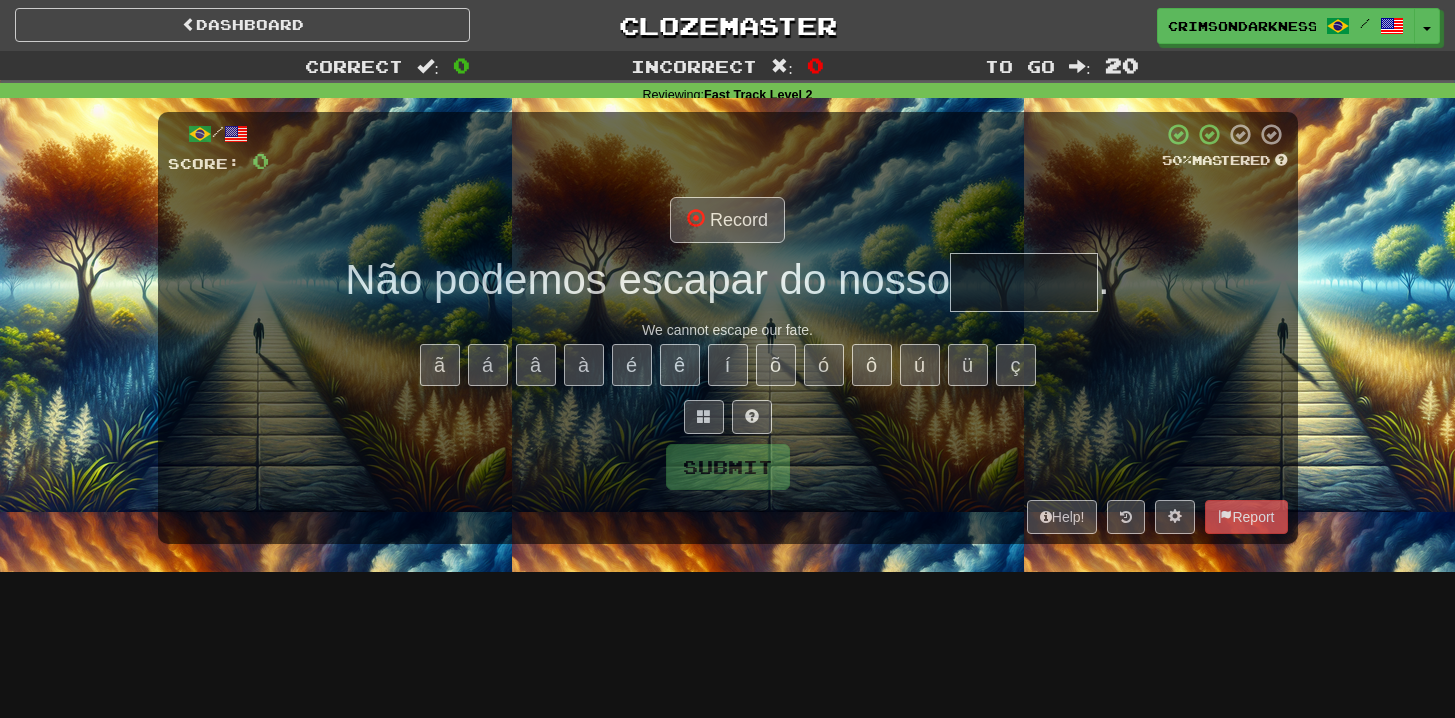 scroll, scrollTop: 0, scrollLeft: 0, axis: both 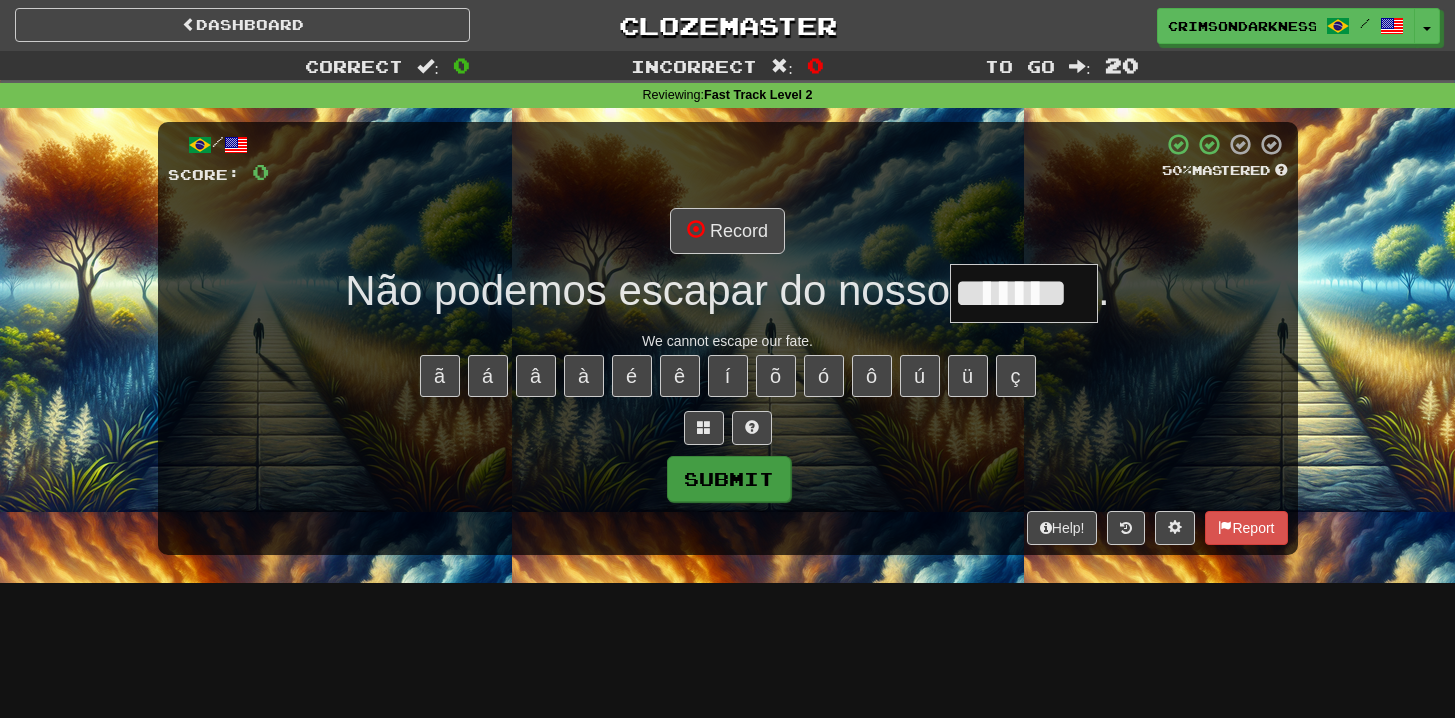 type on "*******" 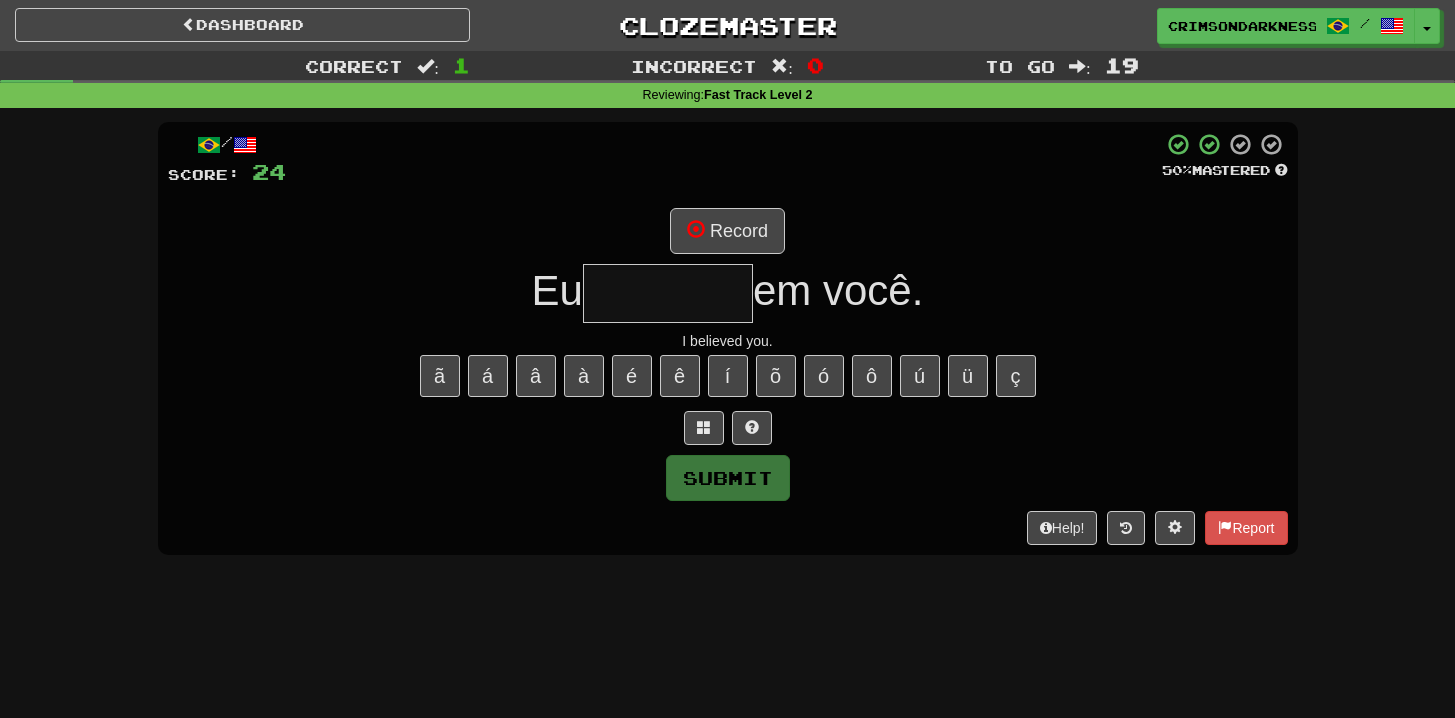 type on "*" 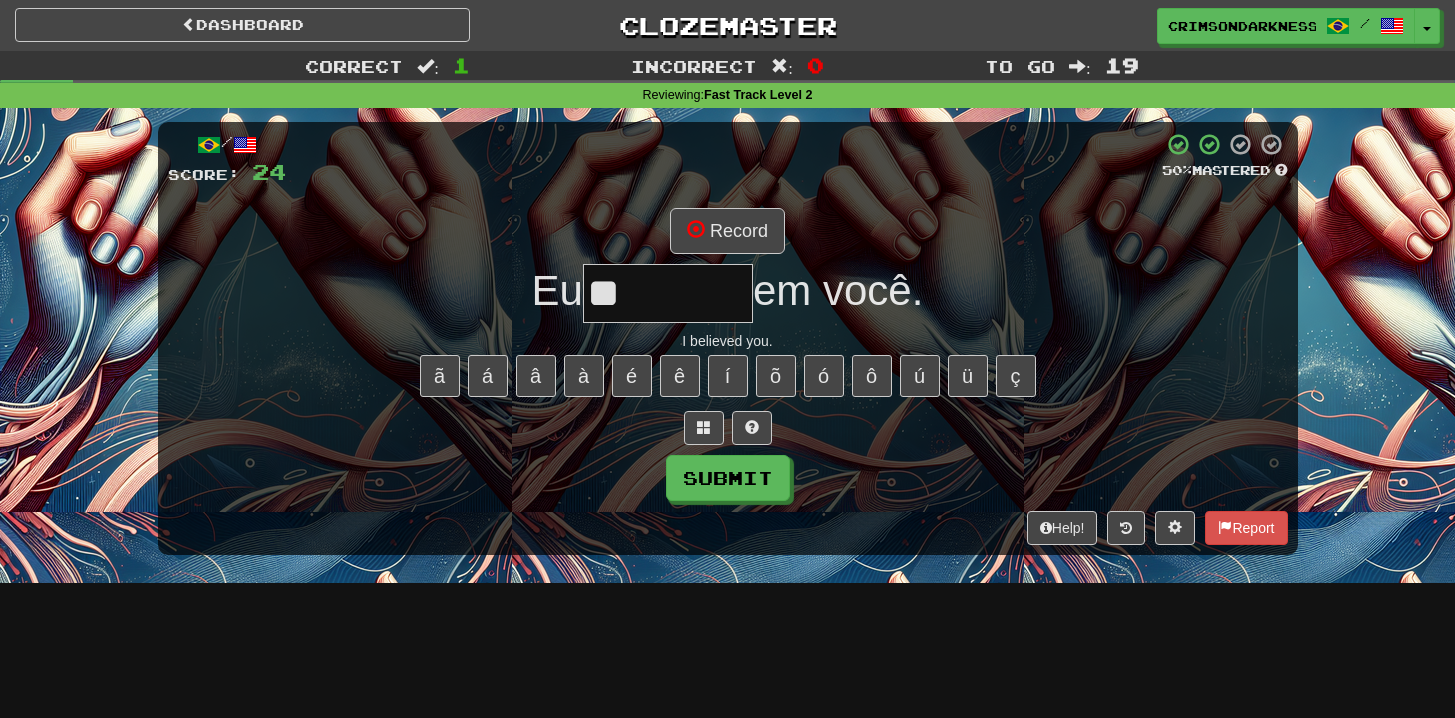 type on "*" 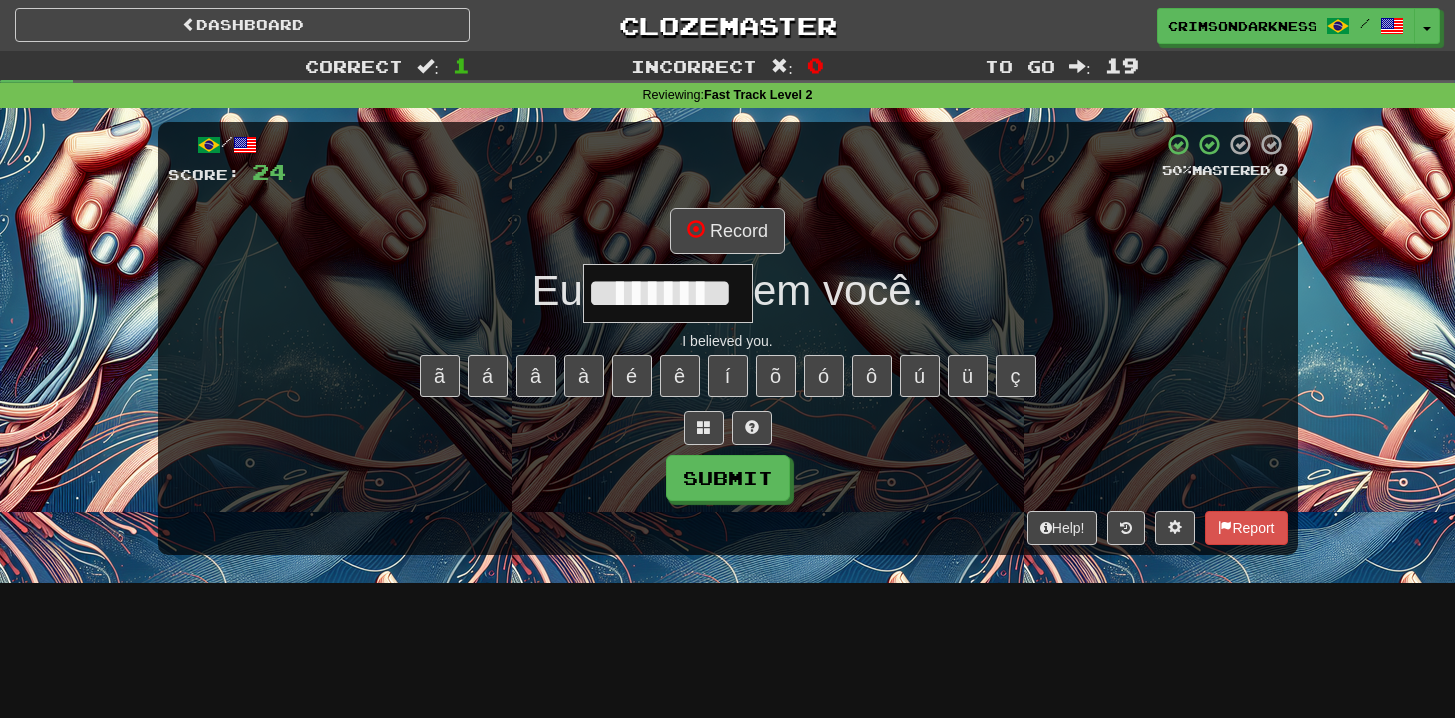type on "*********" 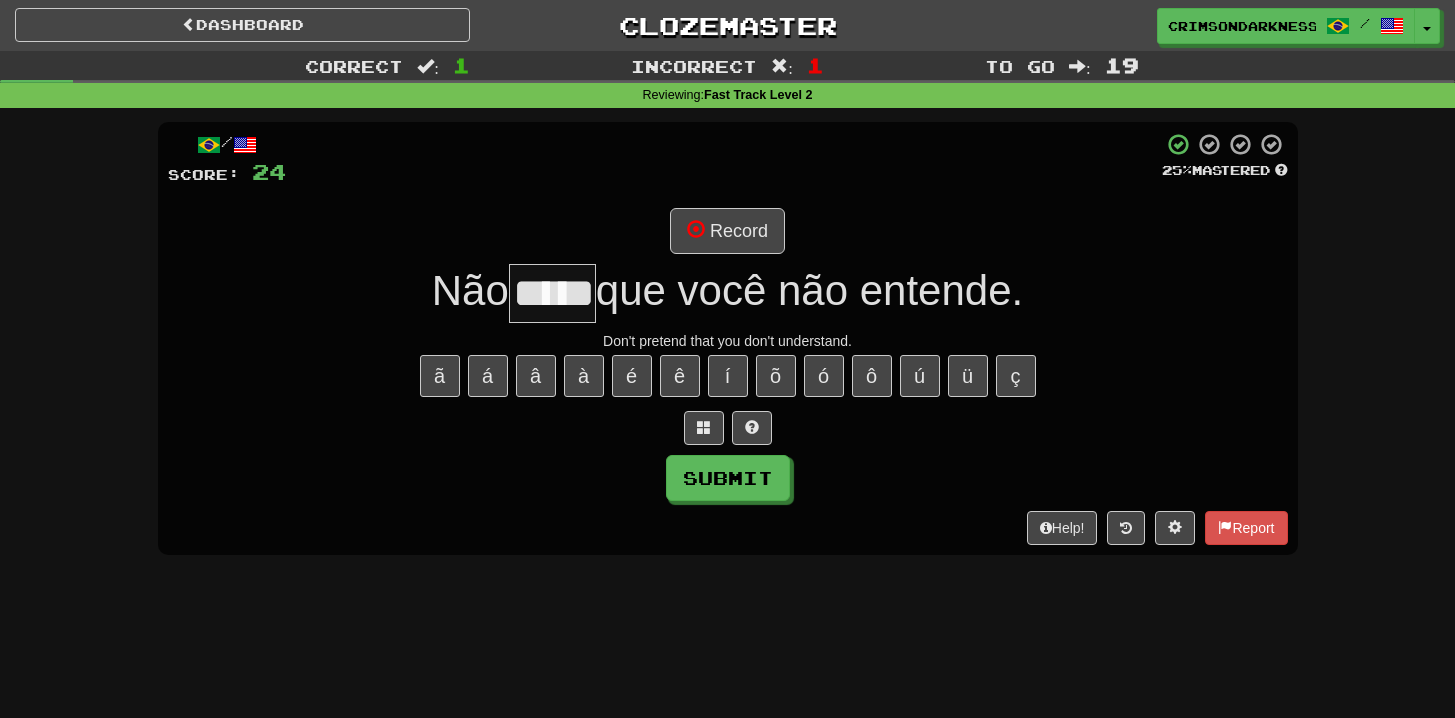 type on "*****" 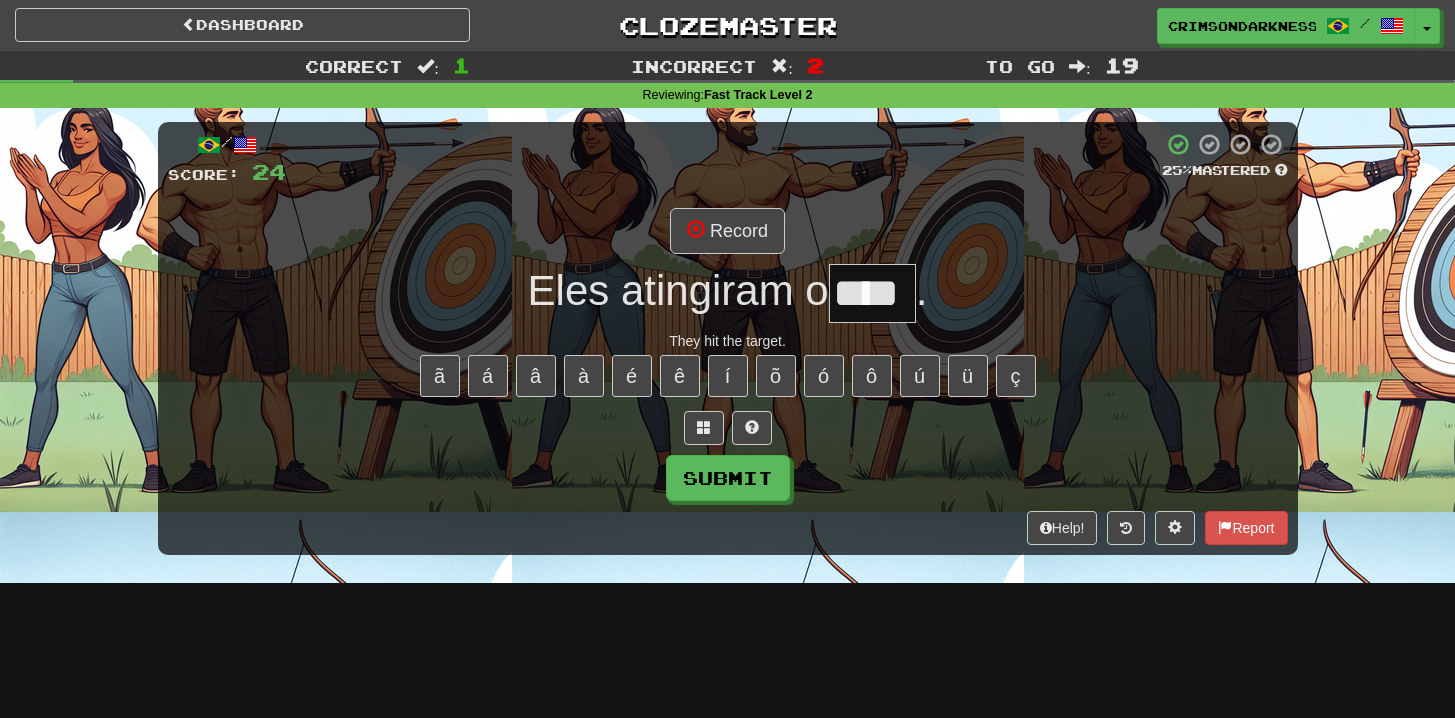type on "****" 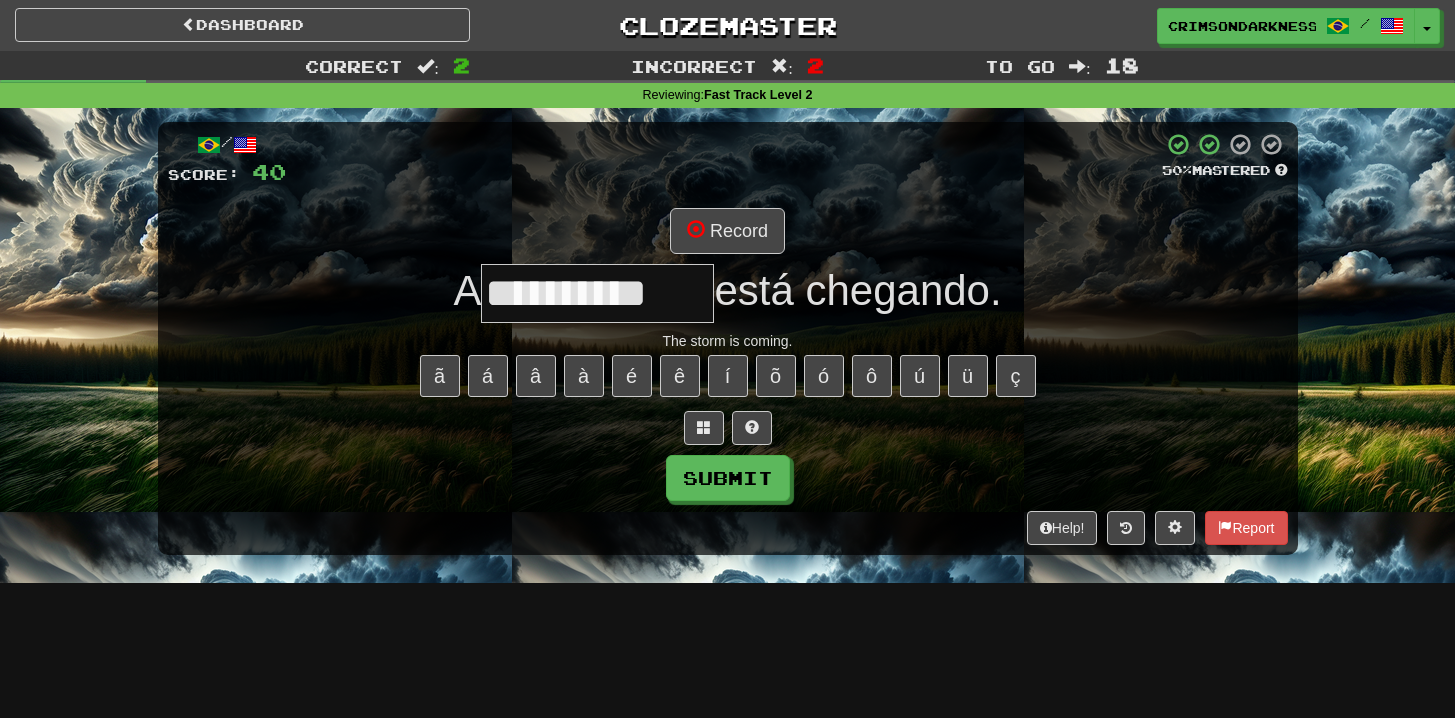 type on "**********" 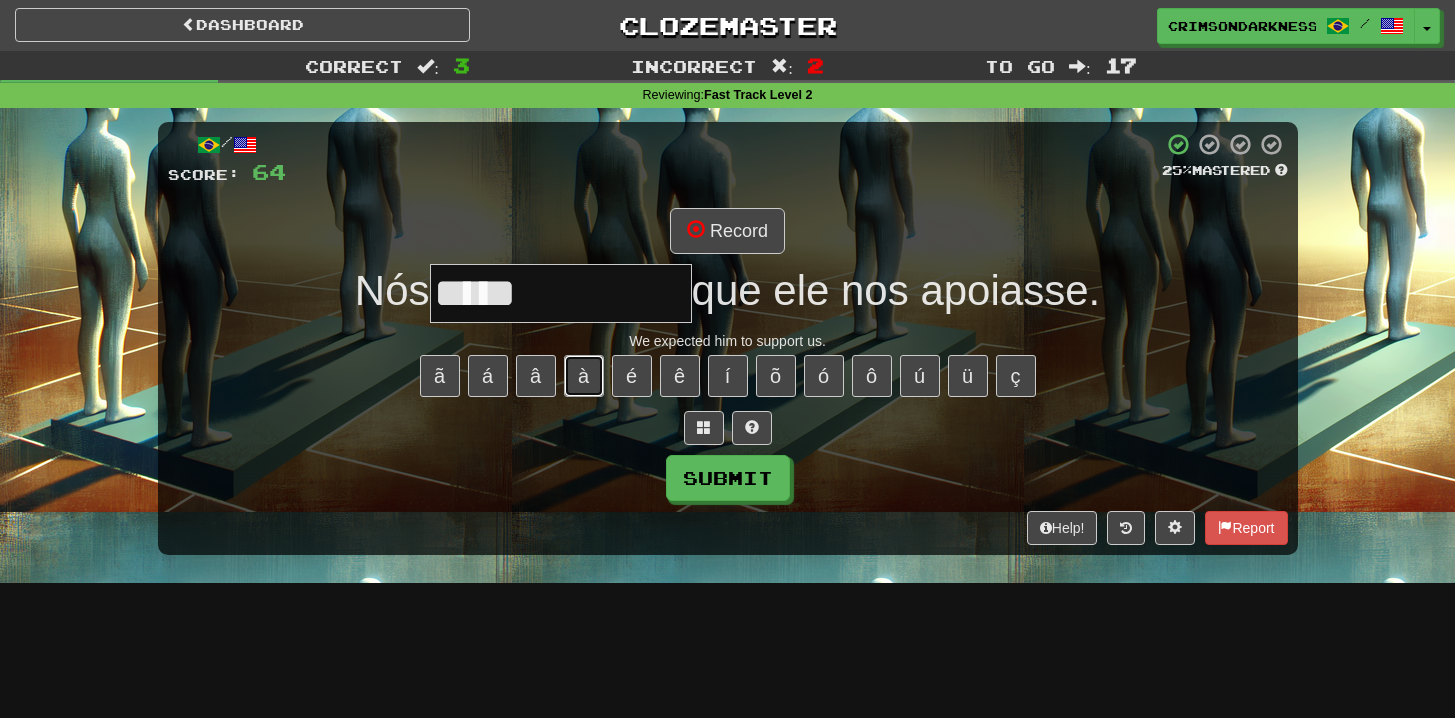 click on "à" at bounding box center (584, 376) 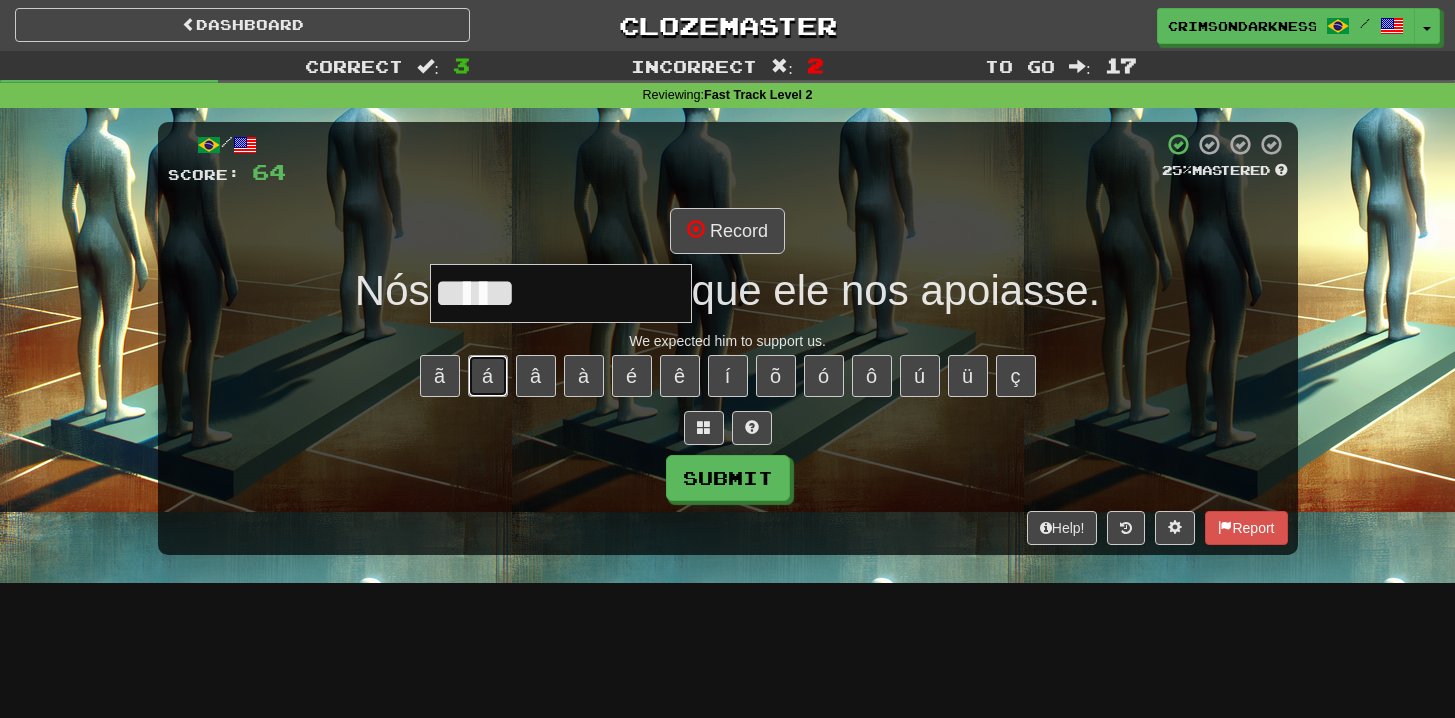 click on "á" at bounding box center (488, 376) 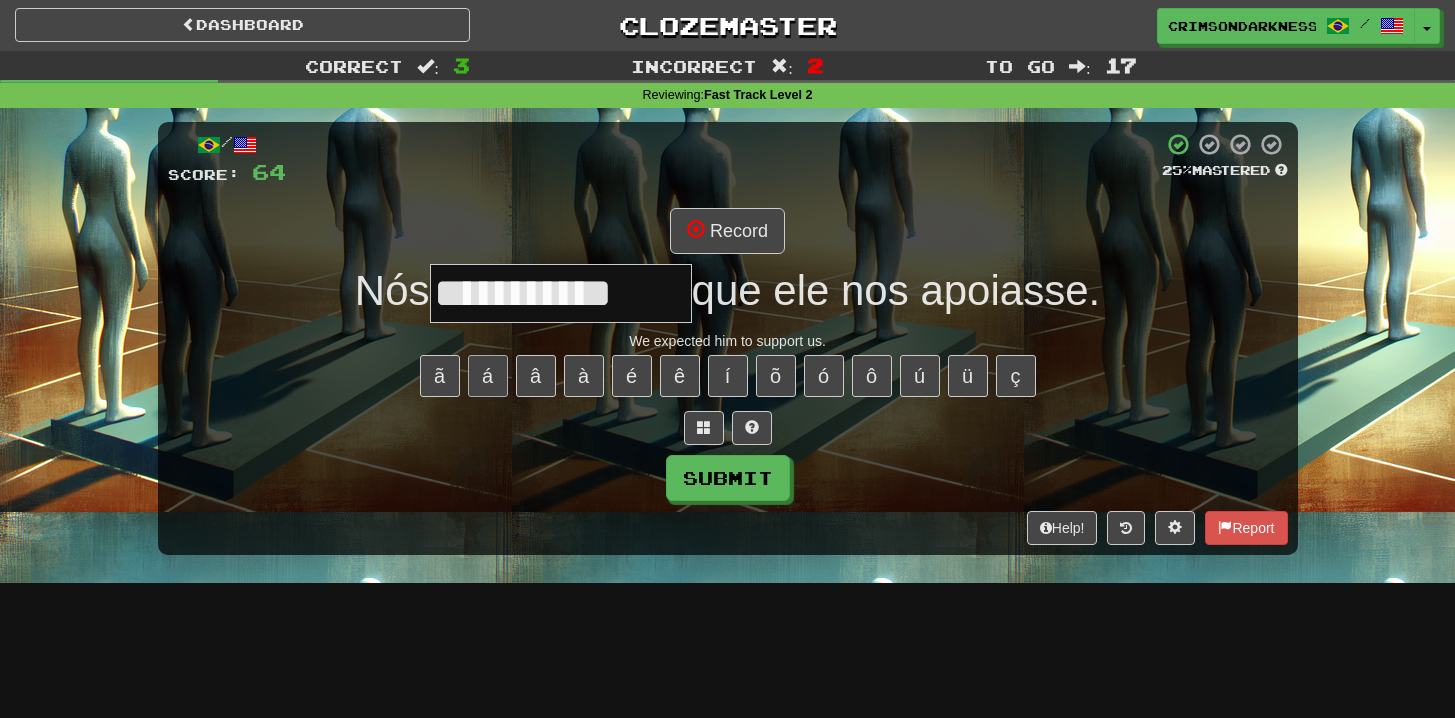 type on "**********" 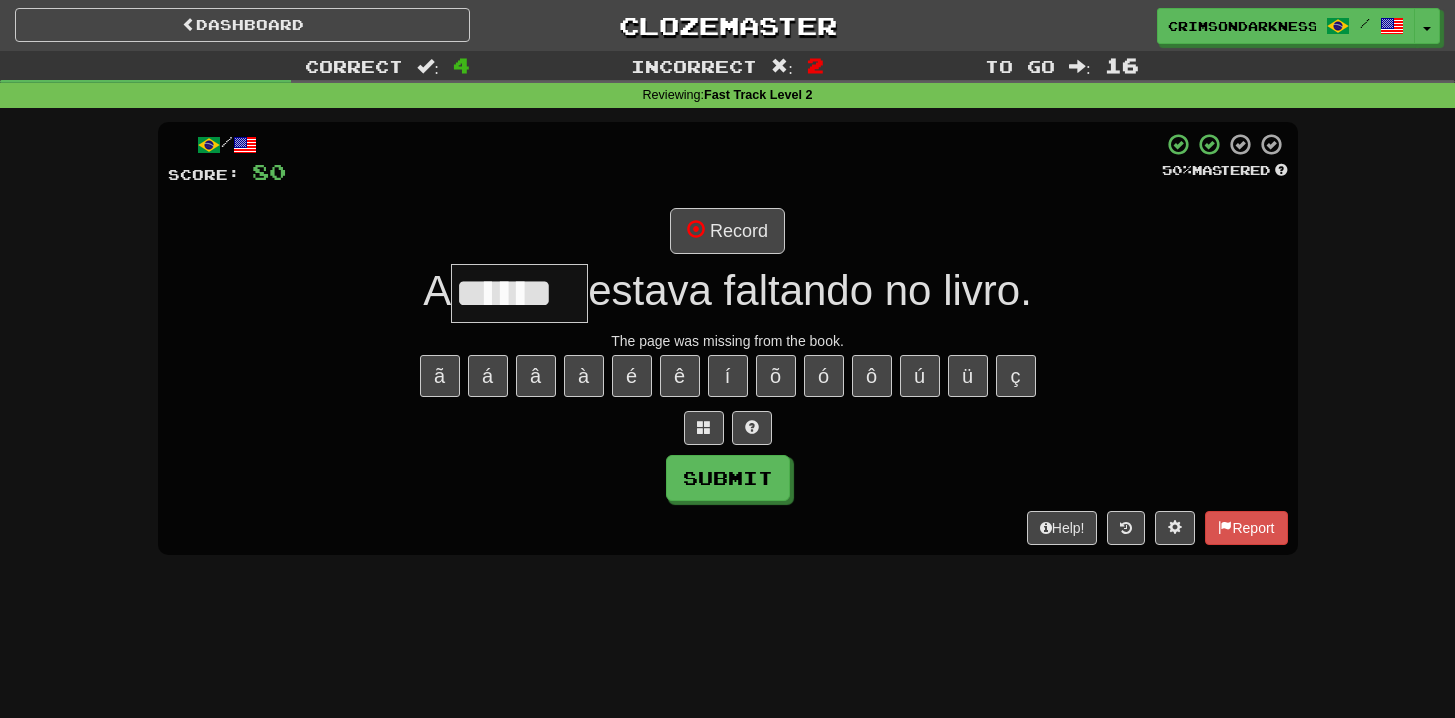 type on "******" 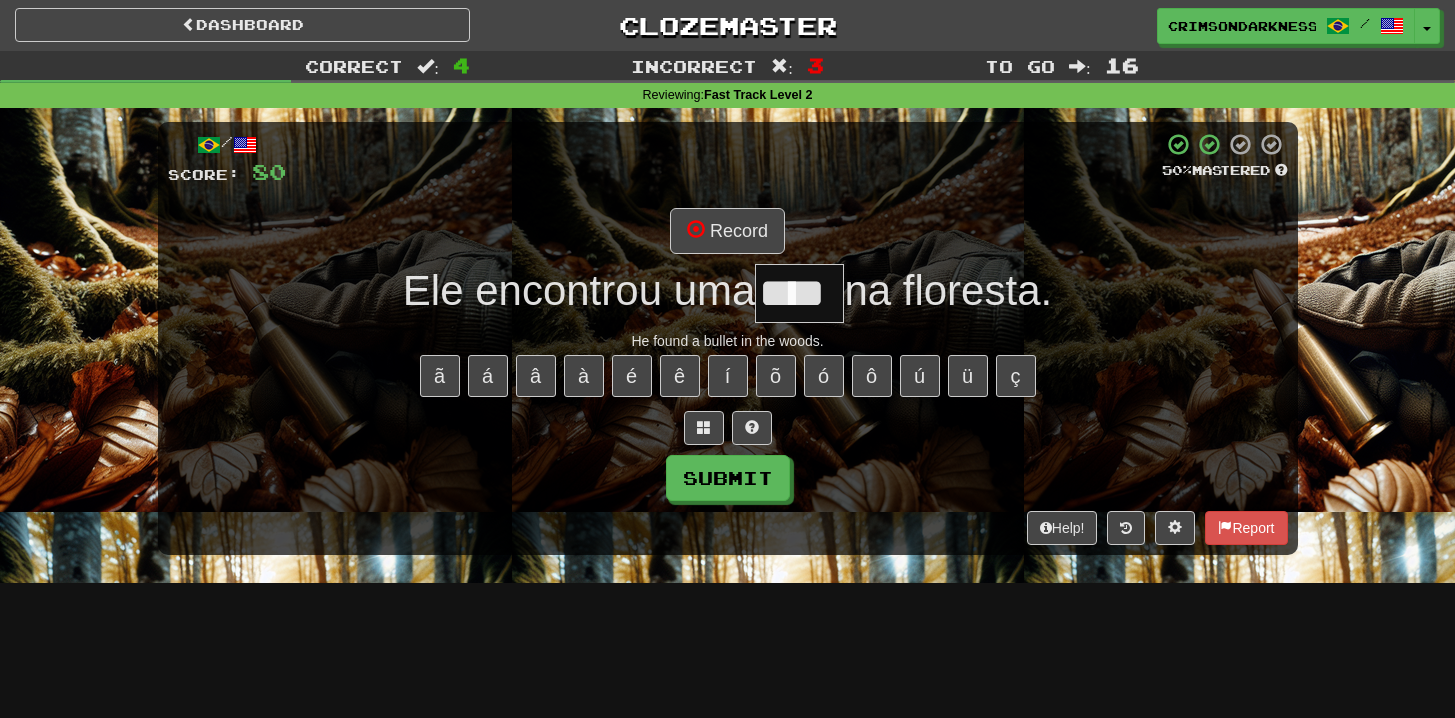 type on "****" 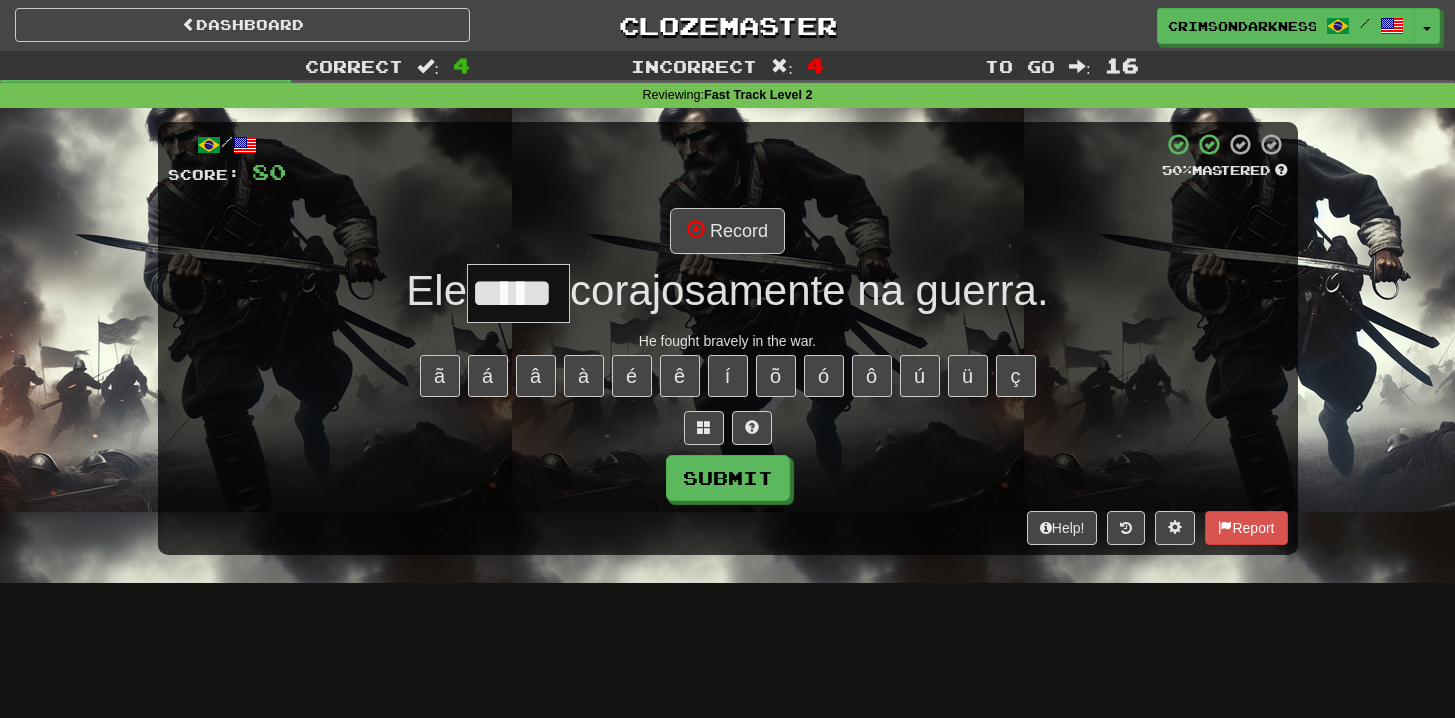 type on "*****" 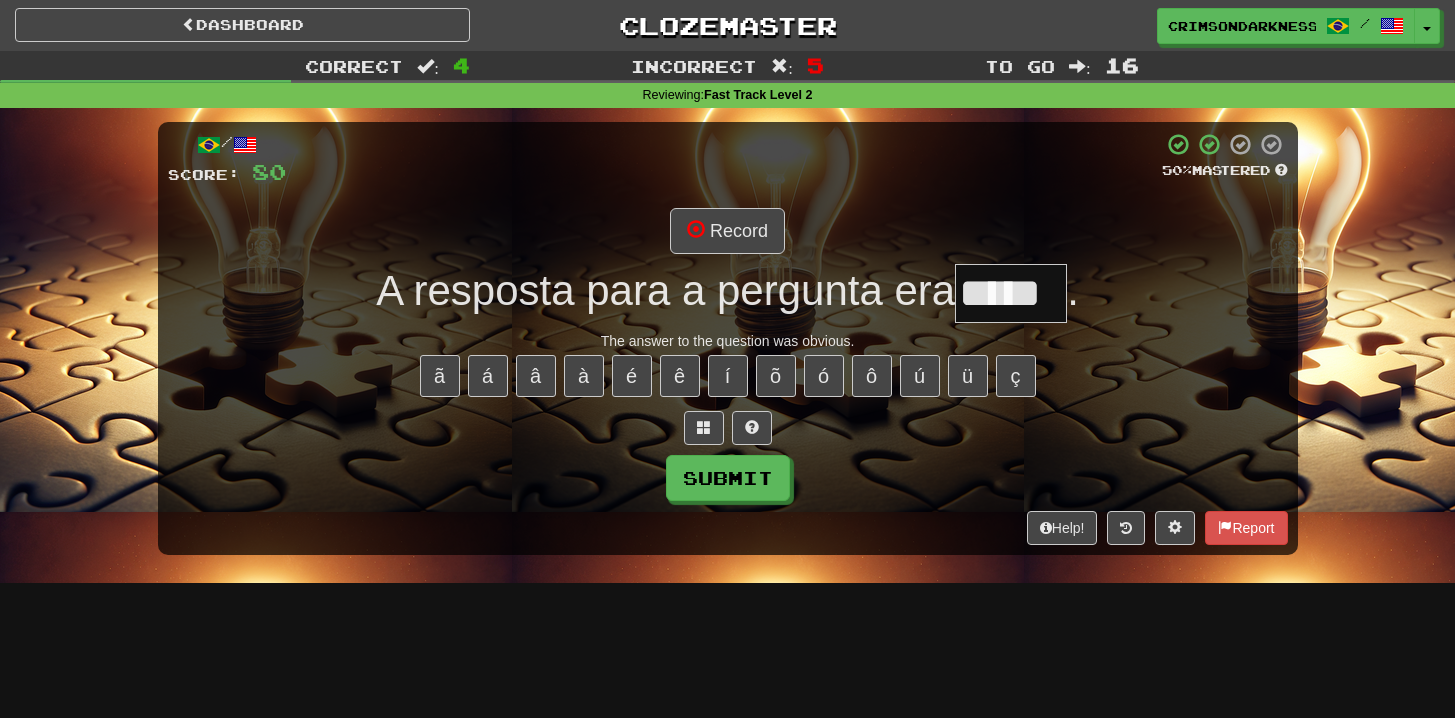 type on "*****" 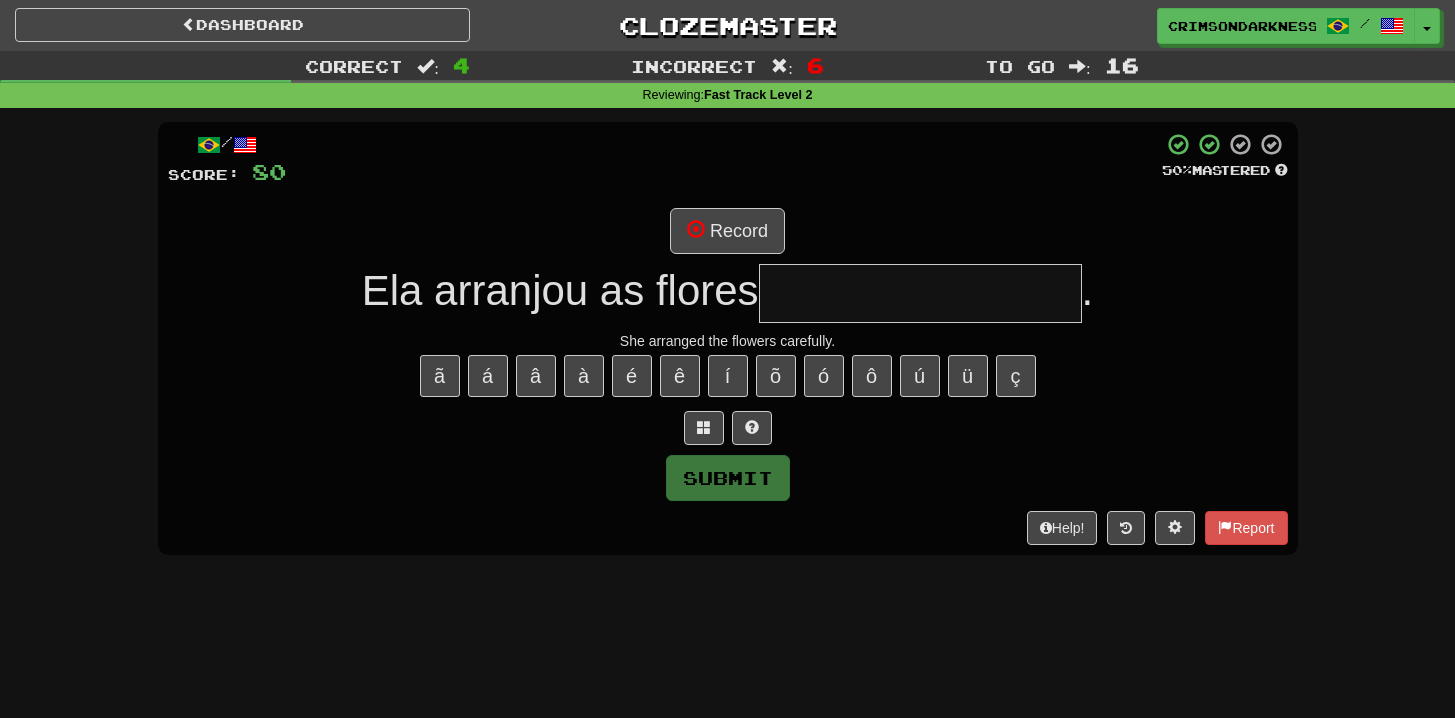 type on "**********" 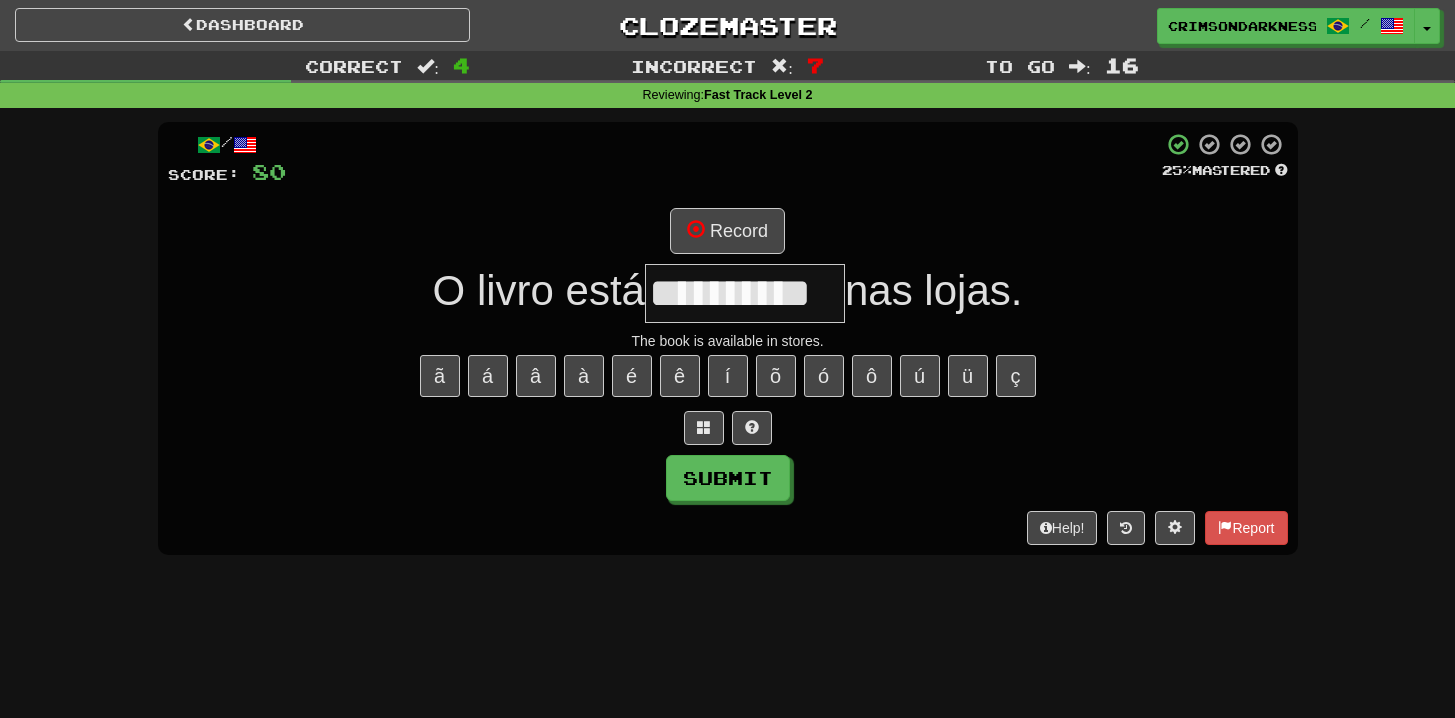 type on "**********" 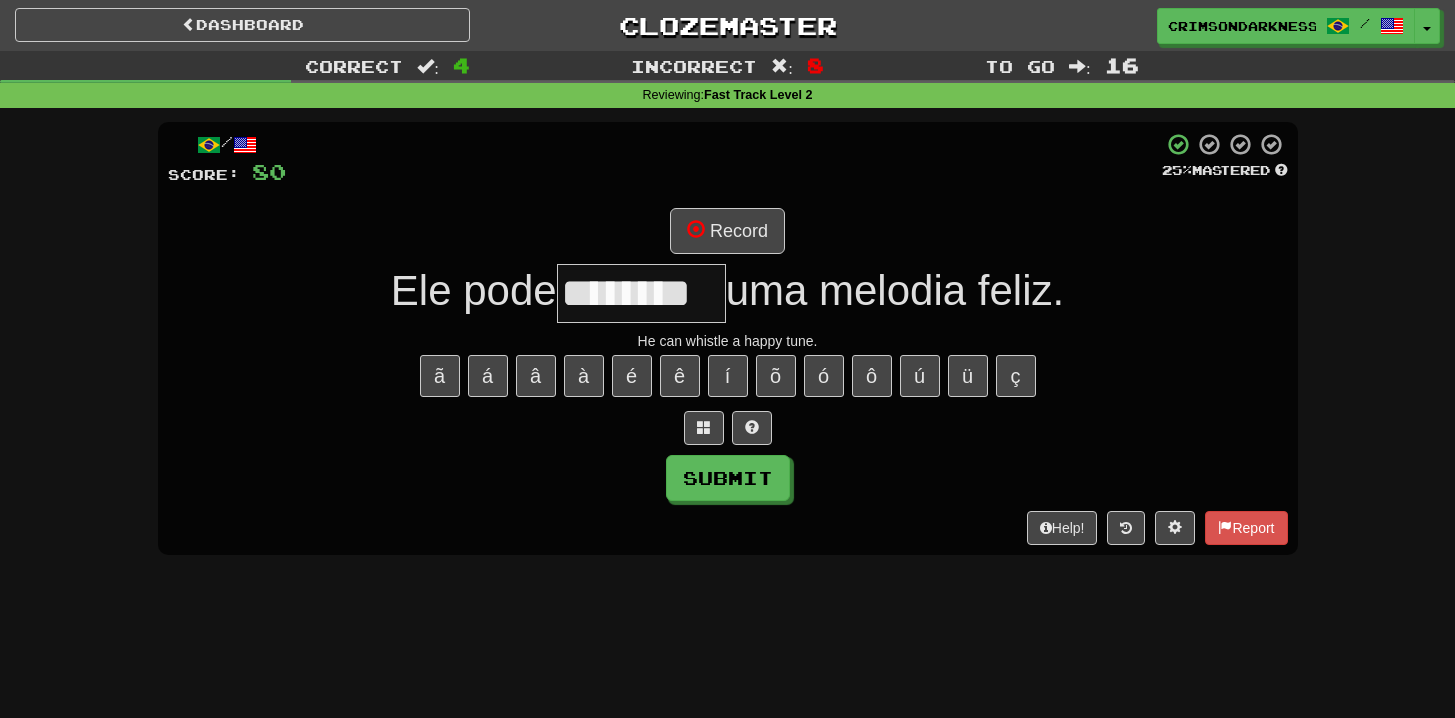 type on "********" 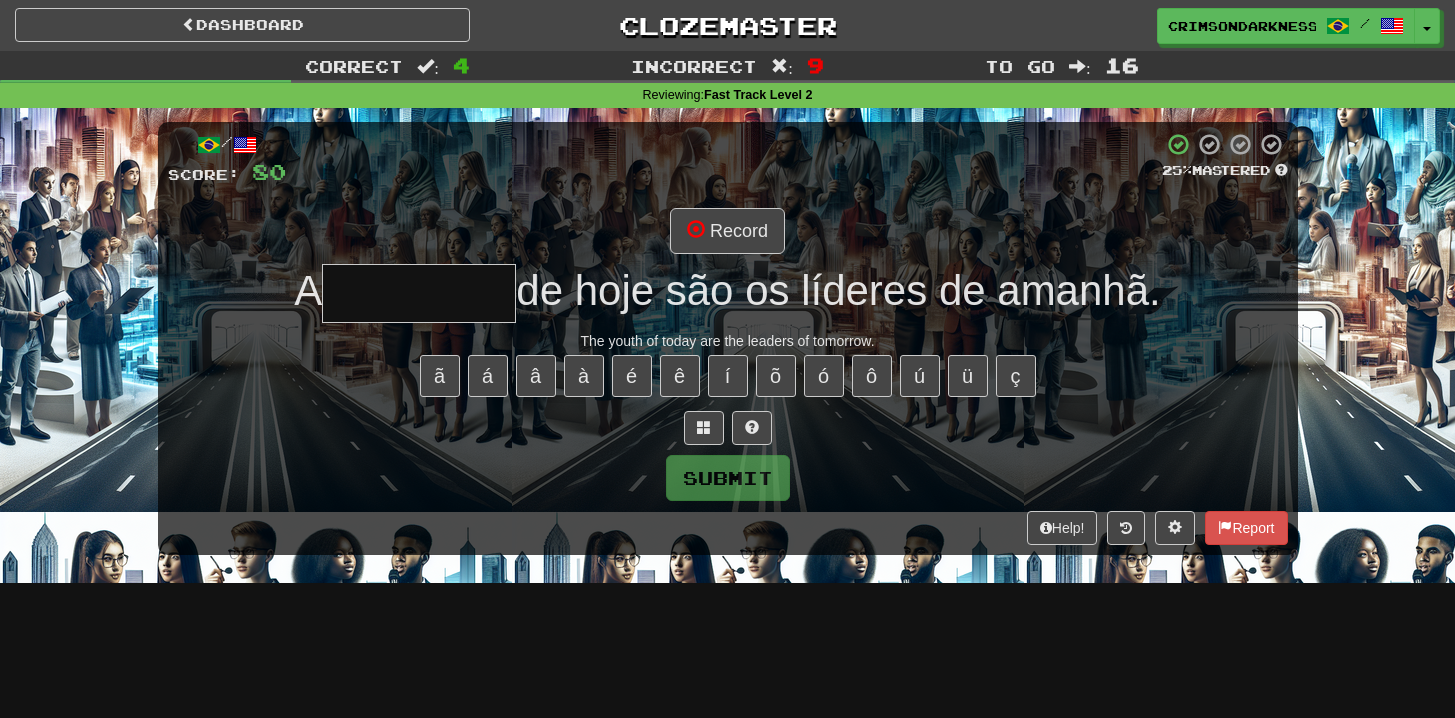 type on "*********" 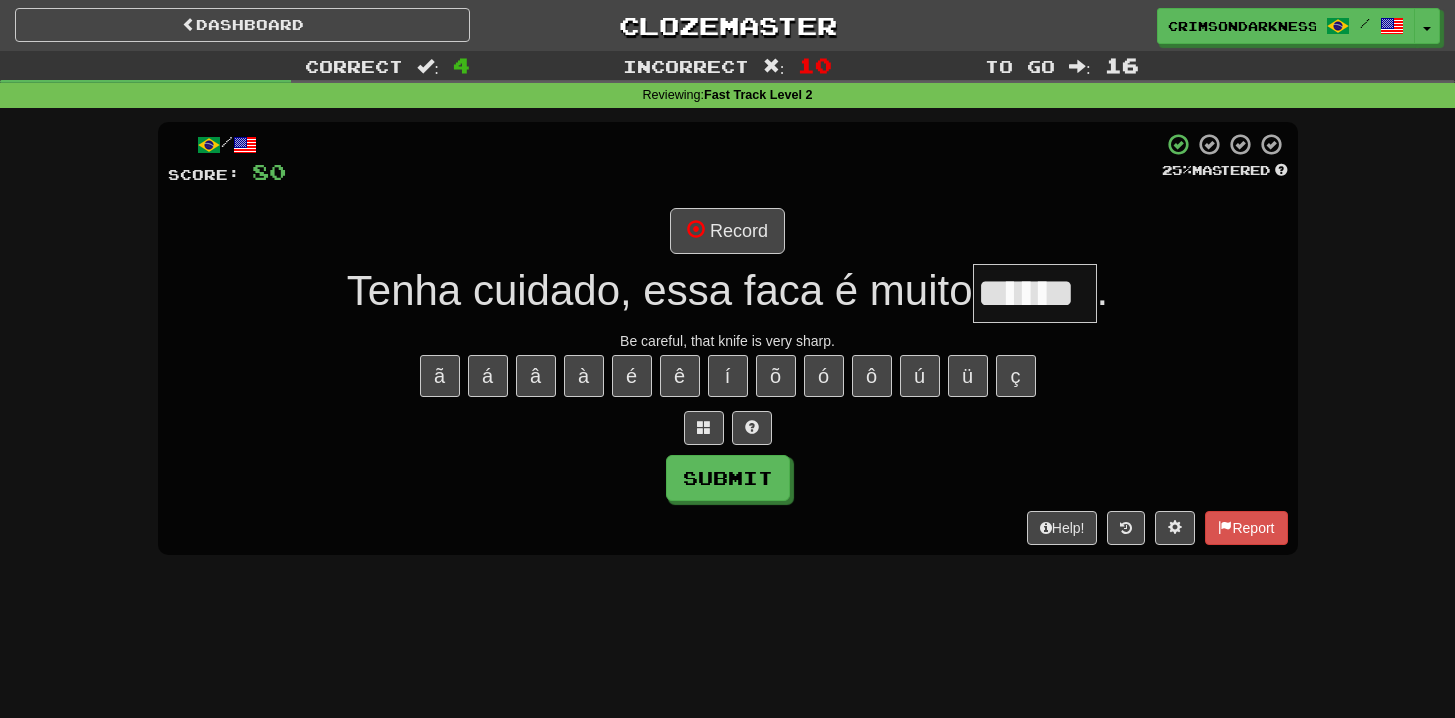 type on "******" 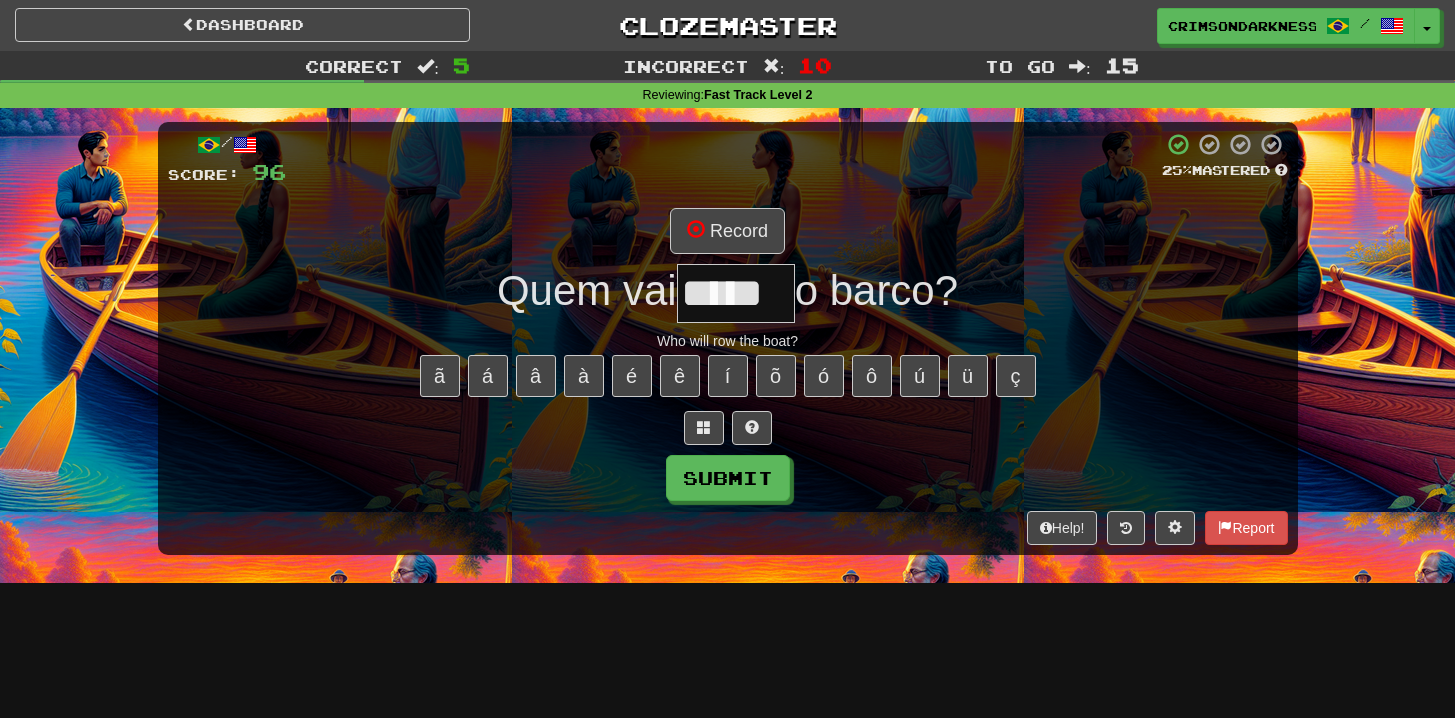 type on "*****" 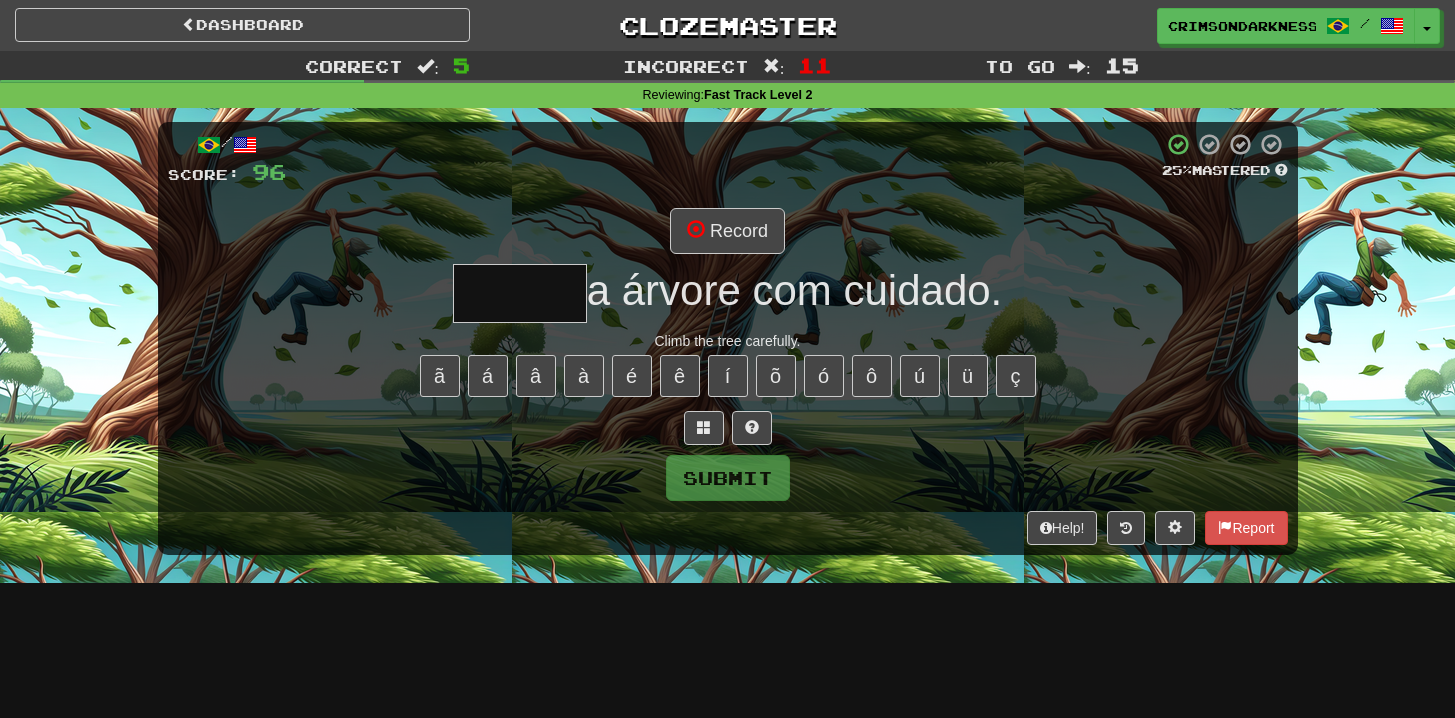 type on "******" 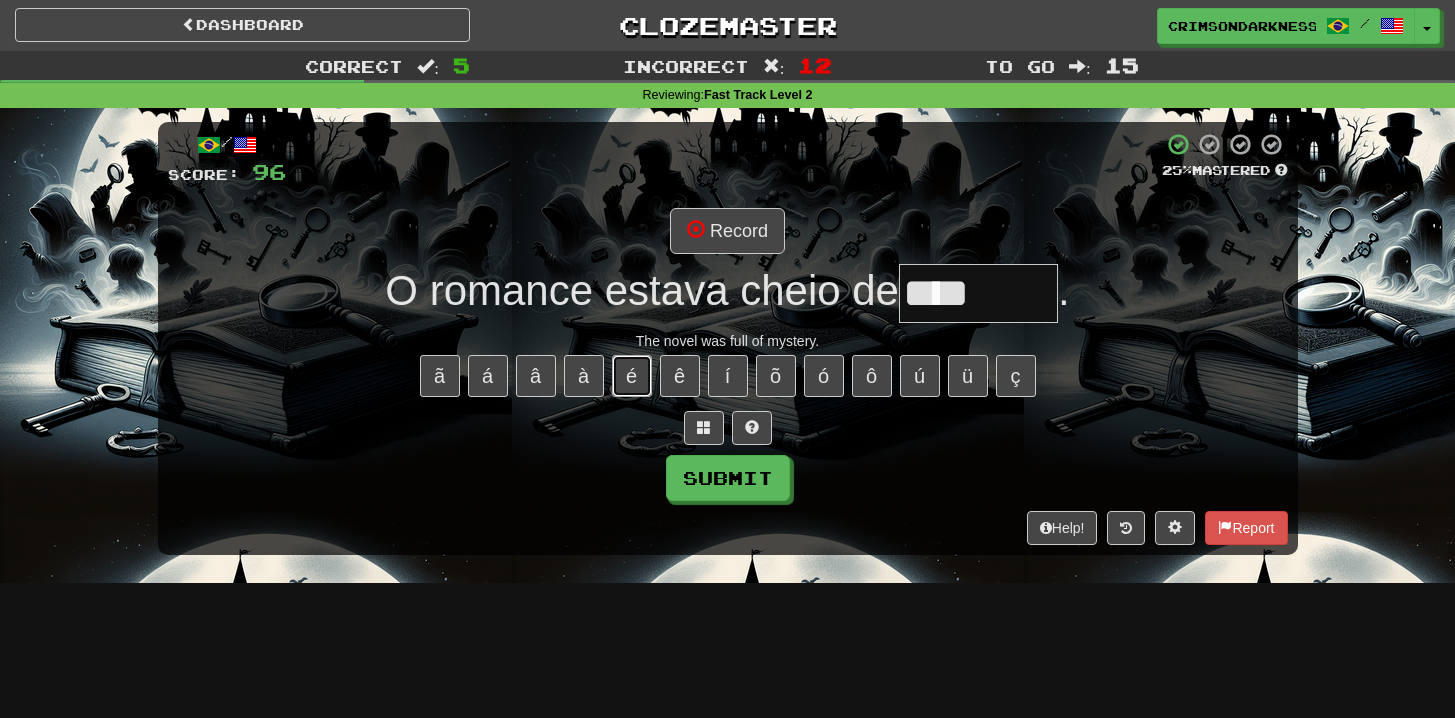 click on "é" at bounding box center [632, 376] 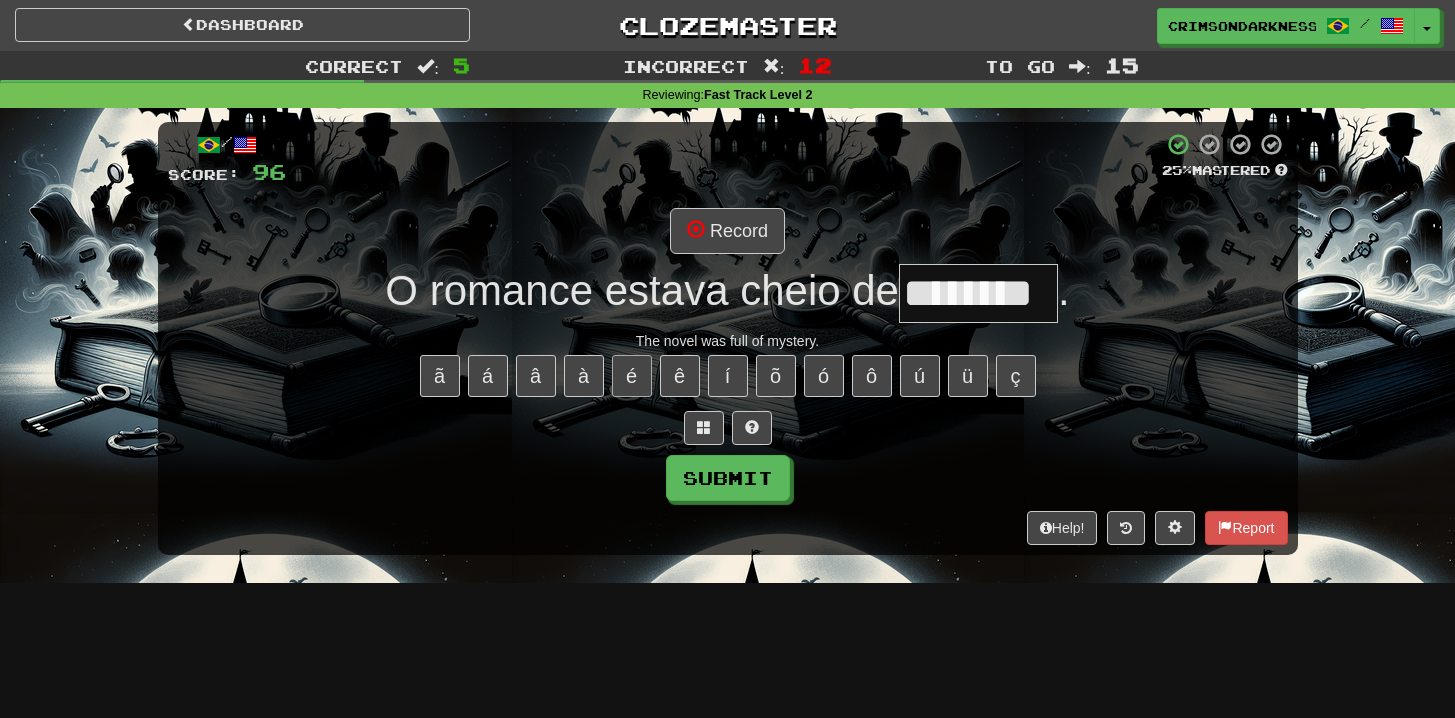 type on "********" 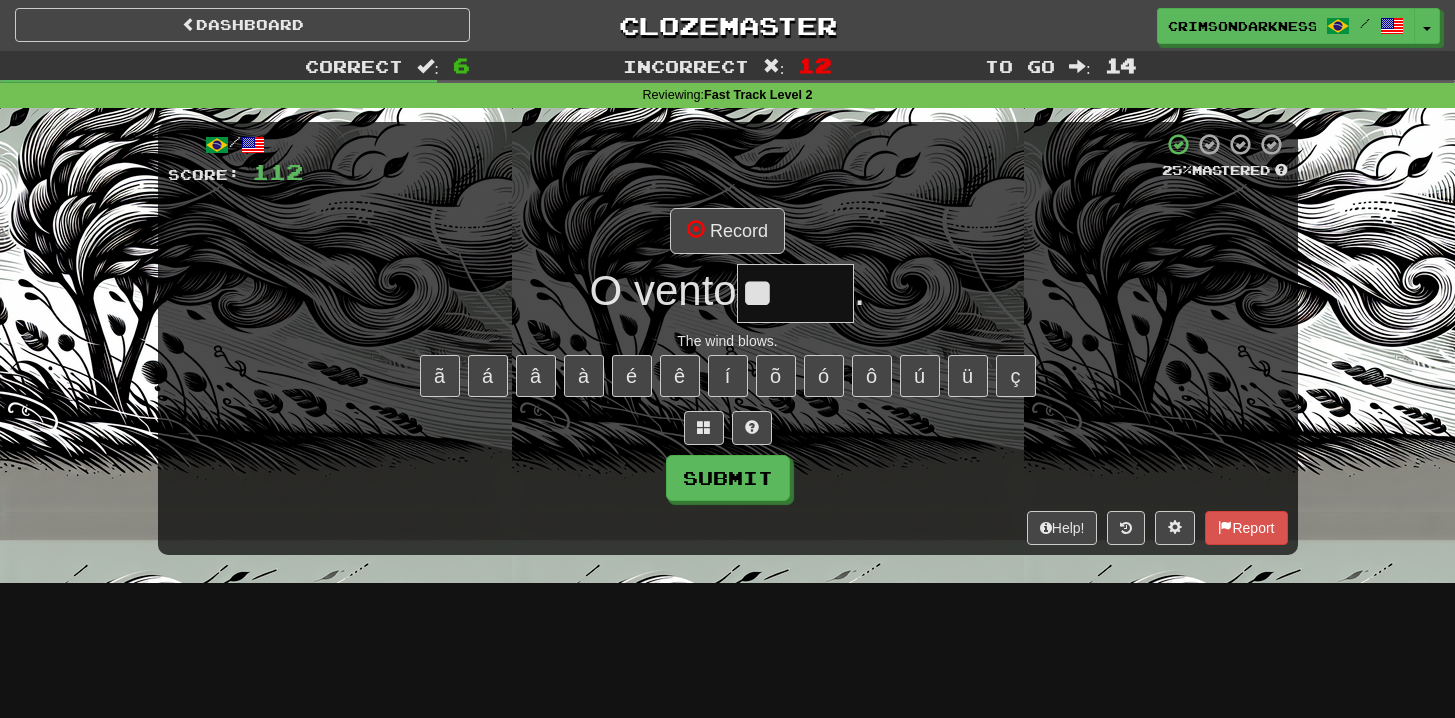 type on "*" 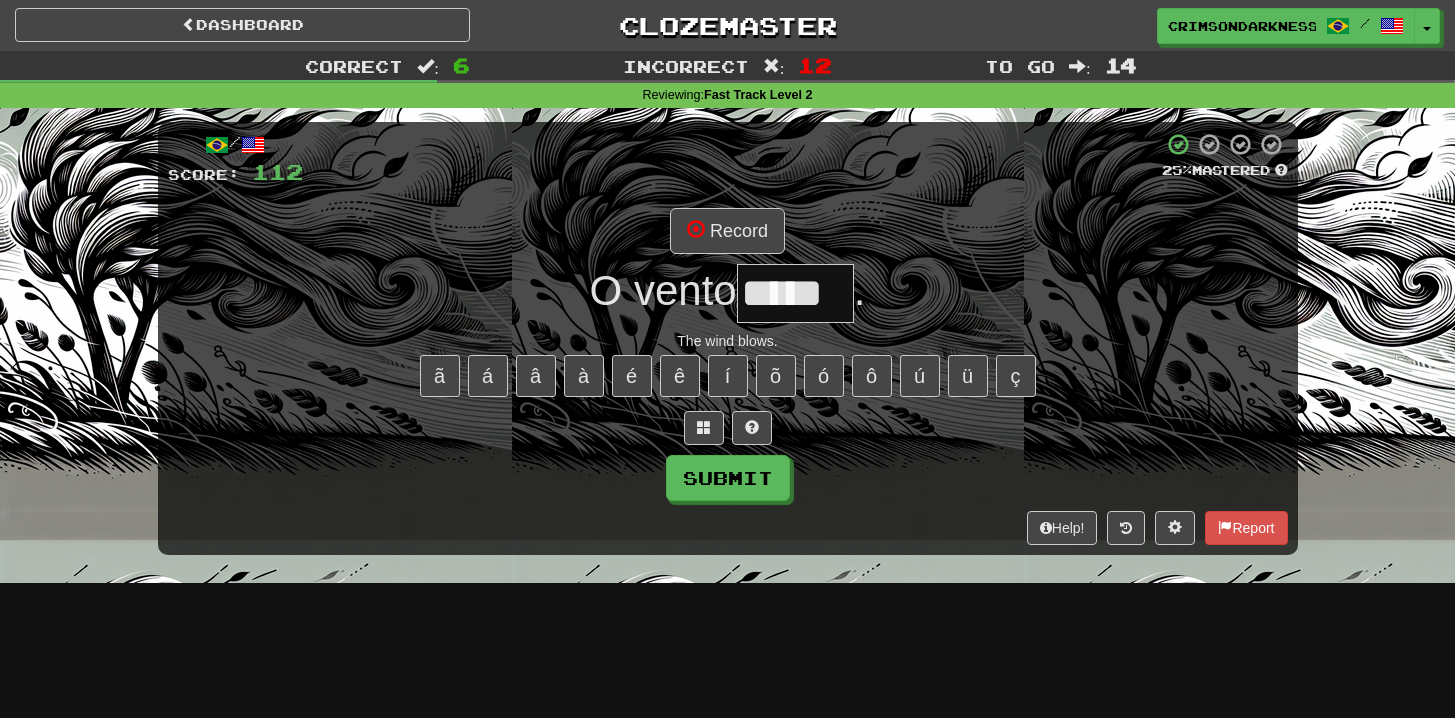 type on "*****" 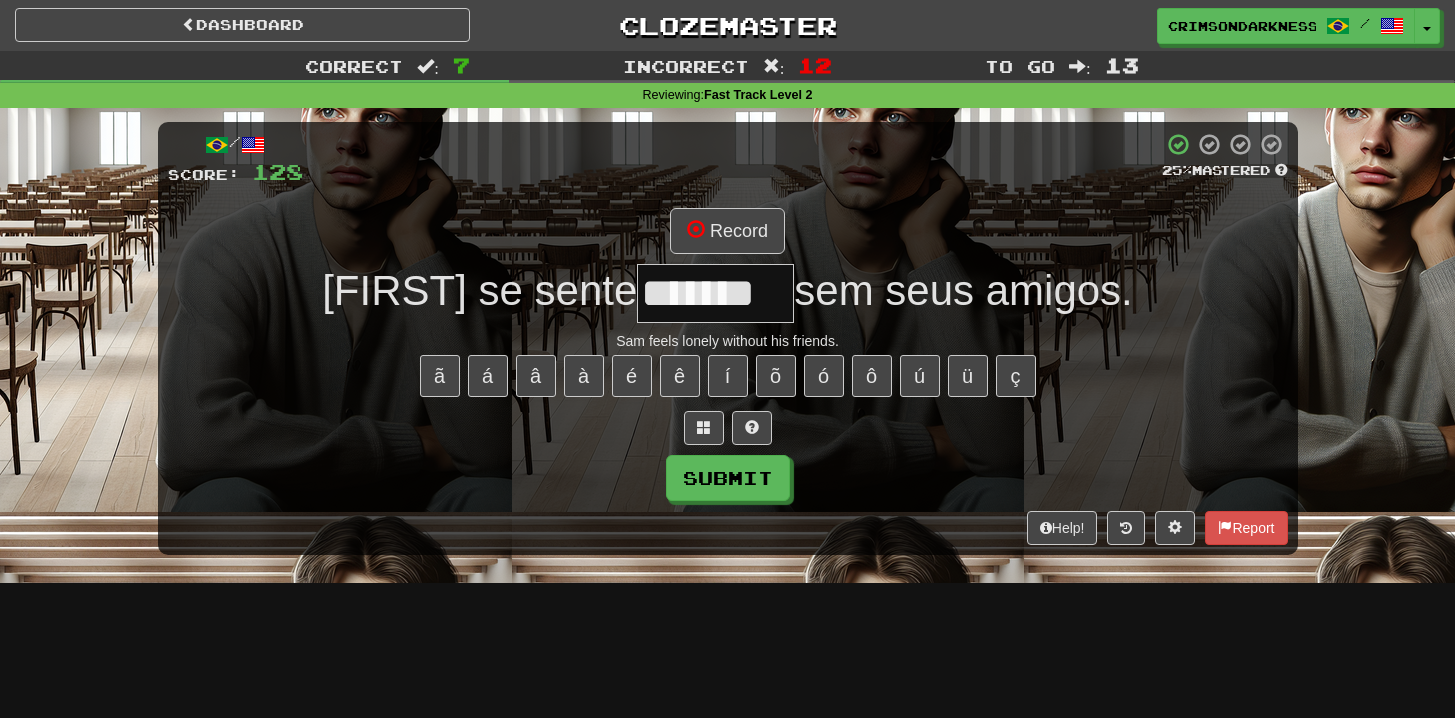 type on "*********" 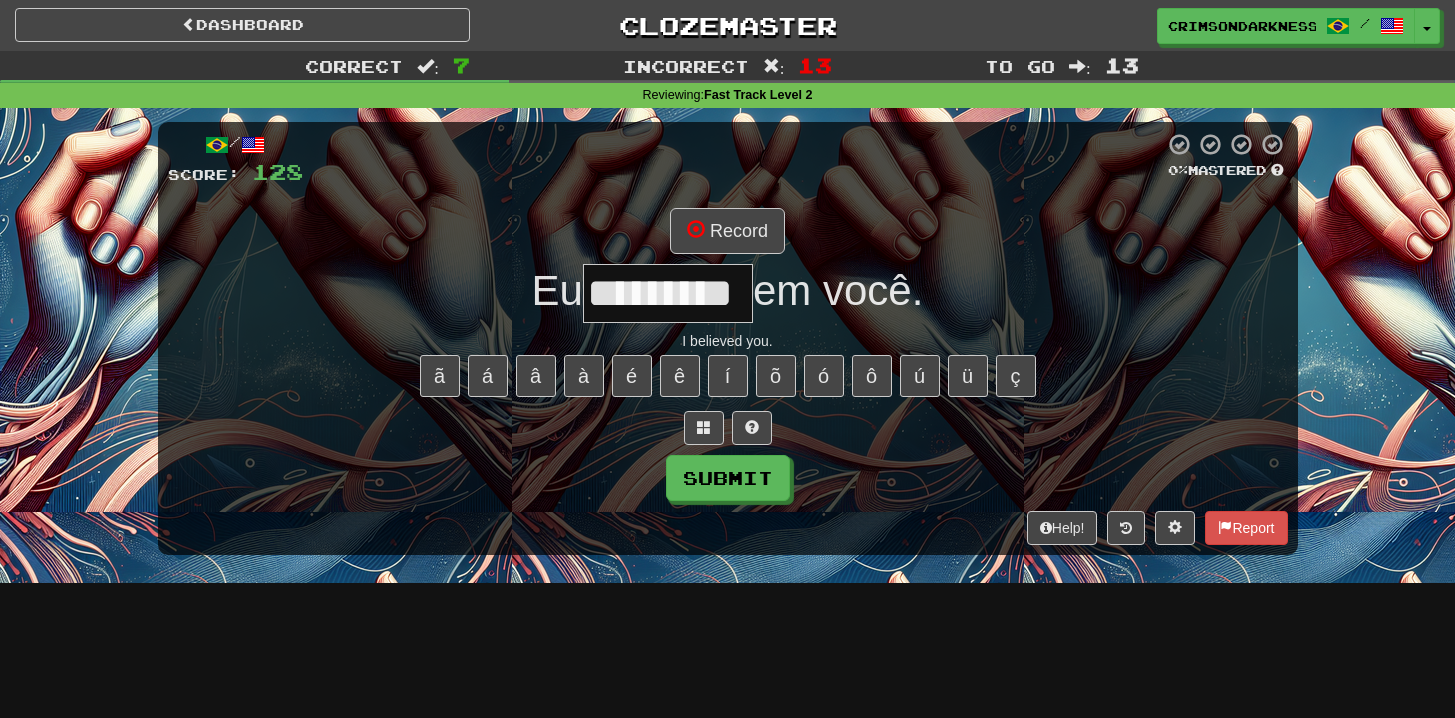 type on "*********" 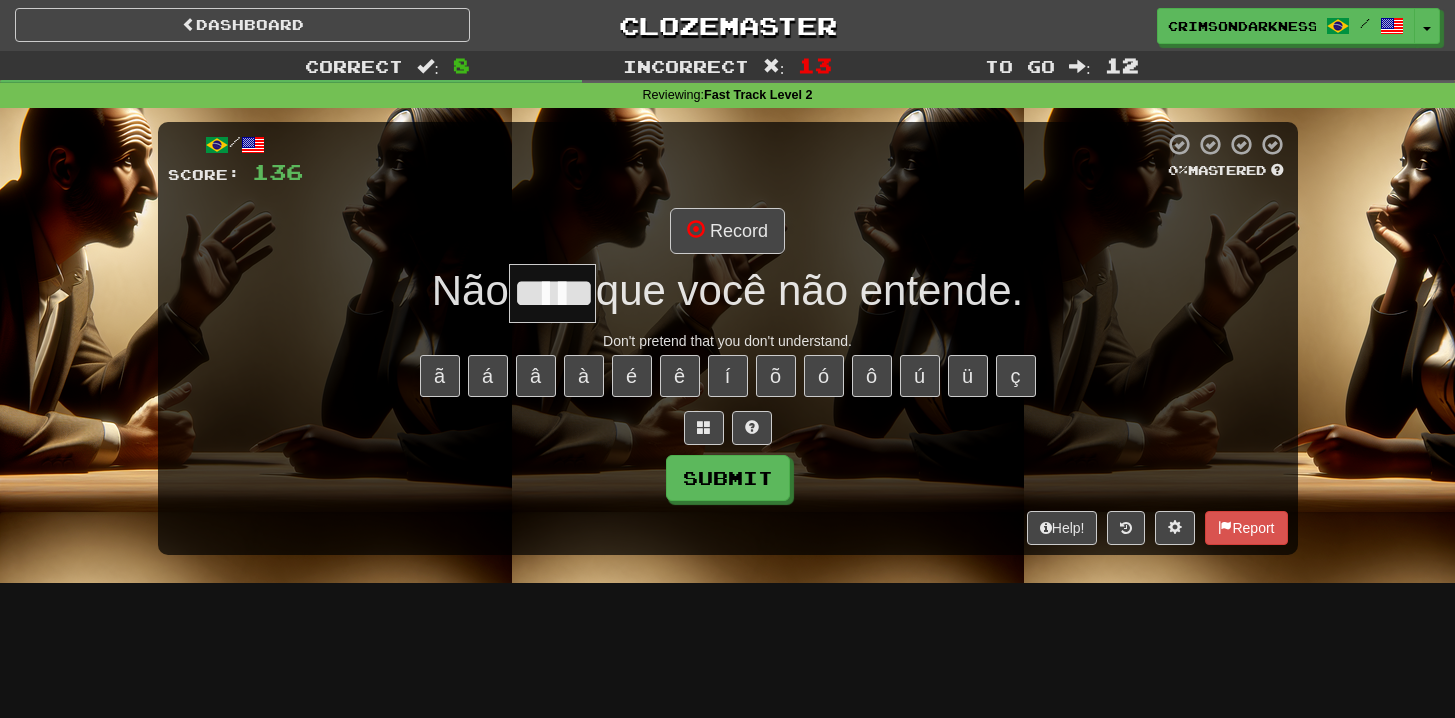 type on "*****" 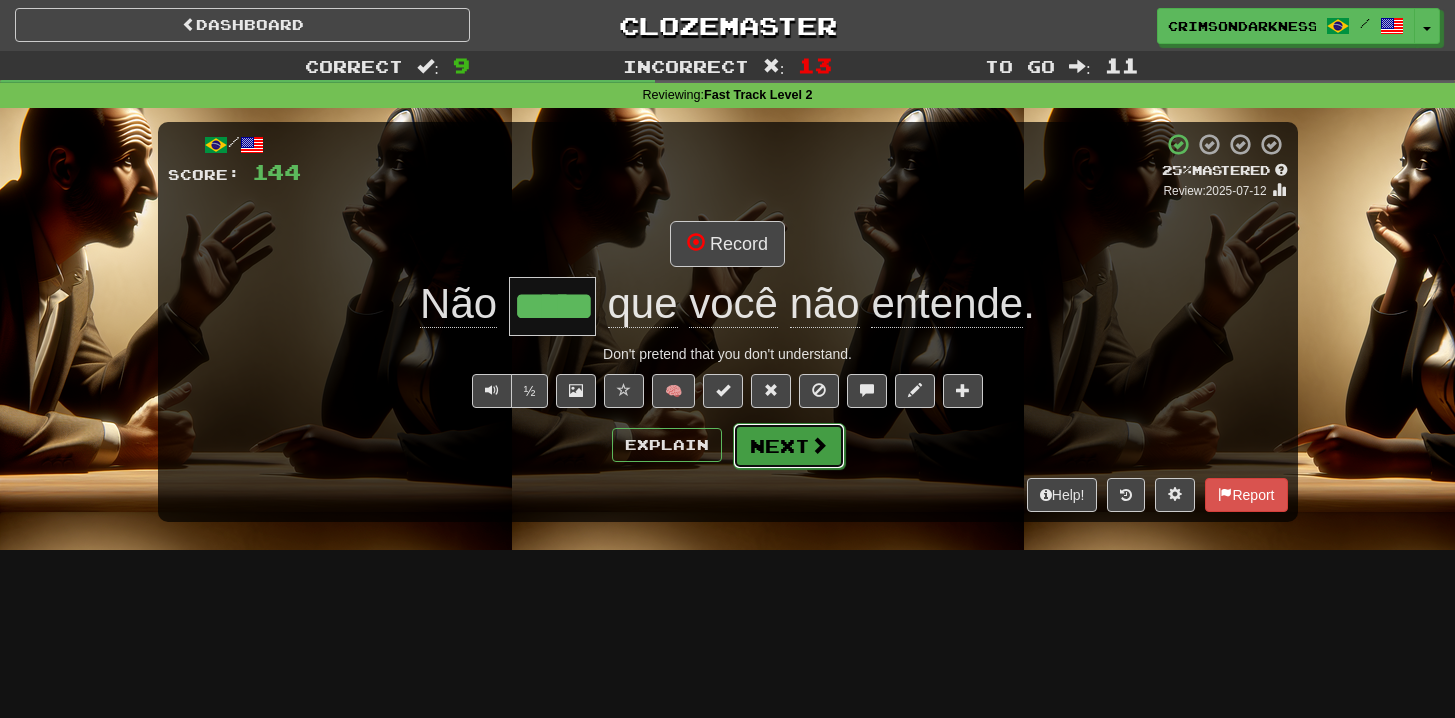 click on "Next" at bounding box center (789, 446) 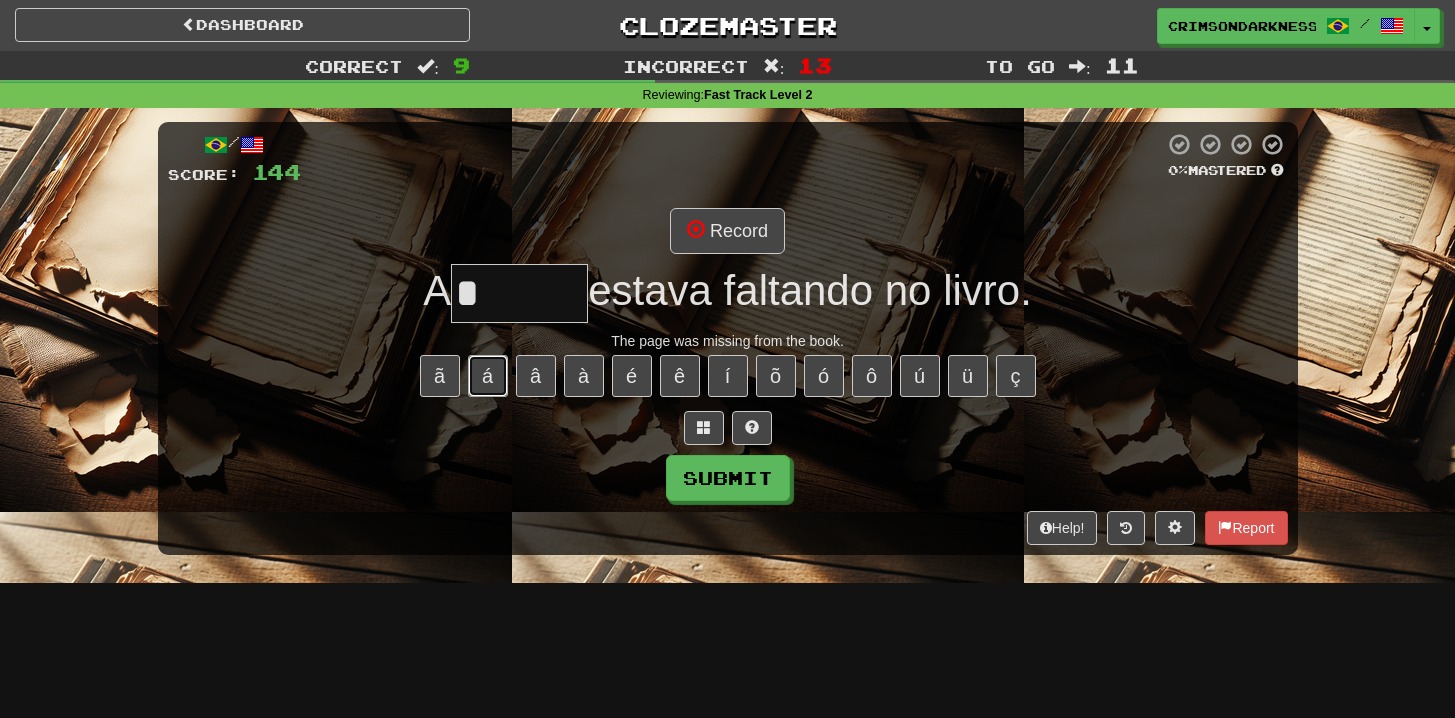 click on "á" at bounding box center (488, 376) 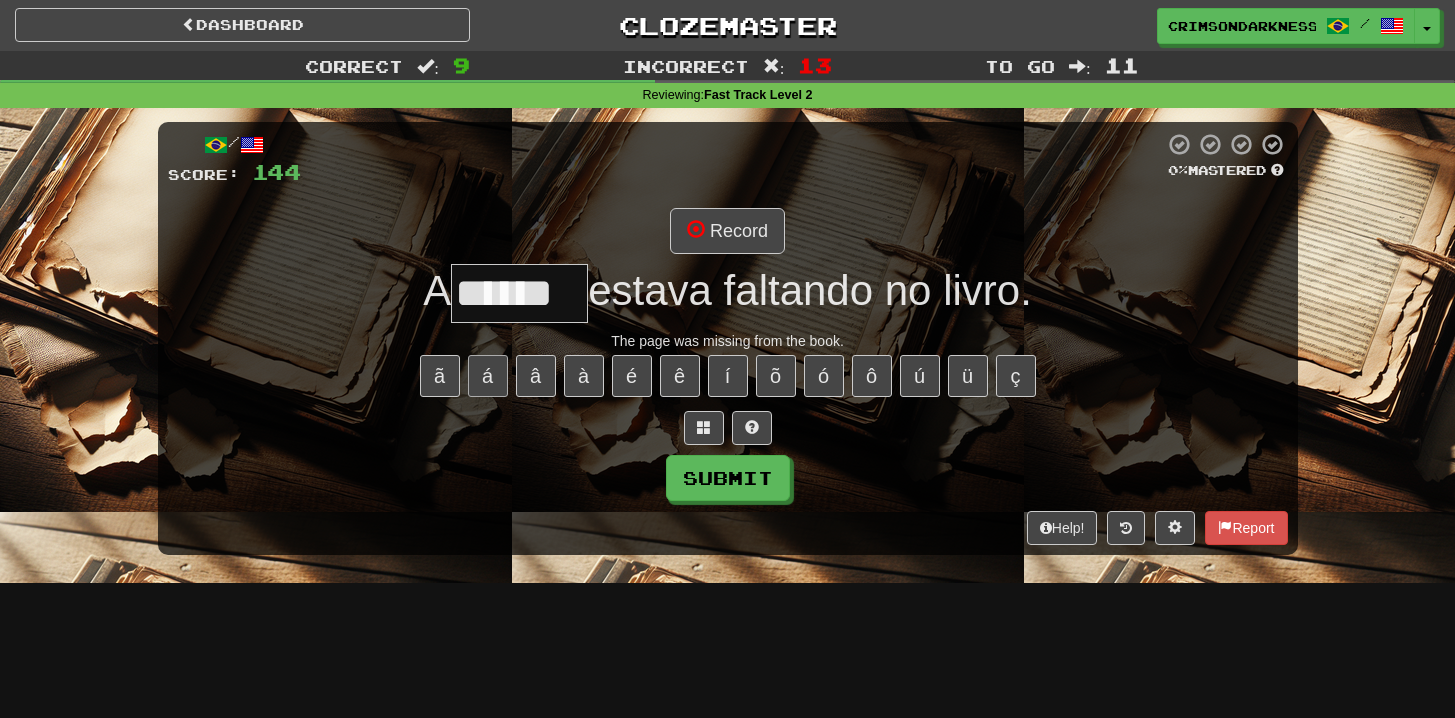 type on "******" 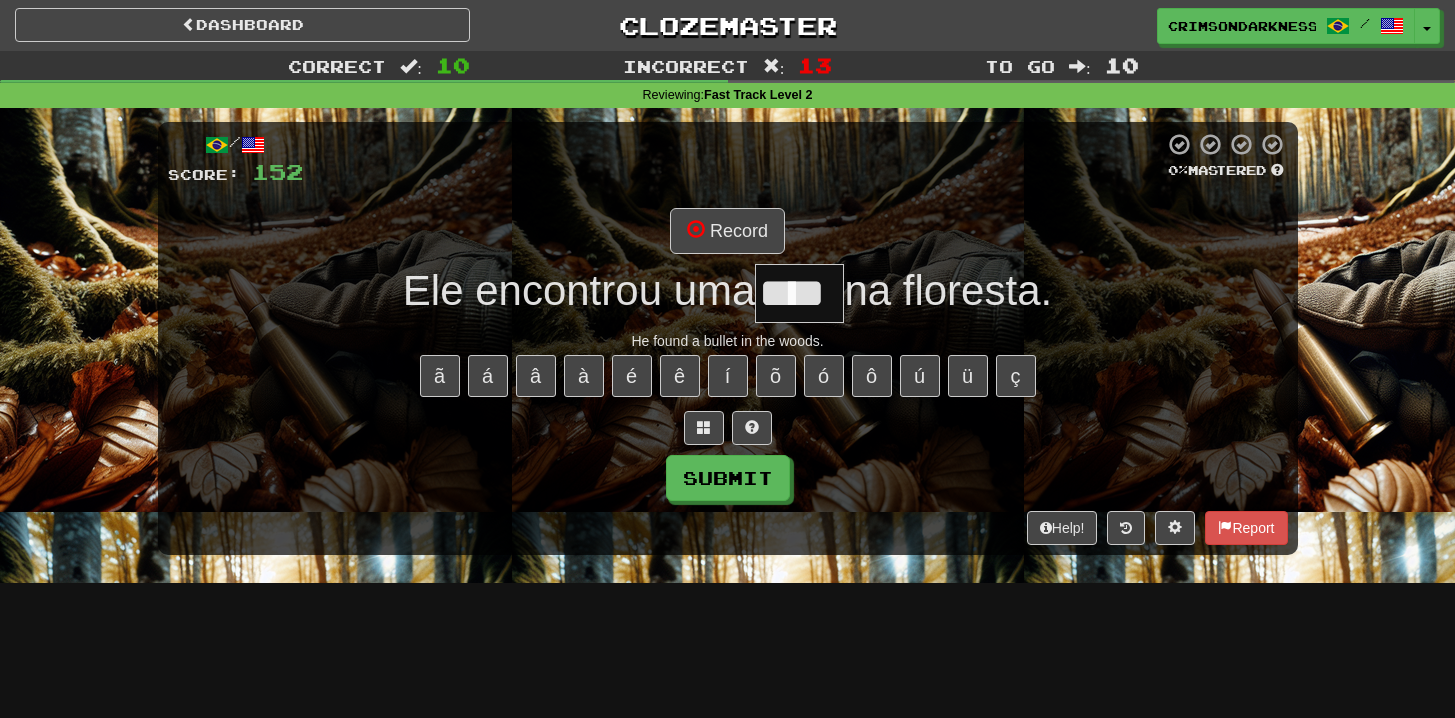 type on "****" 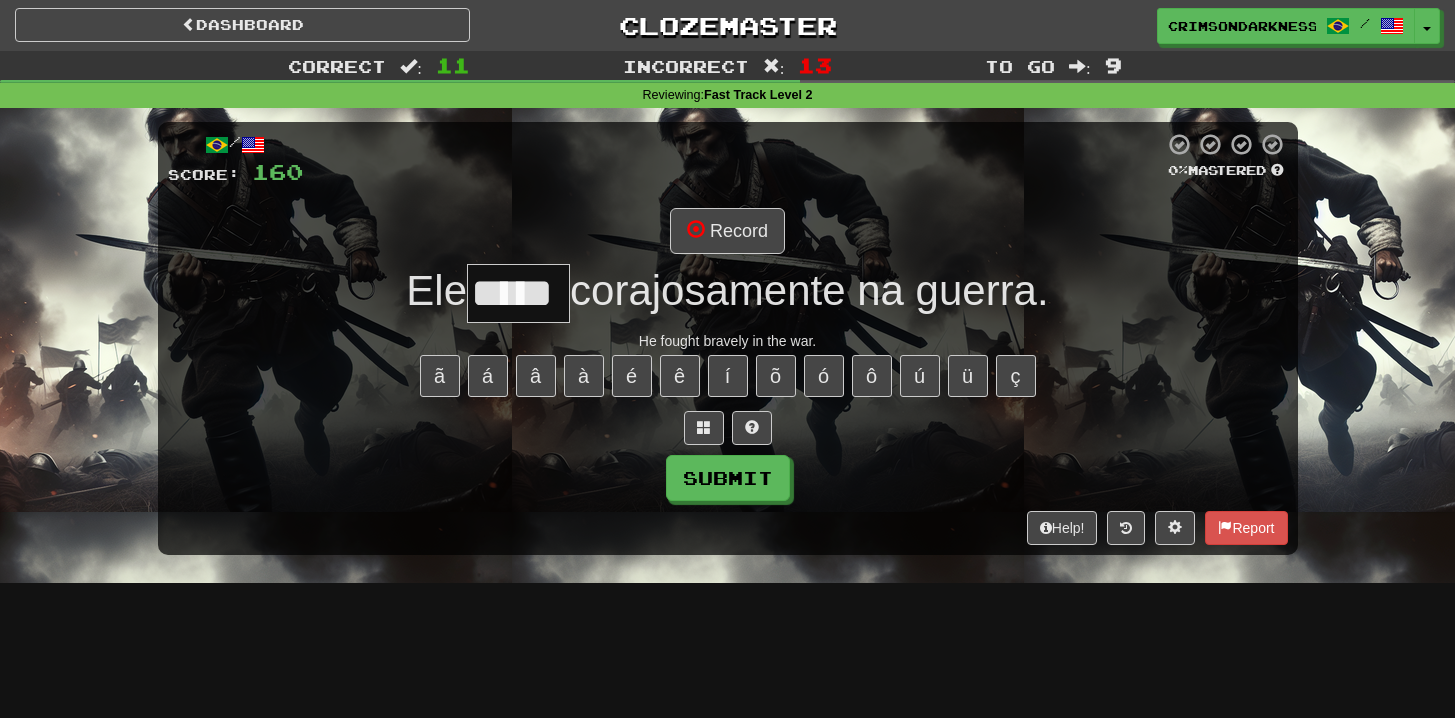 type on "*****" 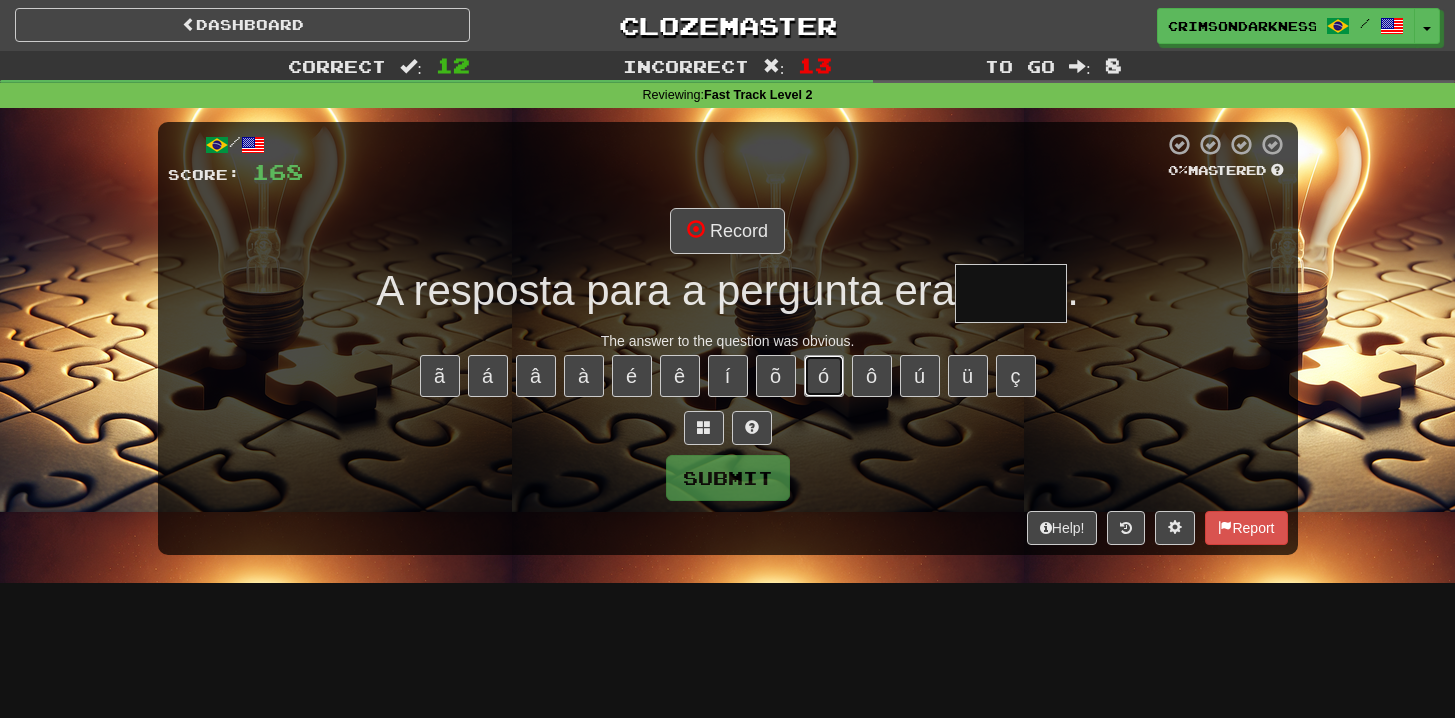 click on "ó" at bounding box center [824, 376] 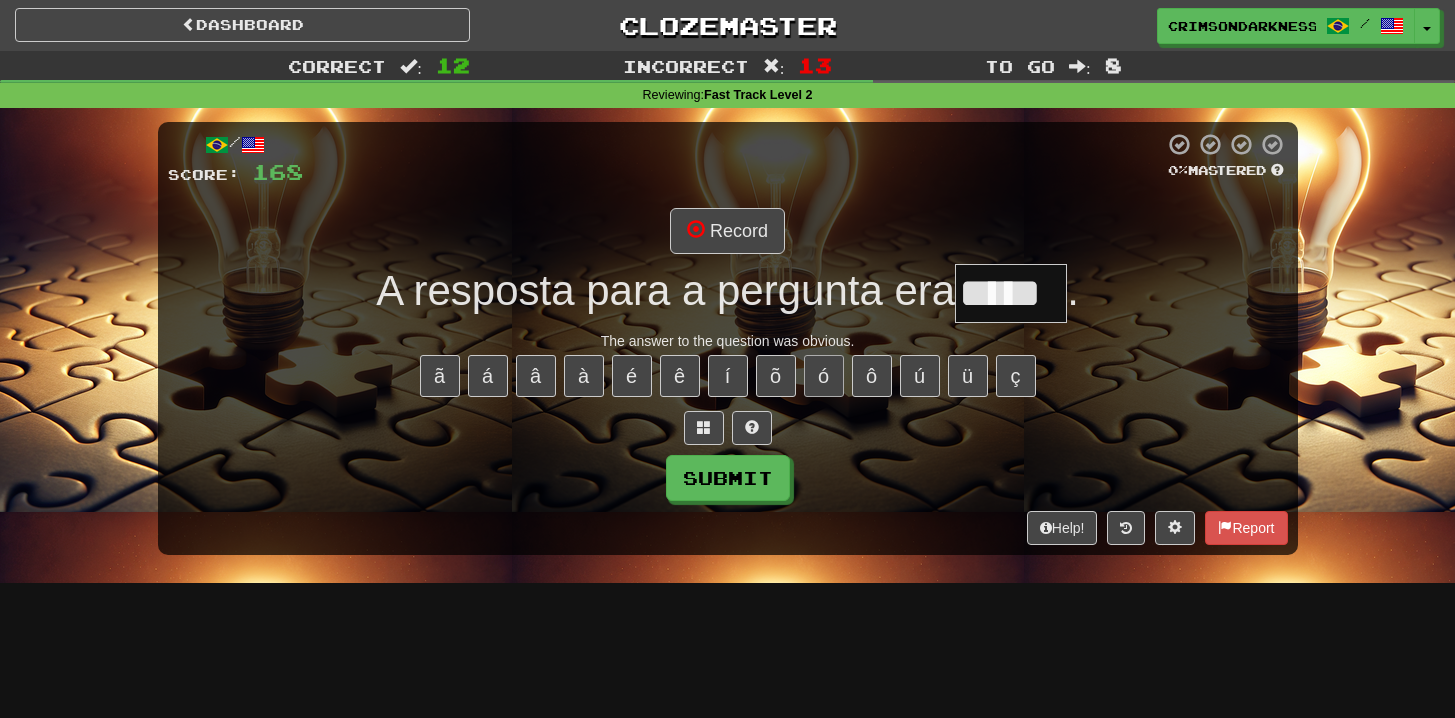type on "*****" 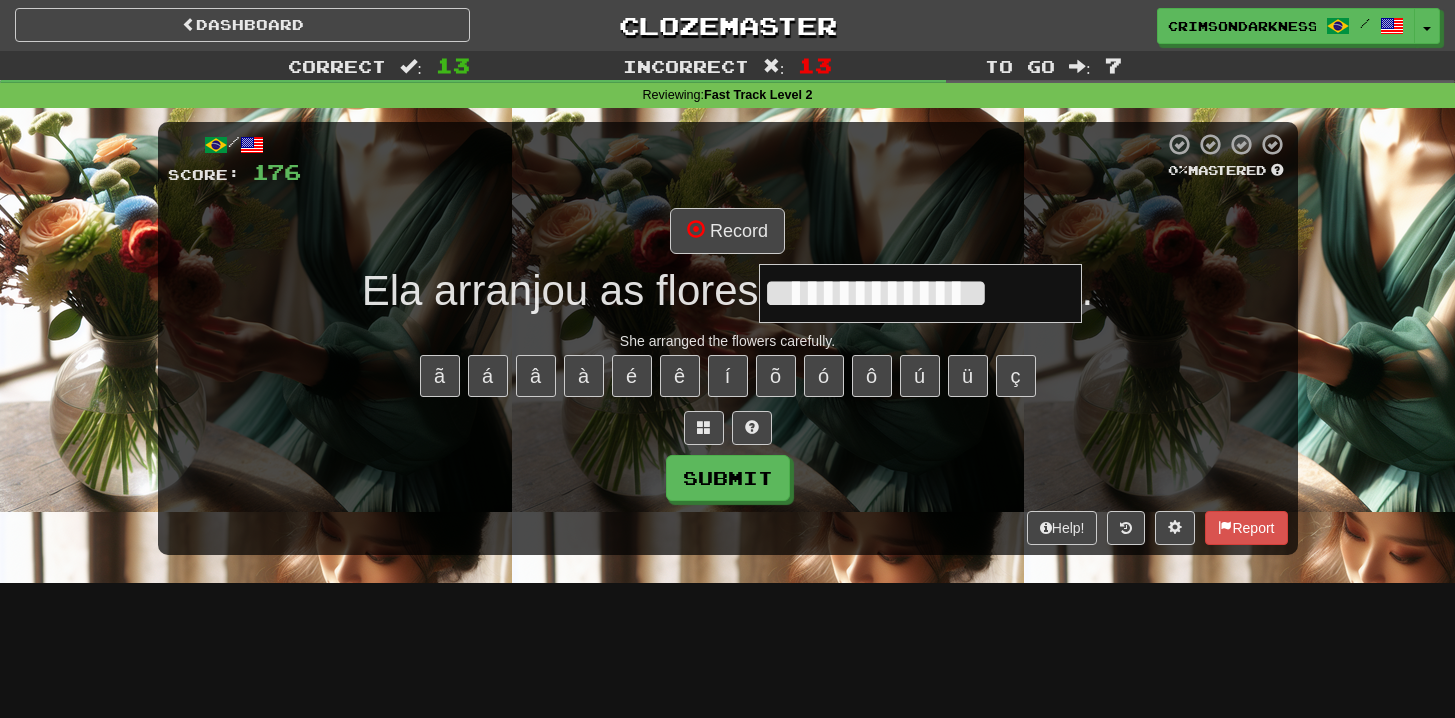 type on "**********" 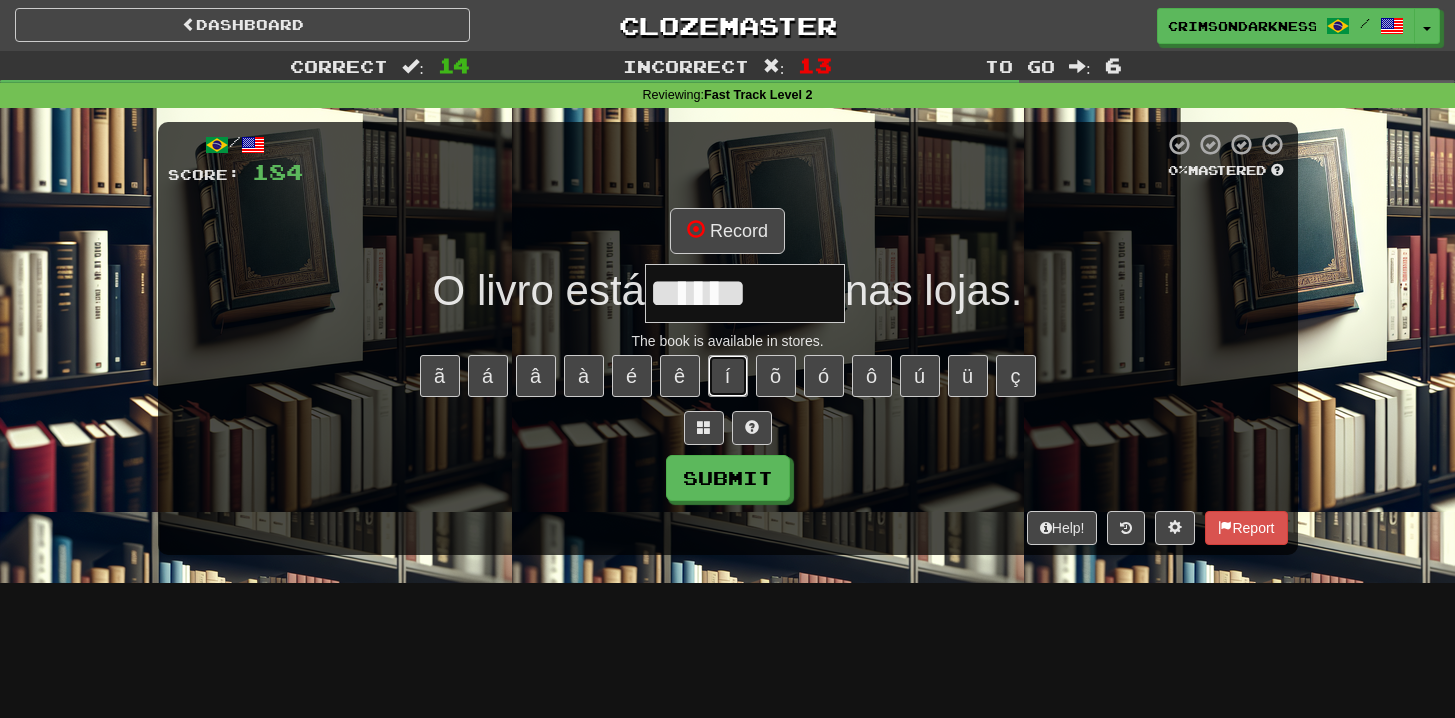 click on "í" at bounding box center (728, 376) 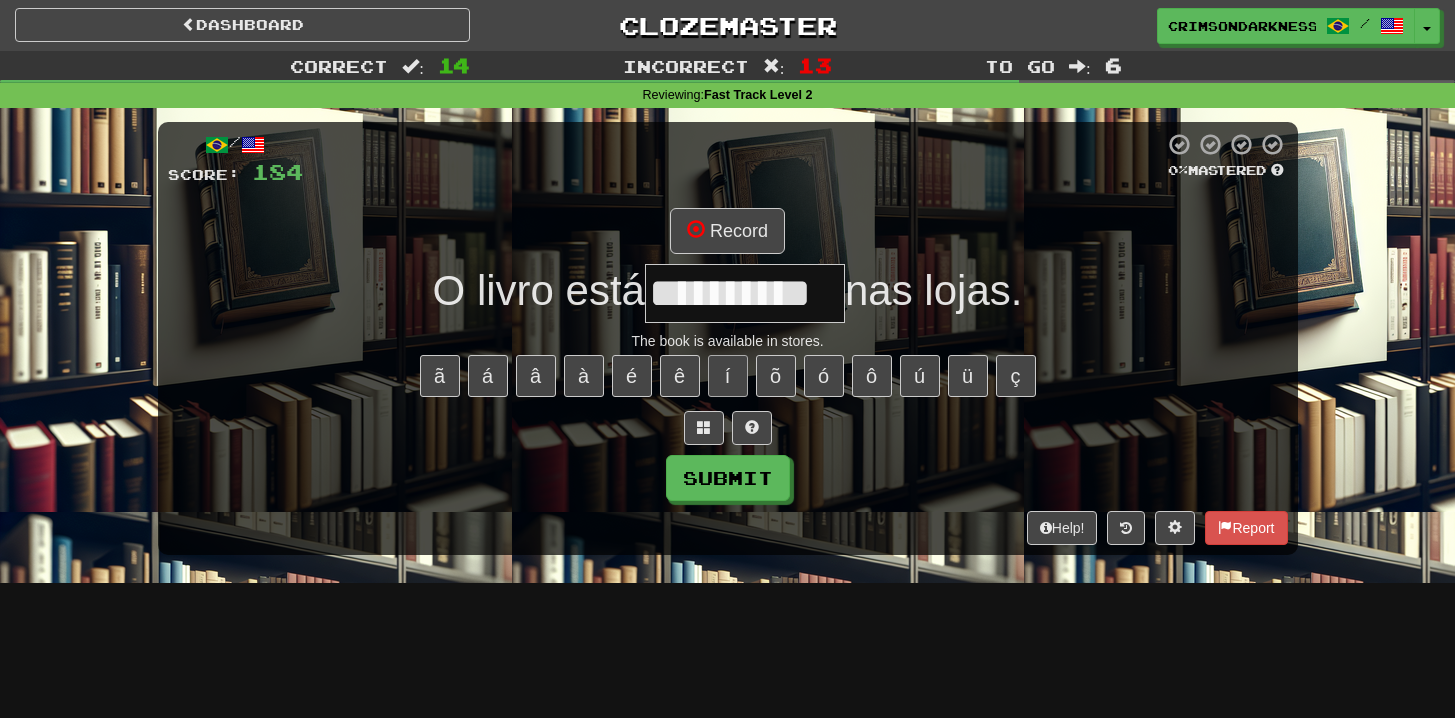 type on "**********" 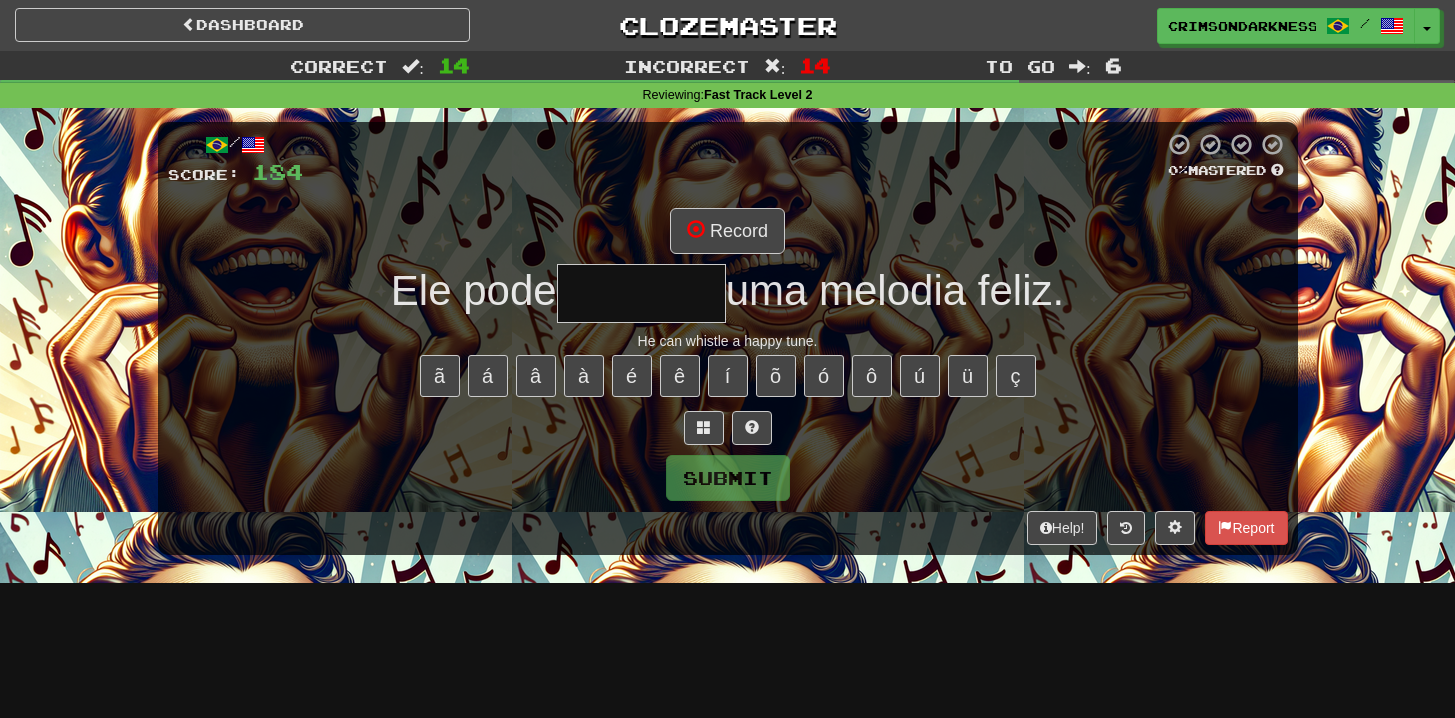 type on "********" 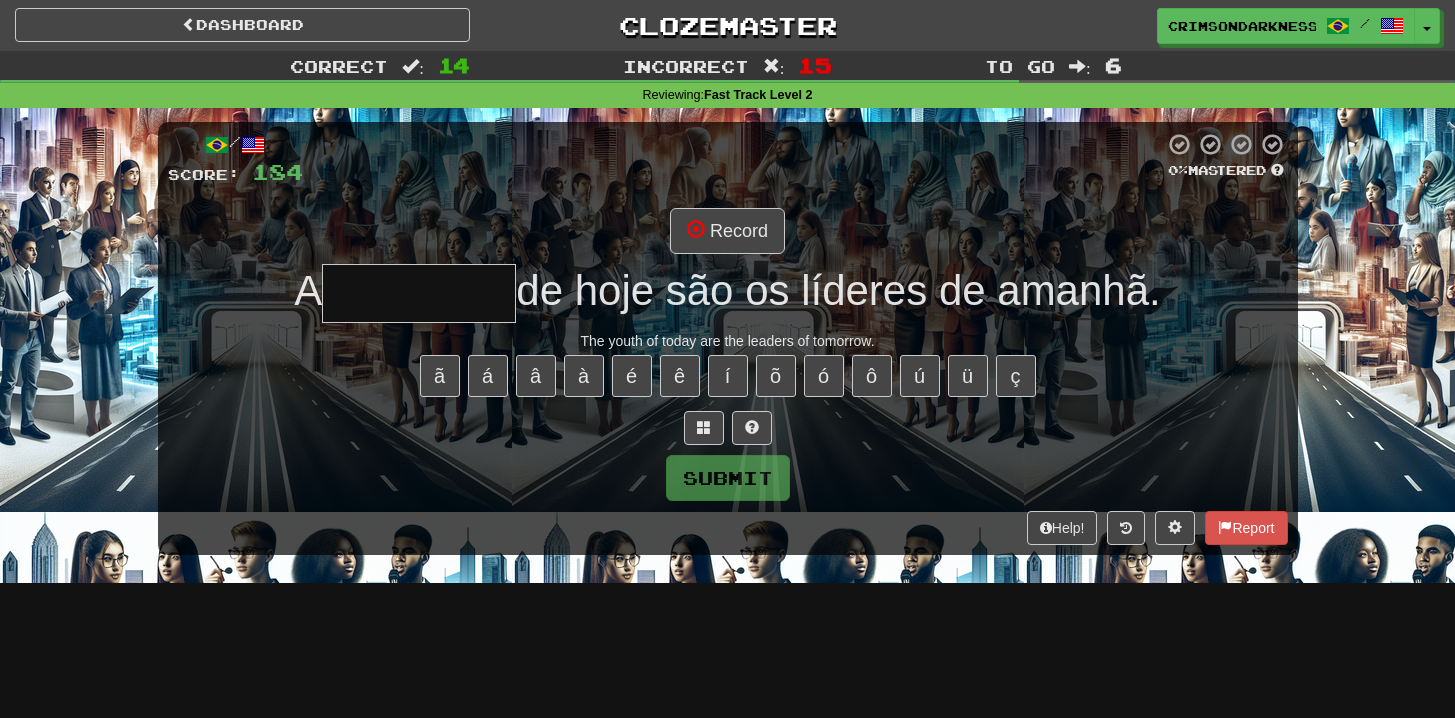 type on "*********" 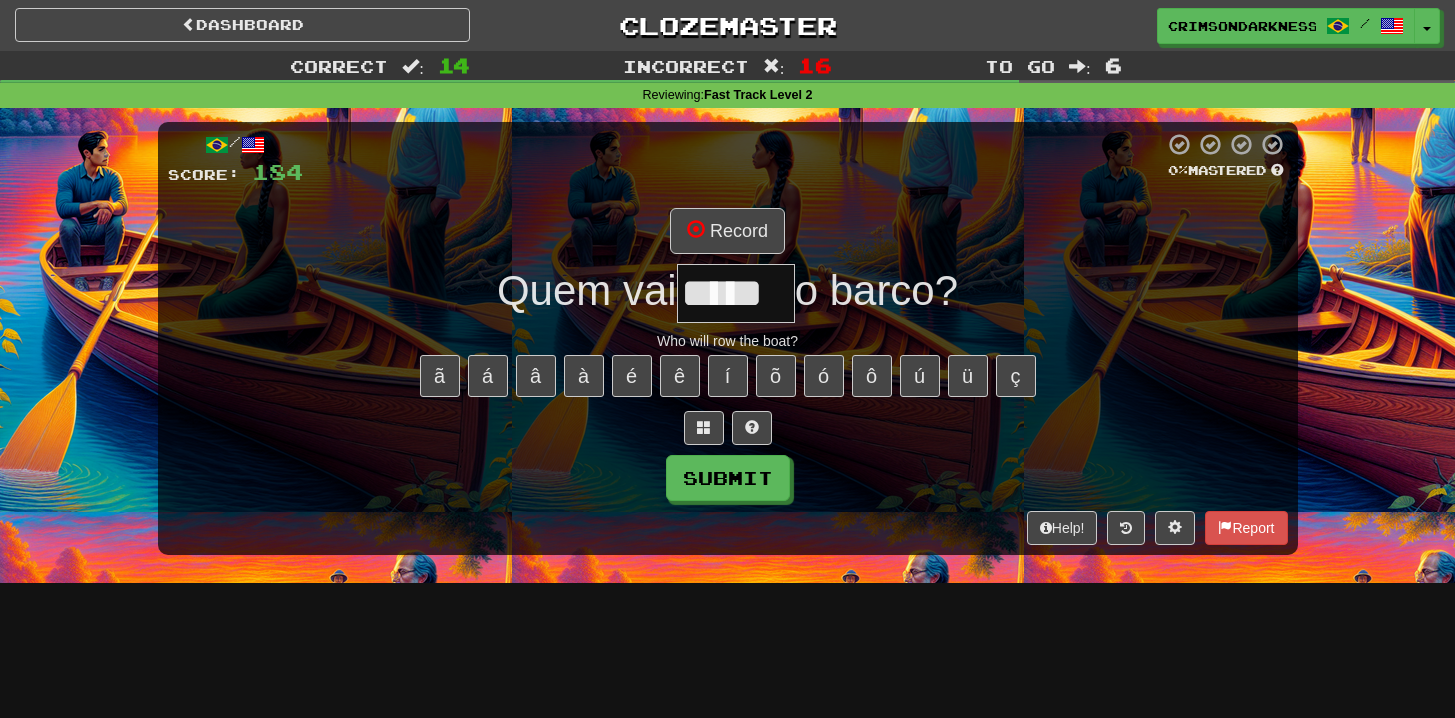 type on "*****" 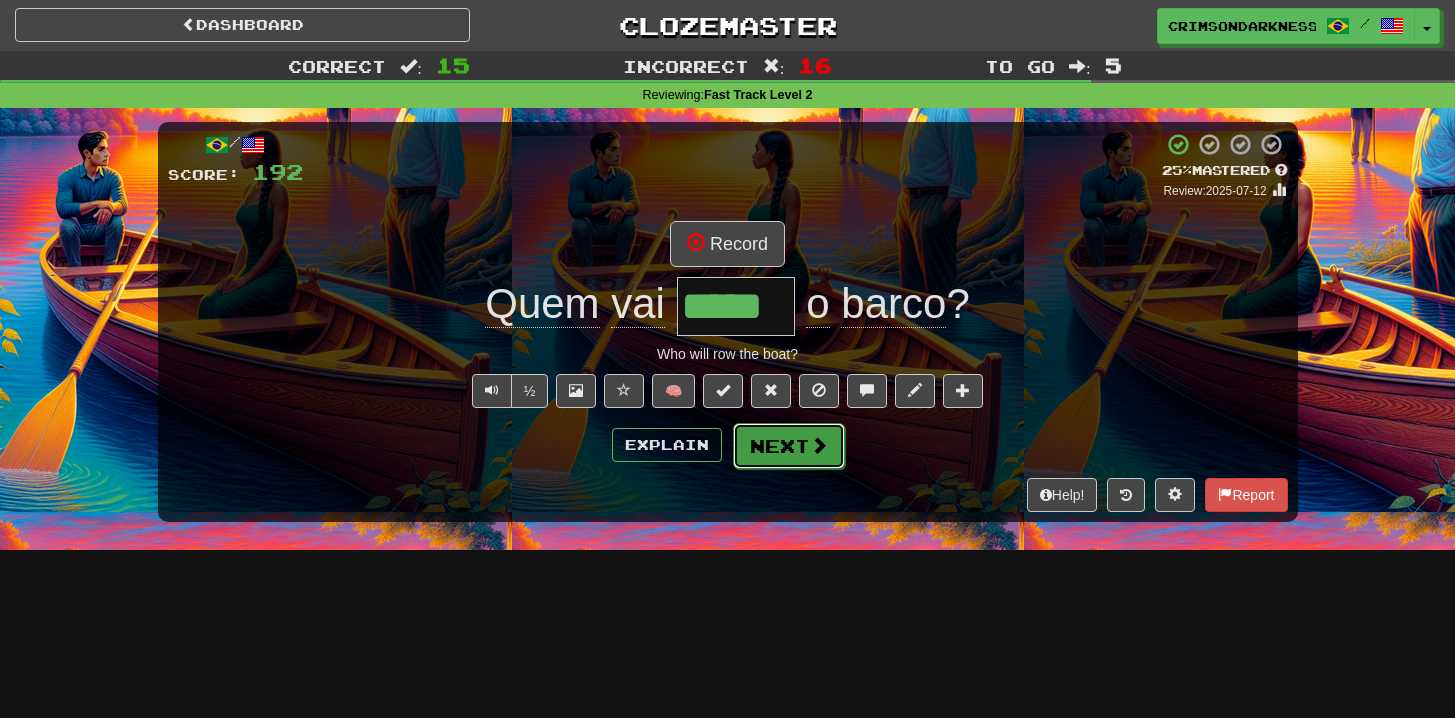 click on "Next" at bounding box center (789, 446) 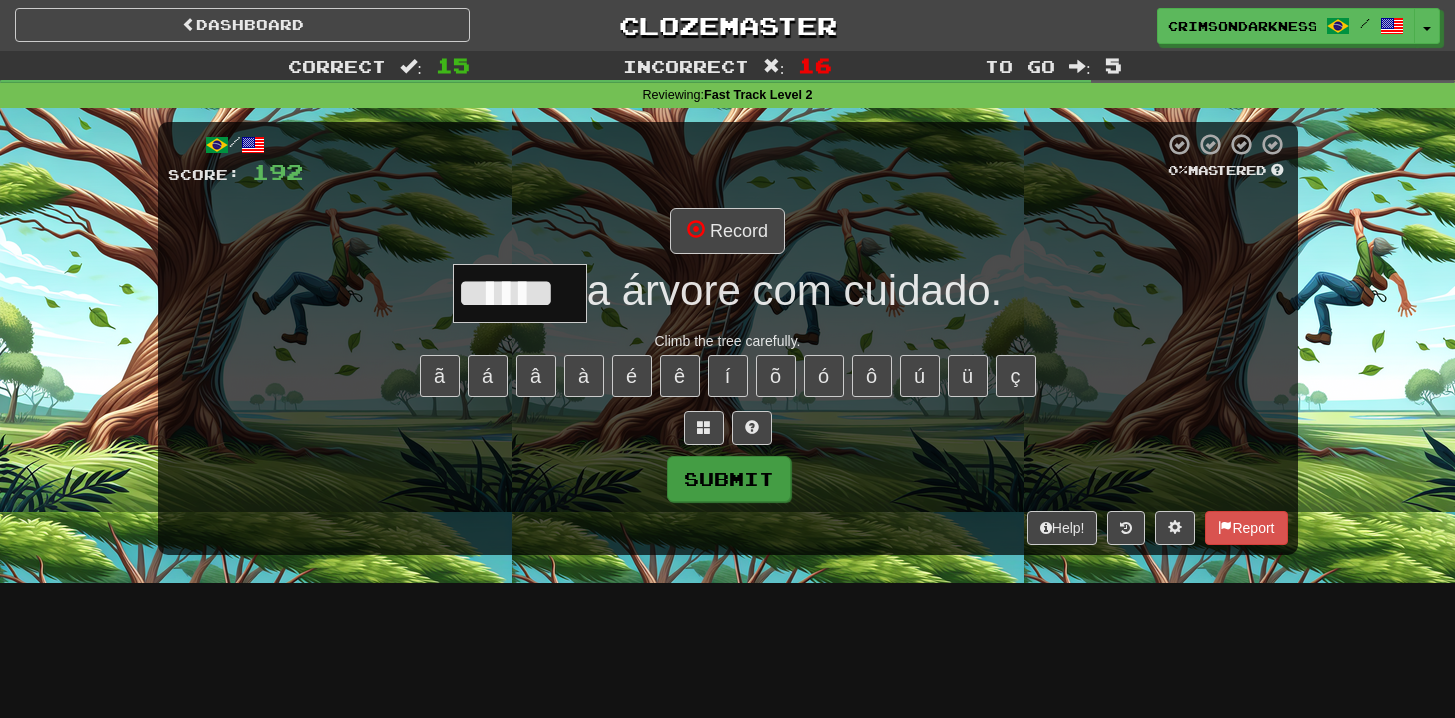 type on "******" 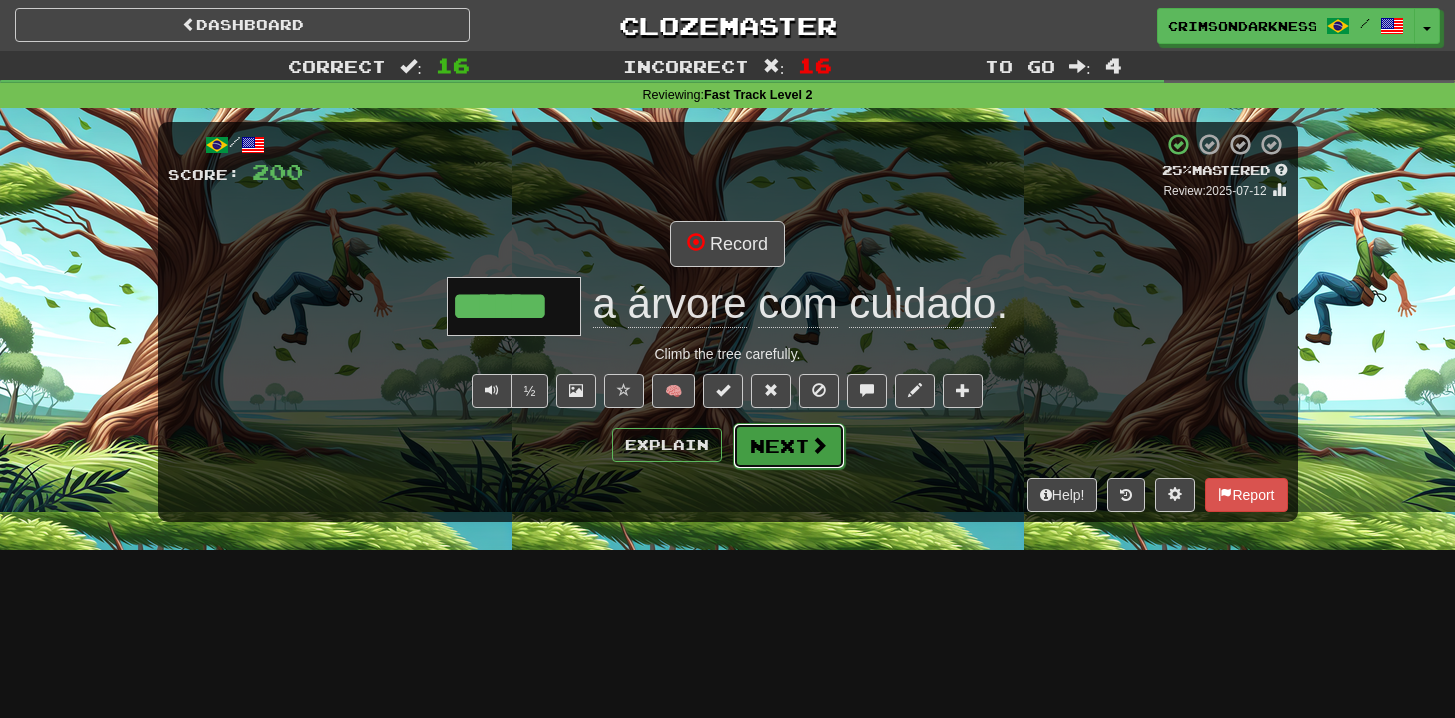 click on "Next" at bounding box center (789, 446) 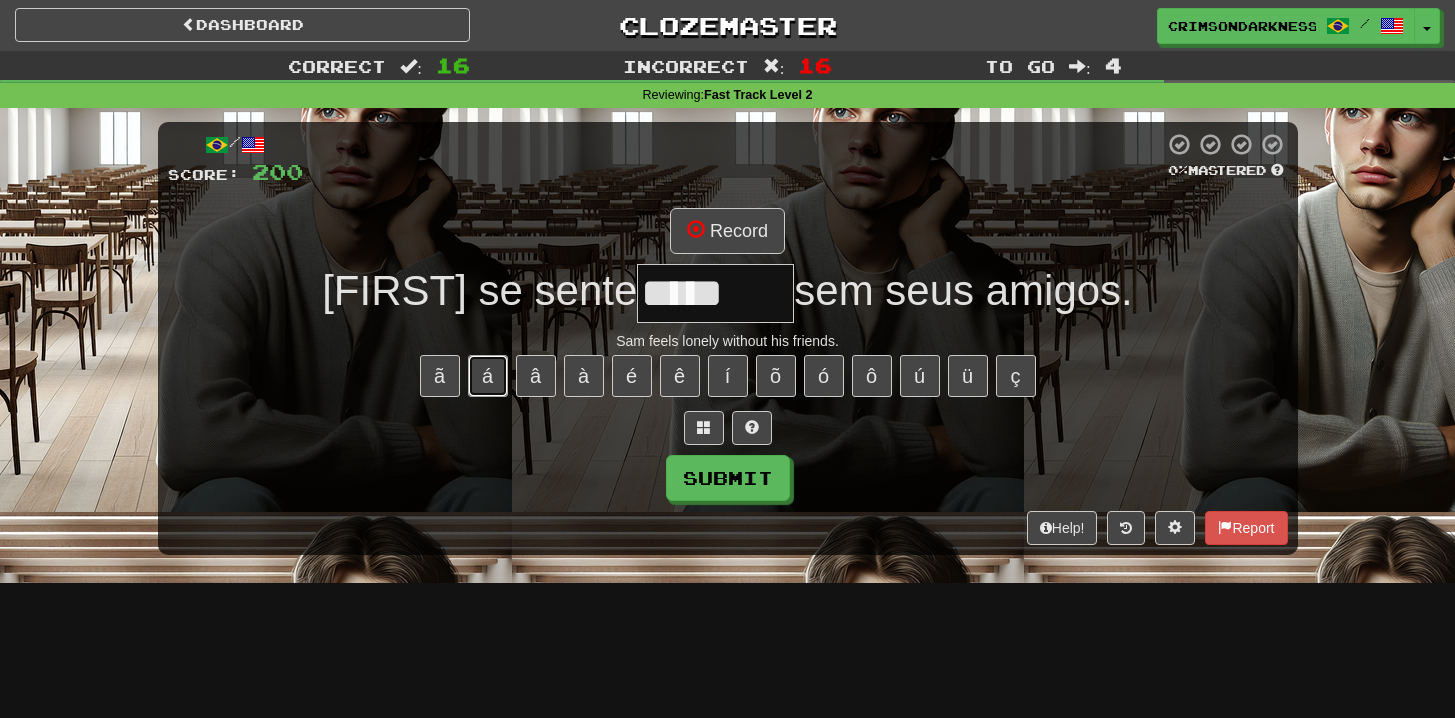 click on "á" at bounding box center [488, 376] 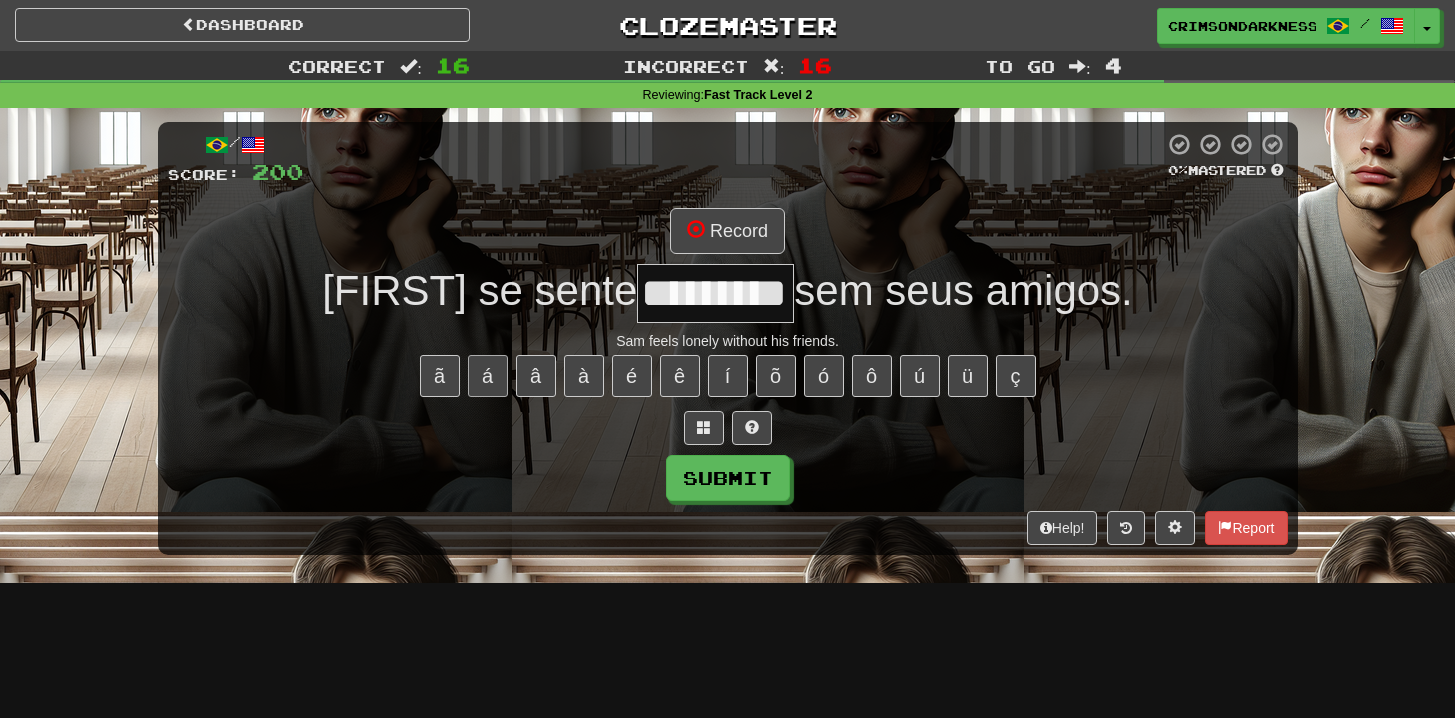 type on "*********" 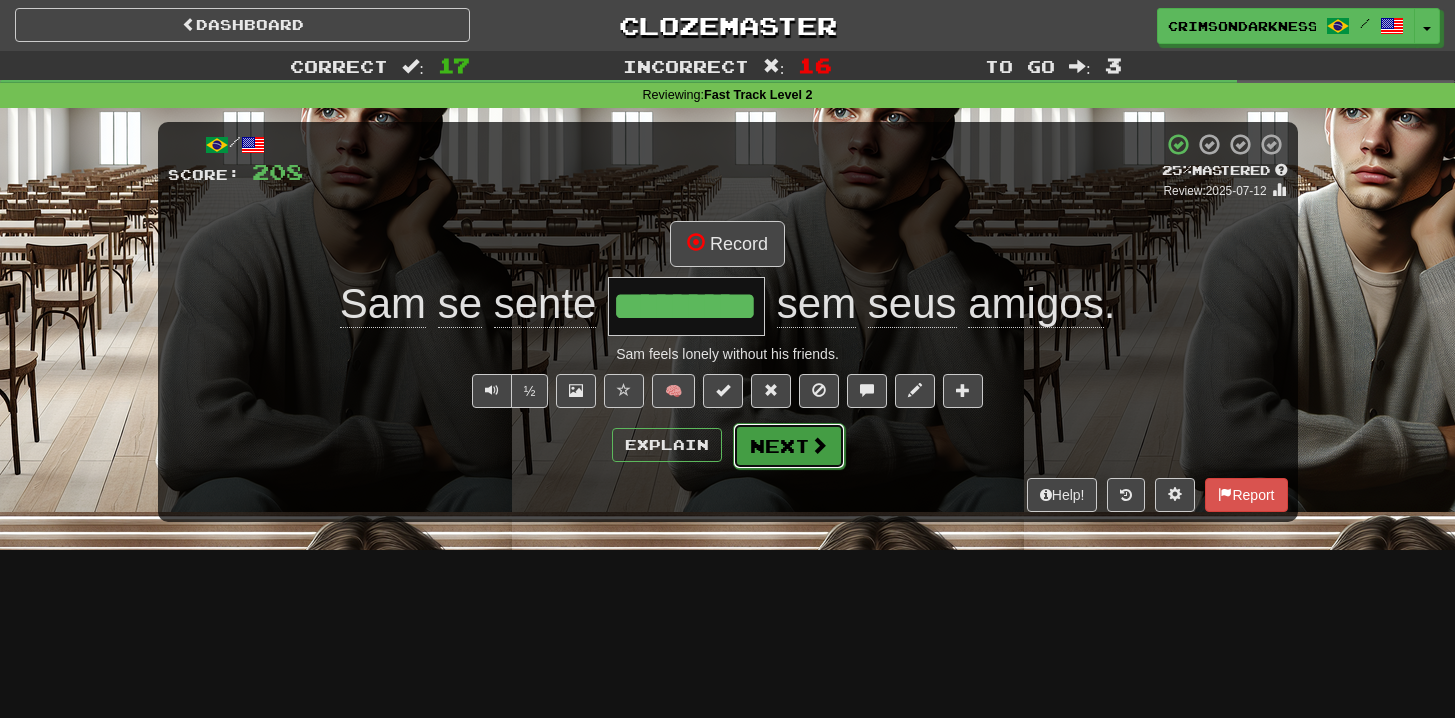 click on "Next" at bounding box center [789, 446] 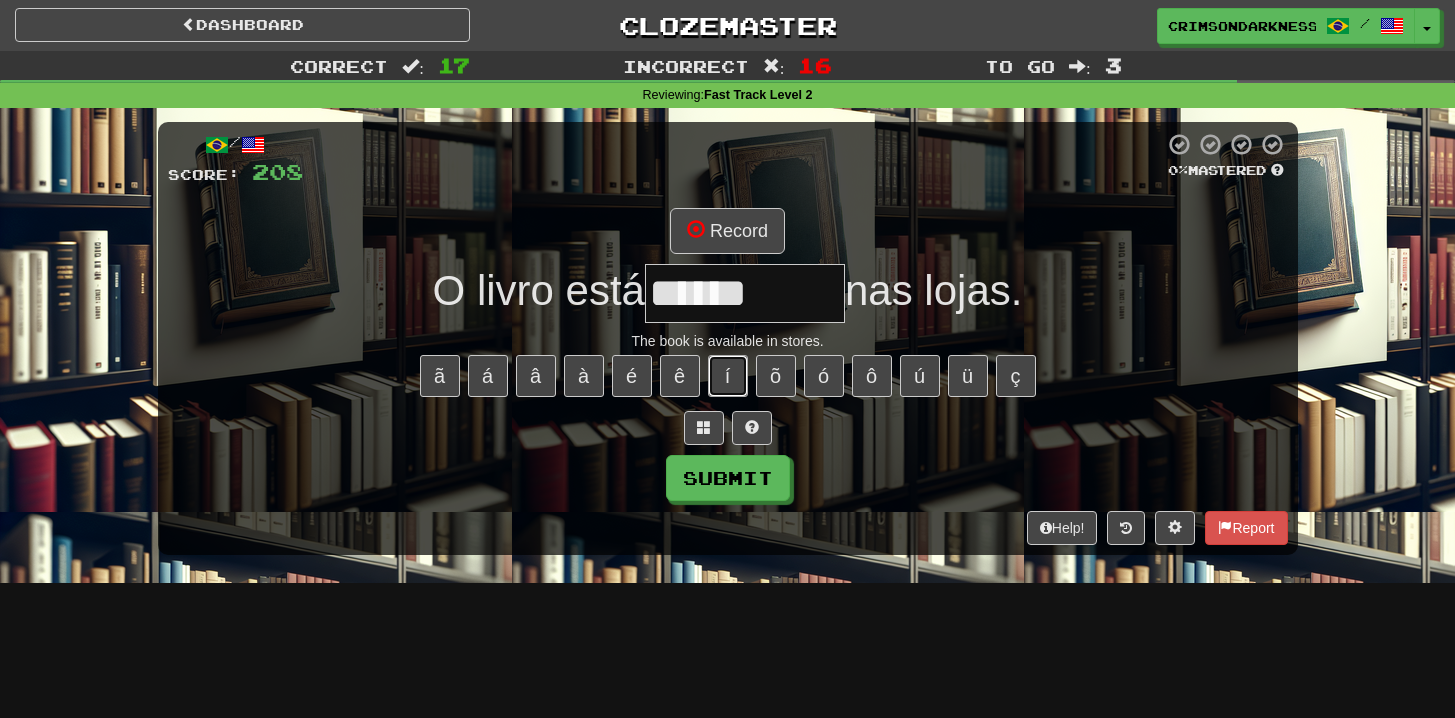click on "í" at bounding box center (728, 376) 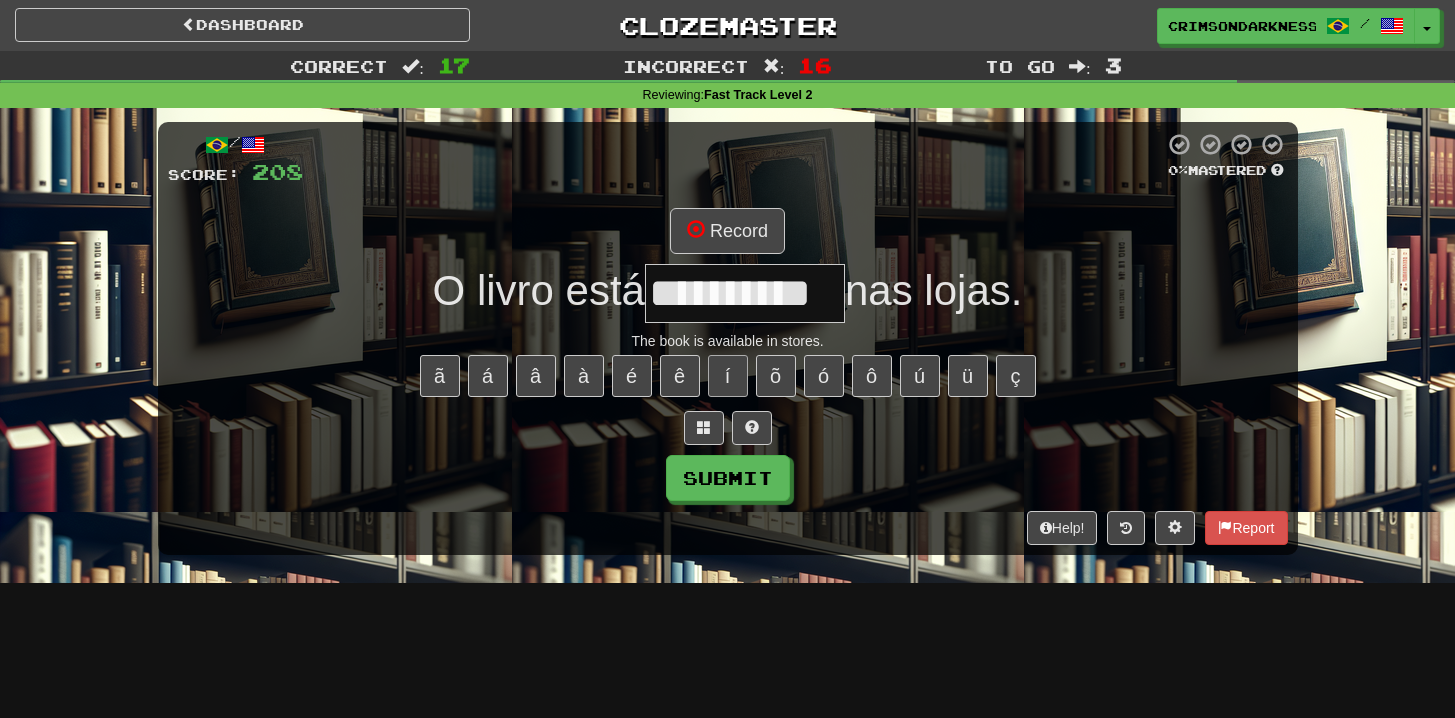 type on "**********" 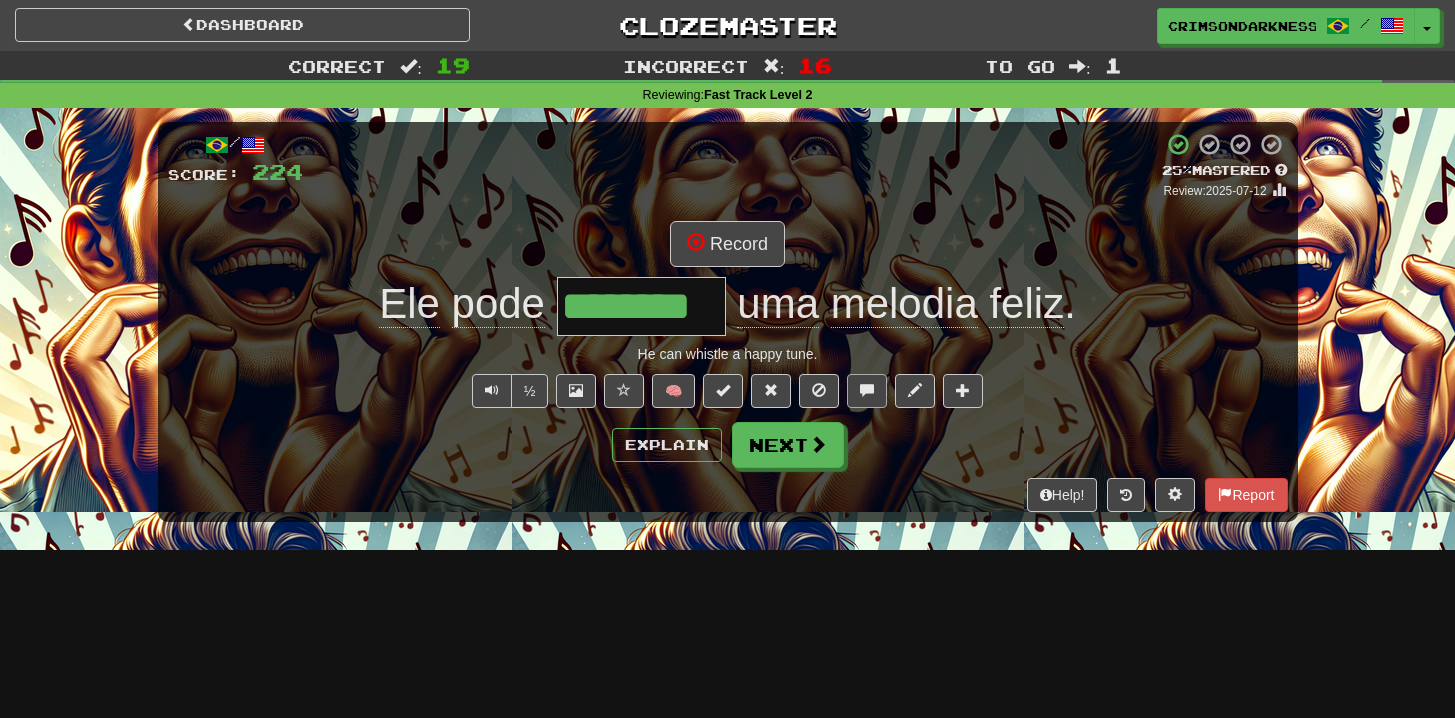 type on "*" 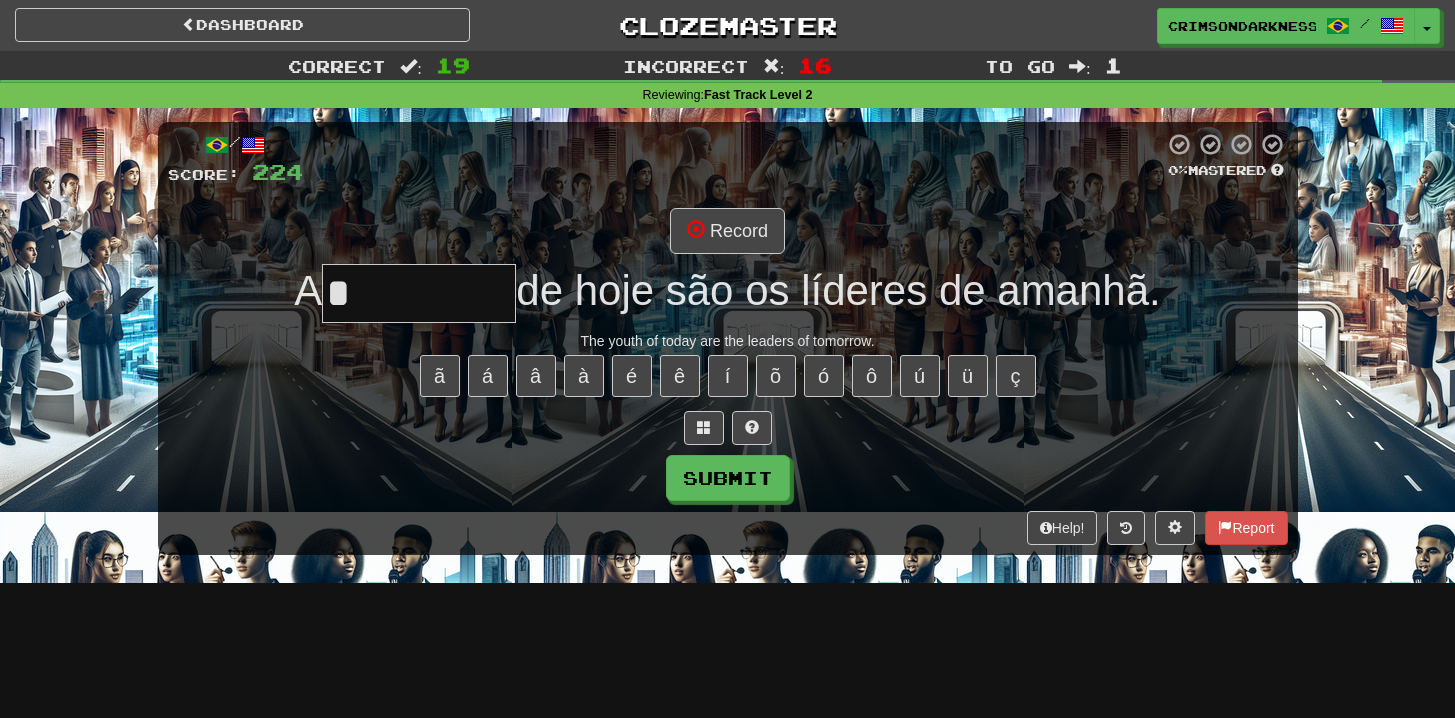 type on "*********" 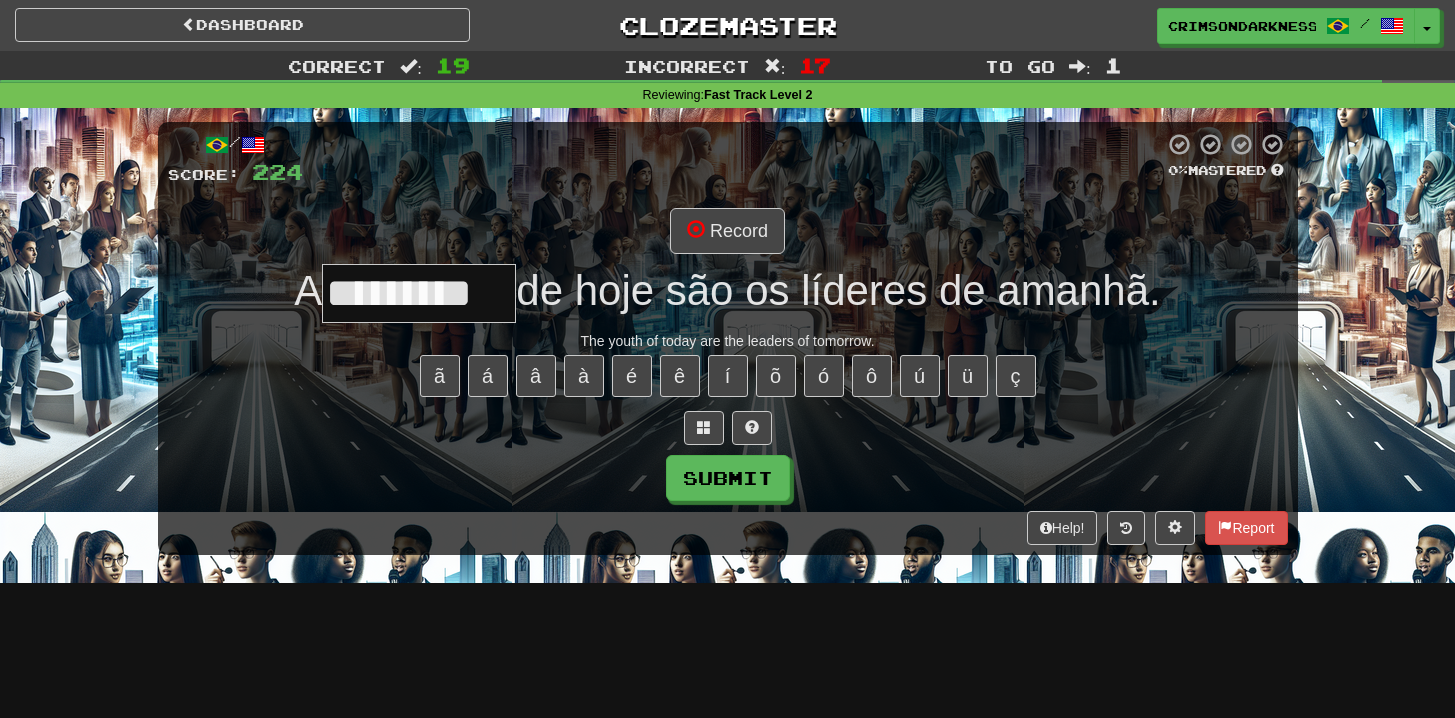 type on "*********" 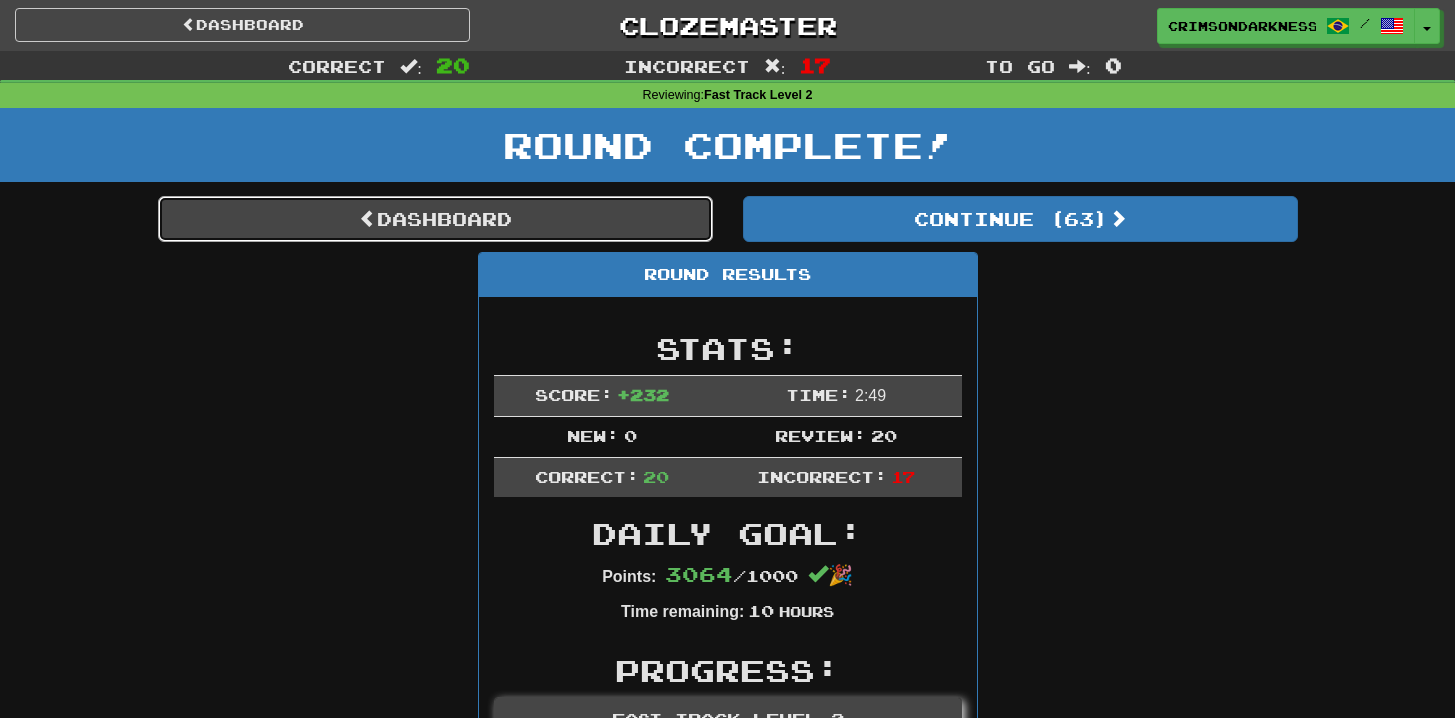 click on "Dashboard" at bounding box center (435, 219) 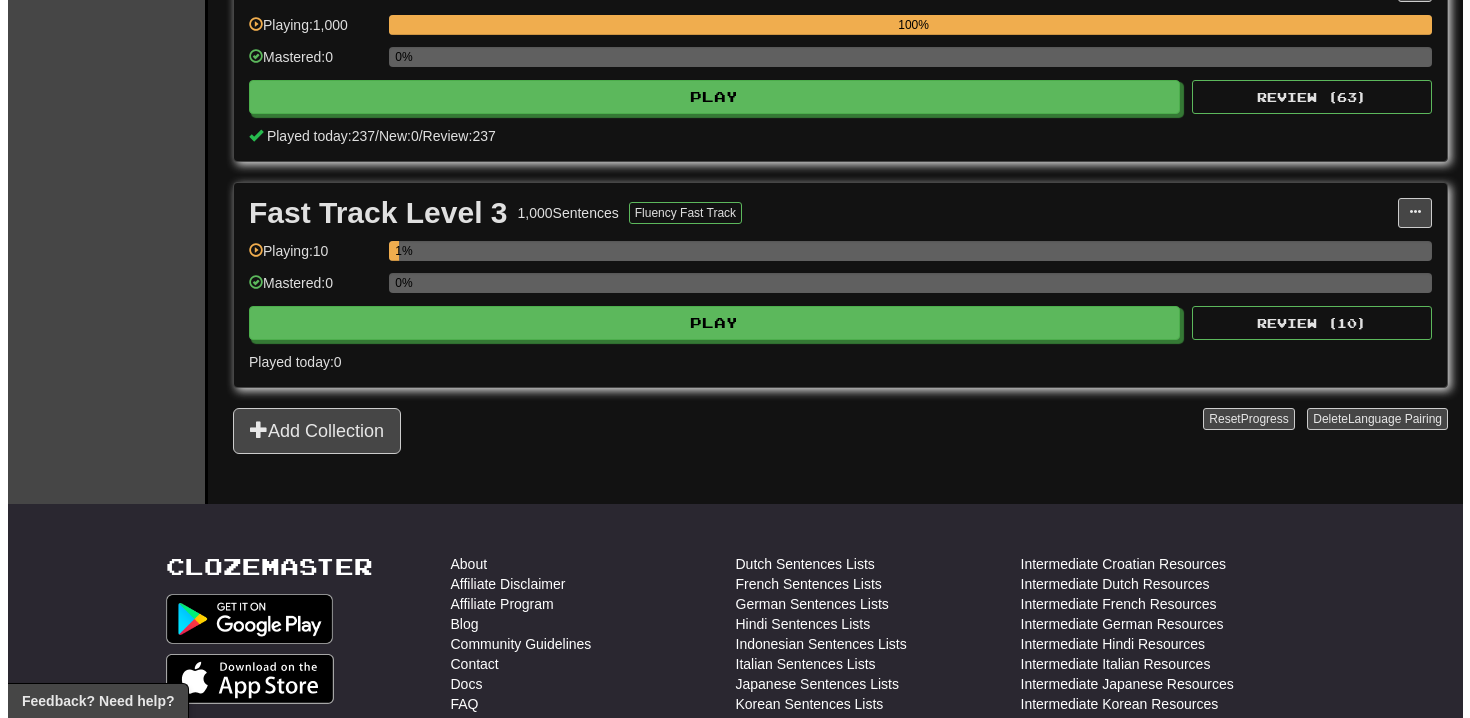 scroll, scrollTop: 594, scrollLeft: 0, axis: vertical 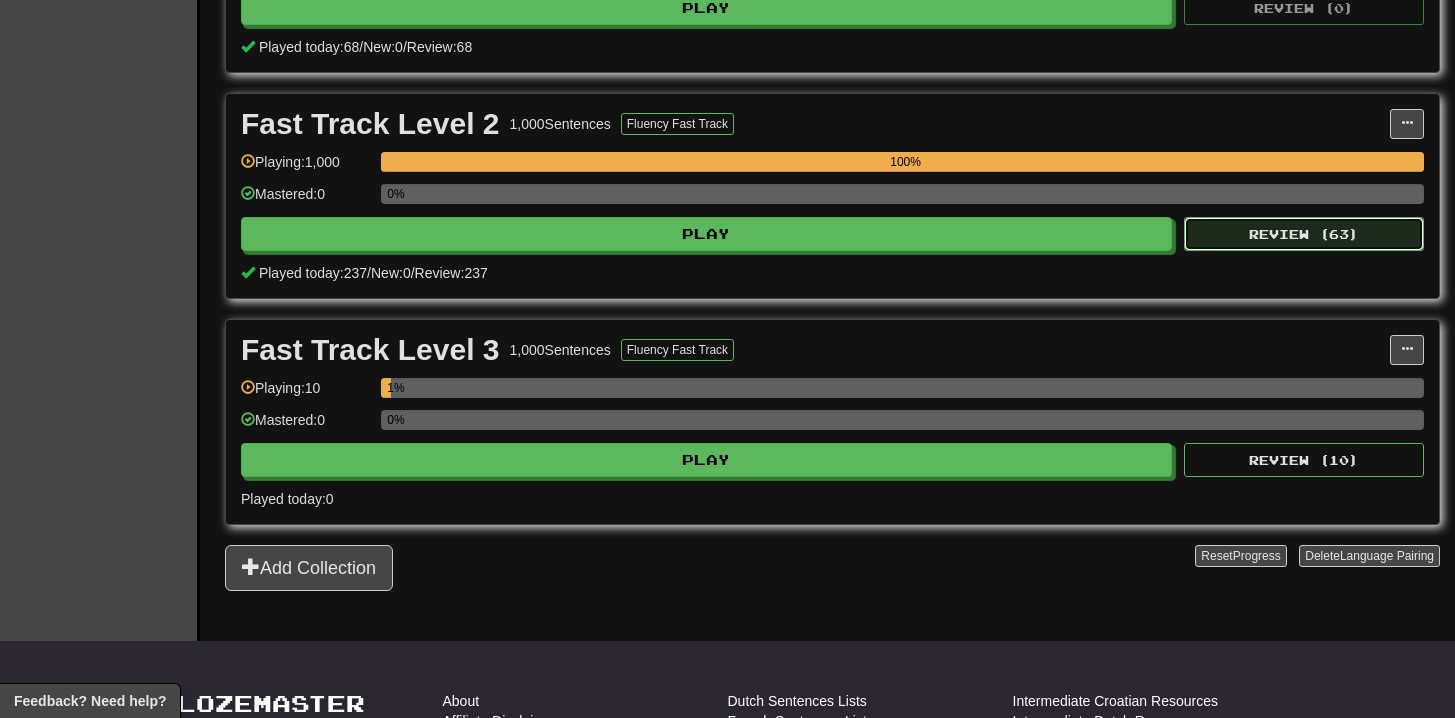 click on "Review ( 63 )" at bounding box center (1304, 234) 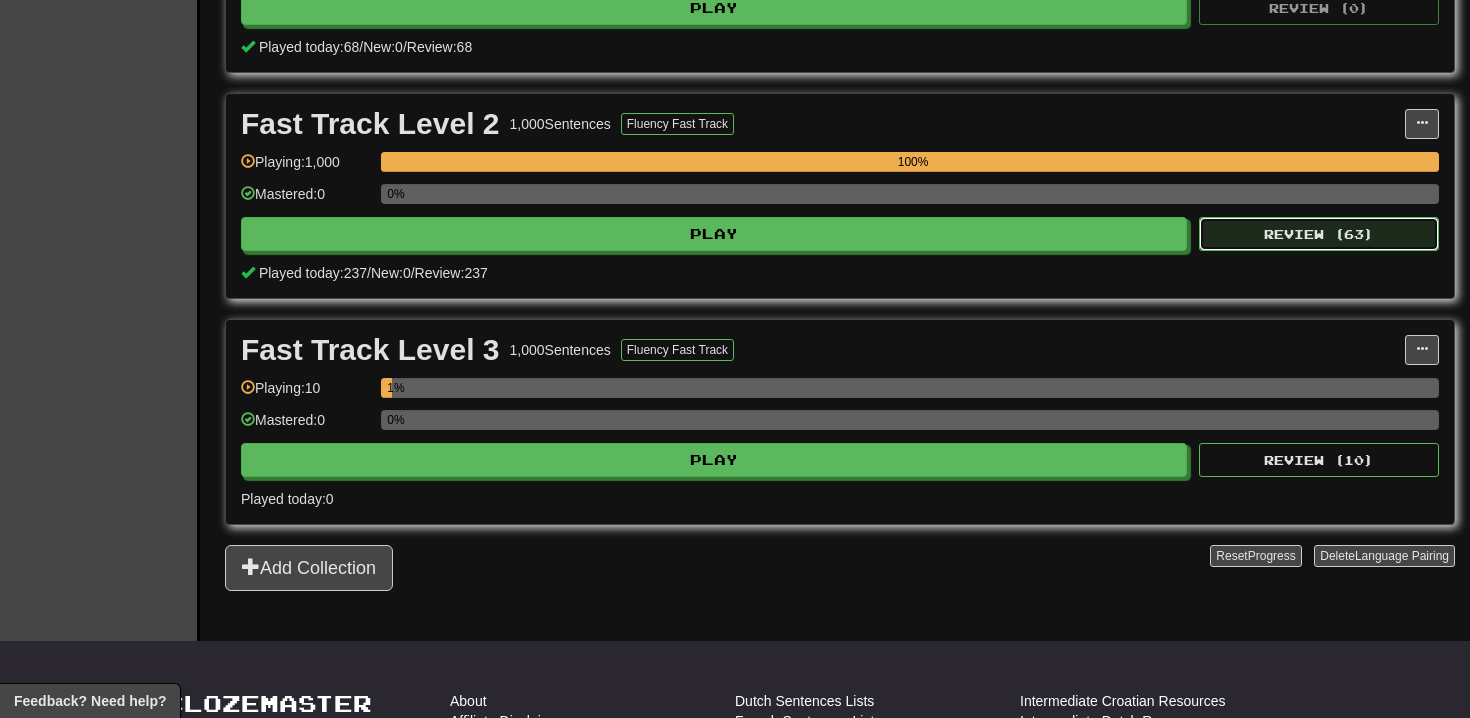 select on "**" 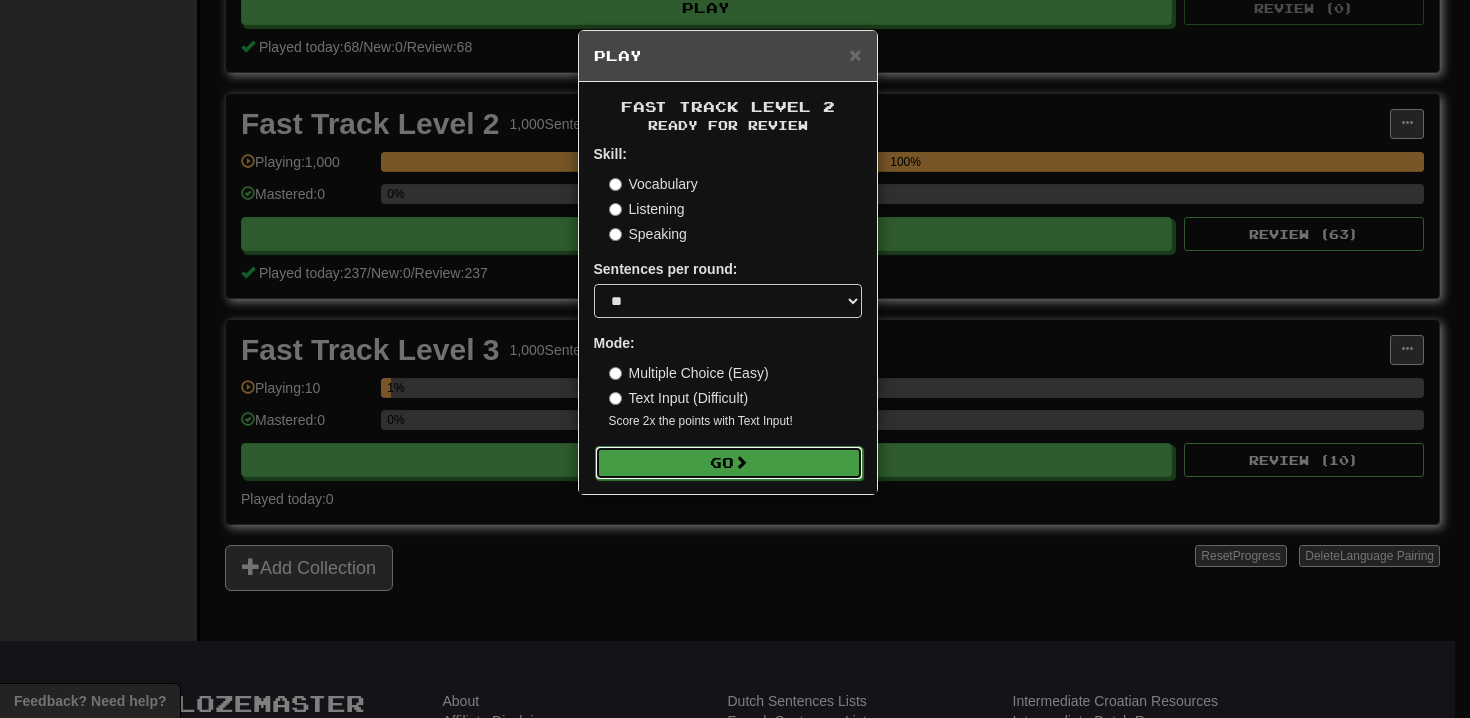 click at bounding box center (741, 462) 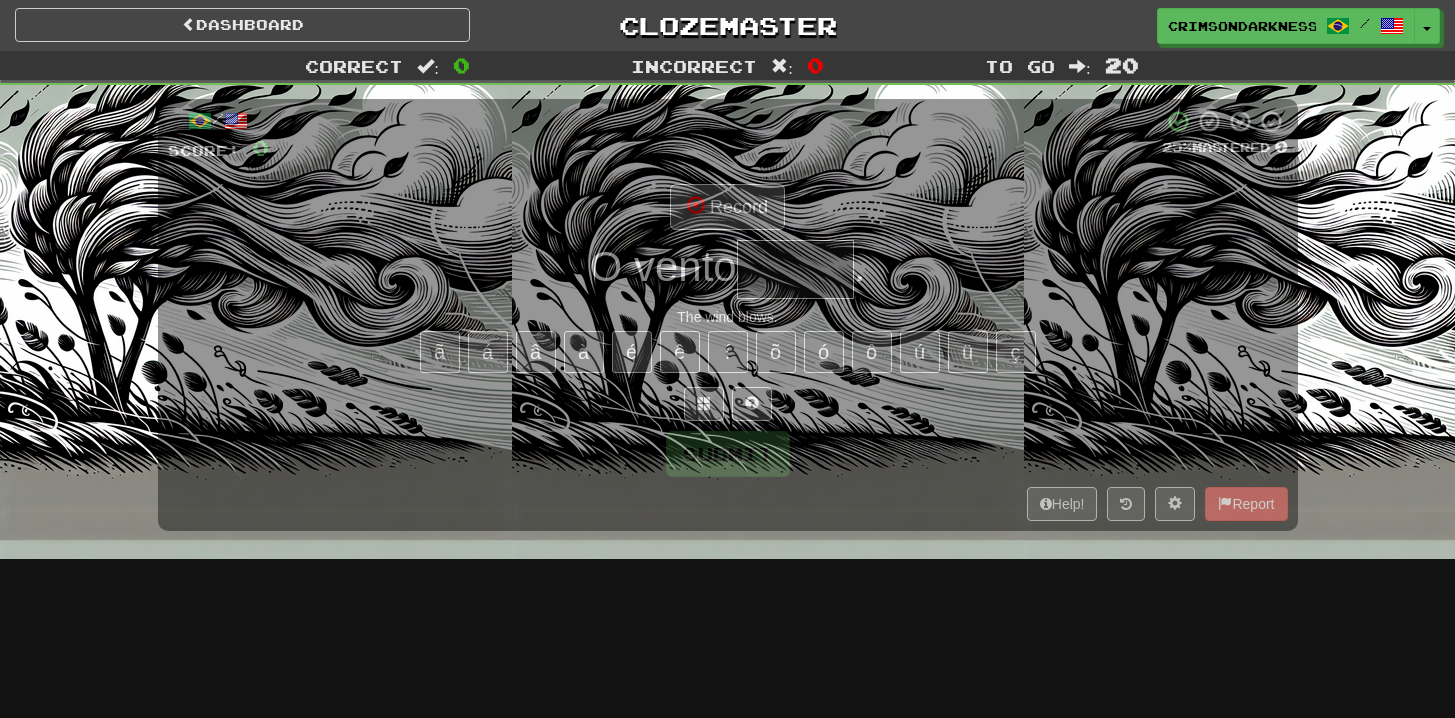 scroll, scrollTop: 0, scrollLeft: 0, axis: both 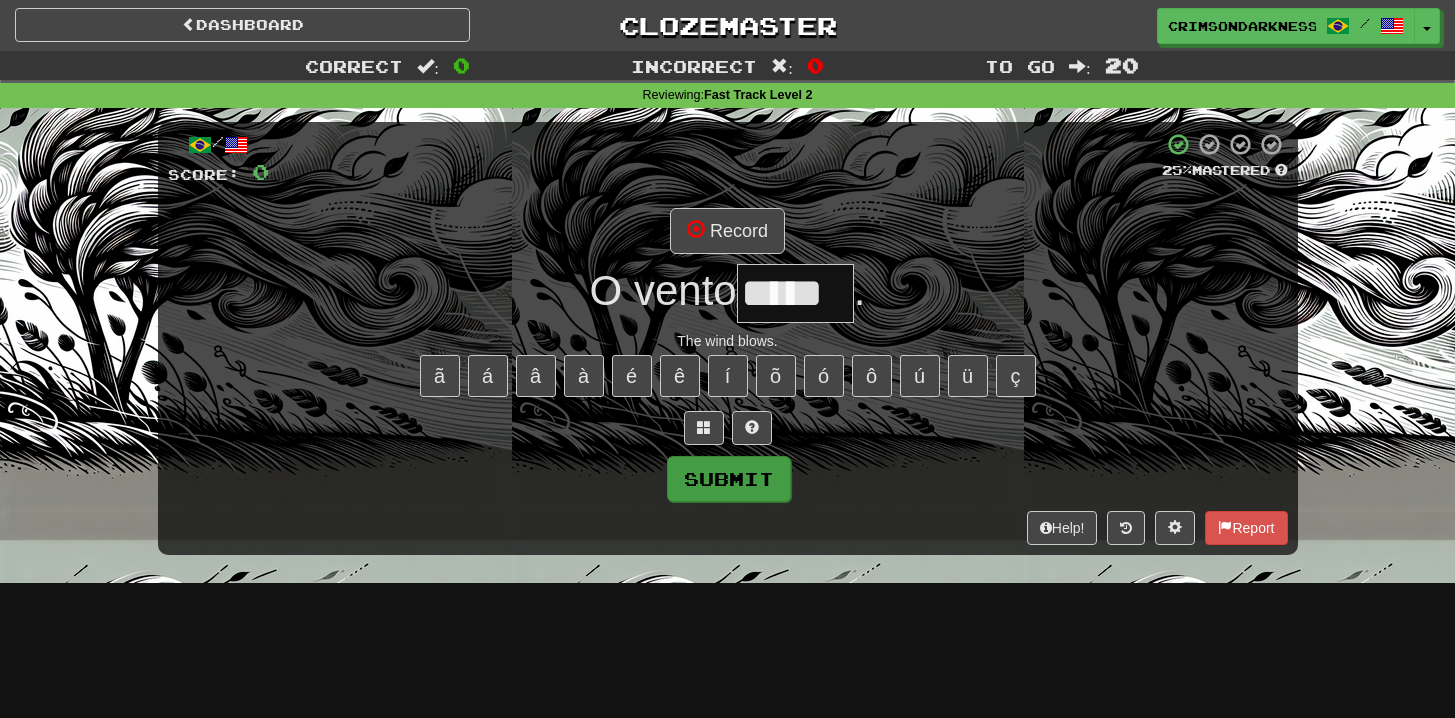 type on "*****" 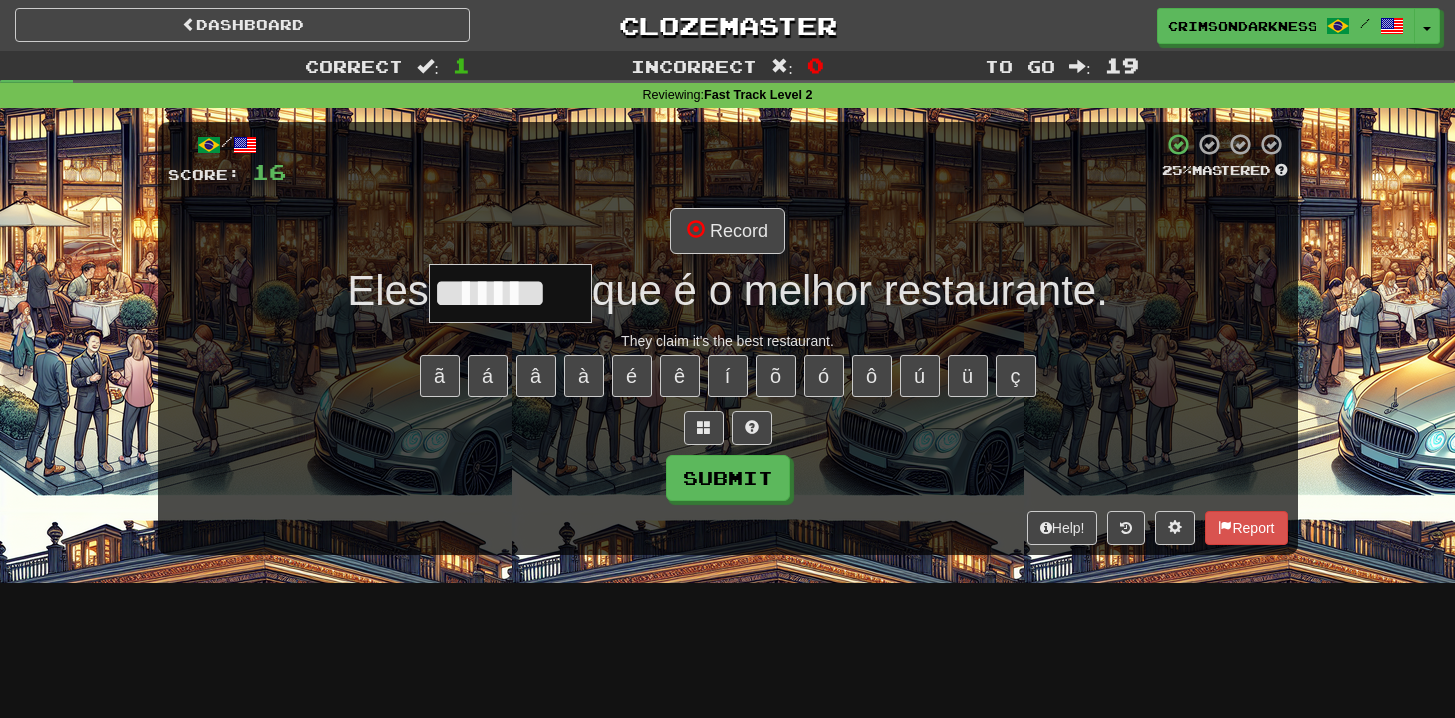 type on "*******" 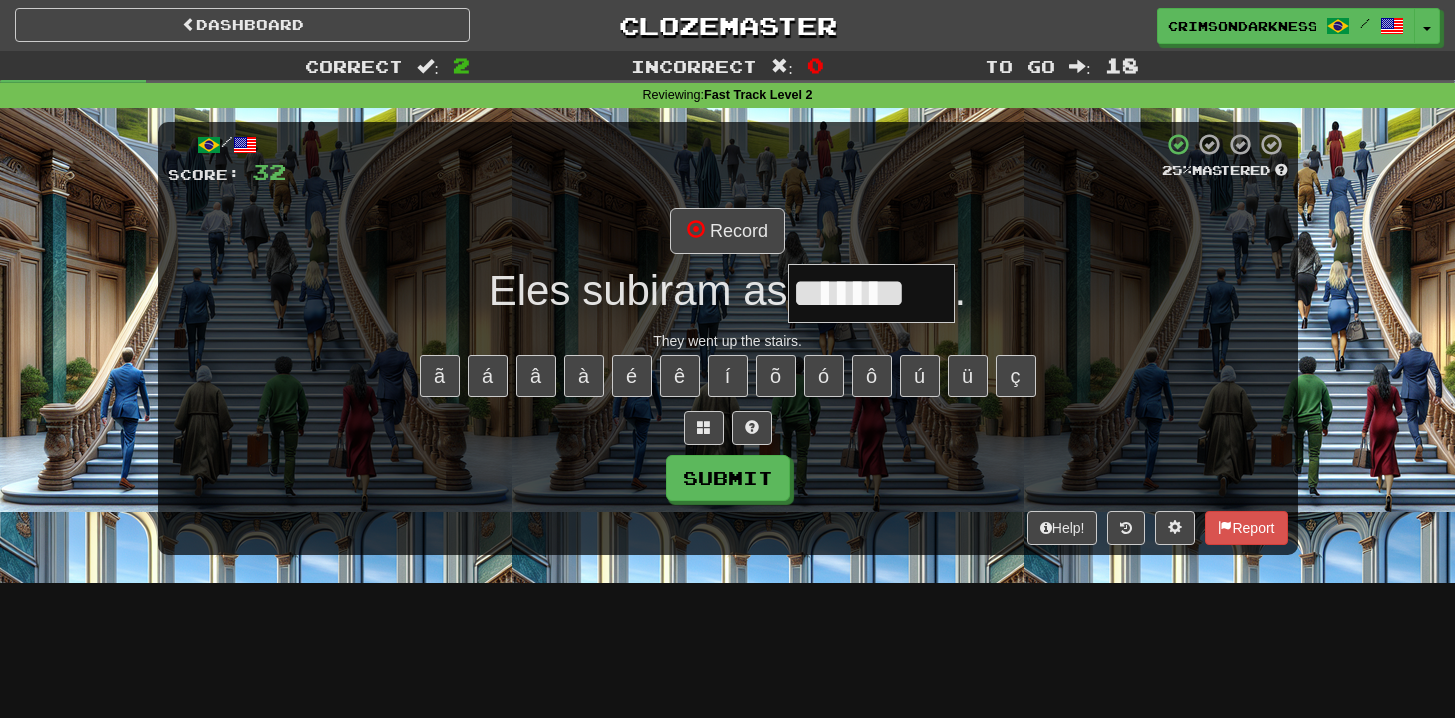 type on "*******" 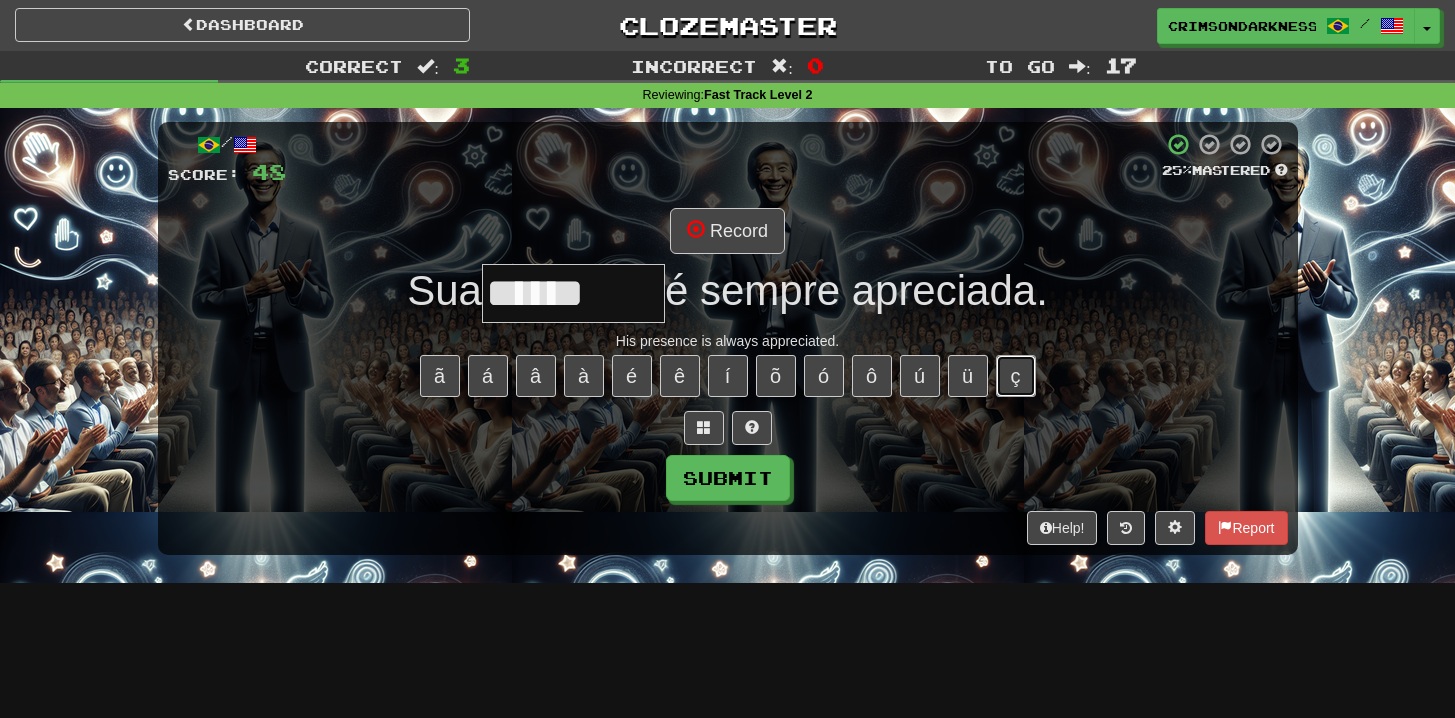 click on "ç" at bounding box center [1016, 376] 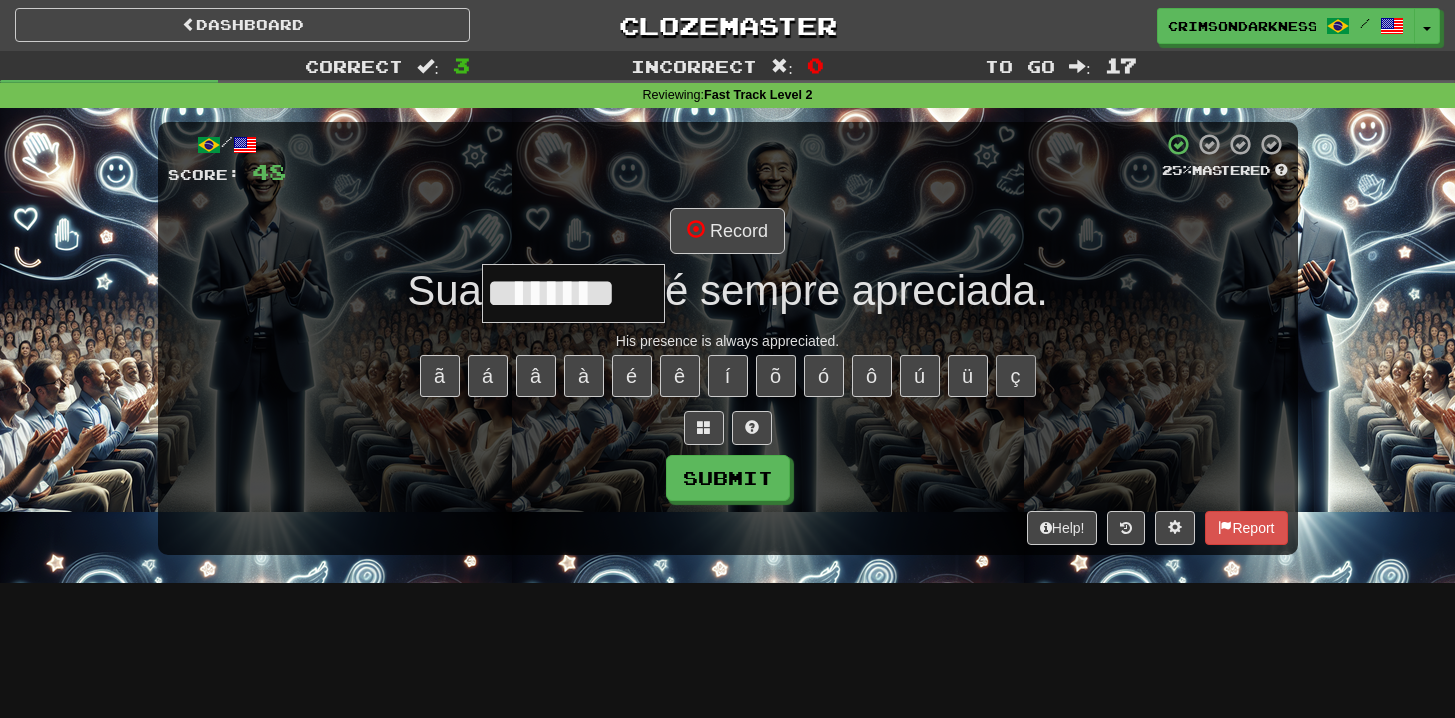 type on "********" 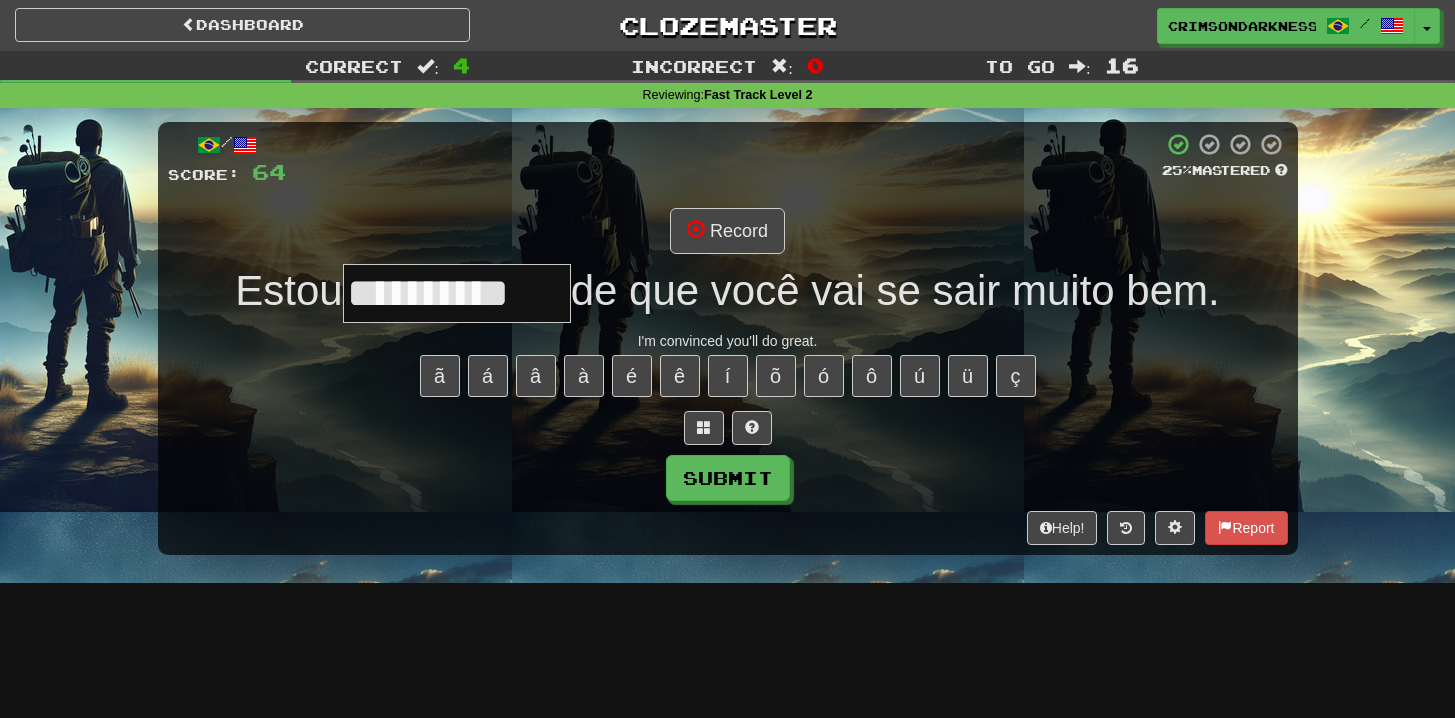 type on "**********" 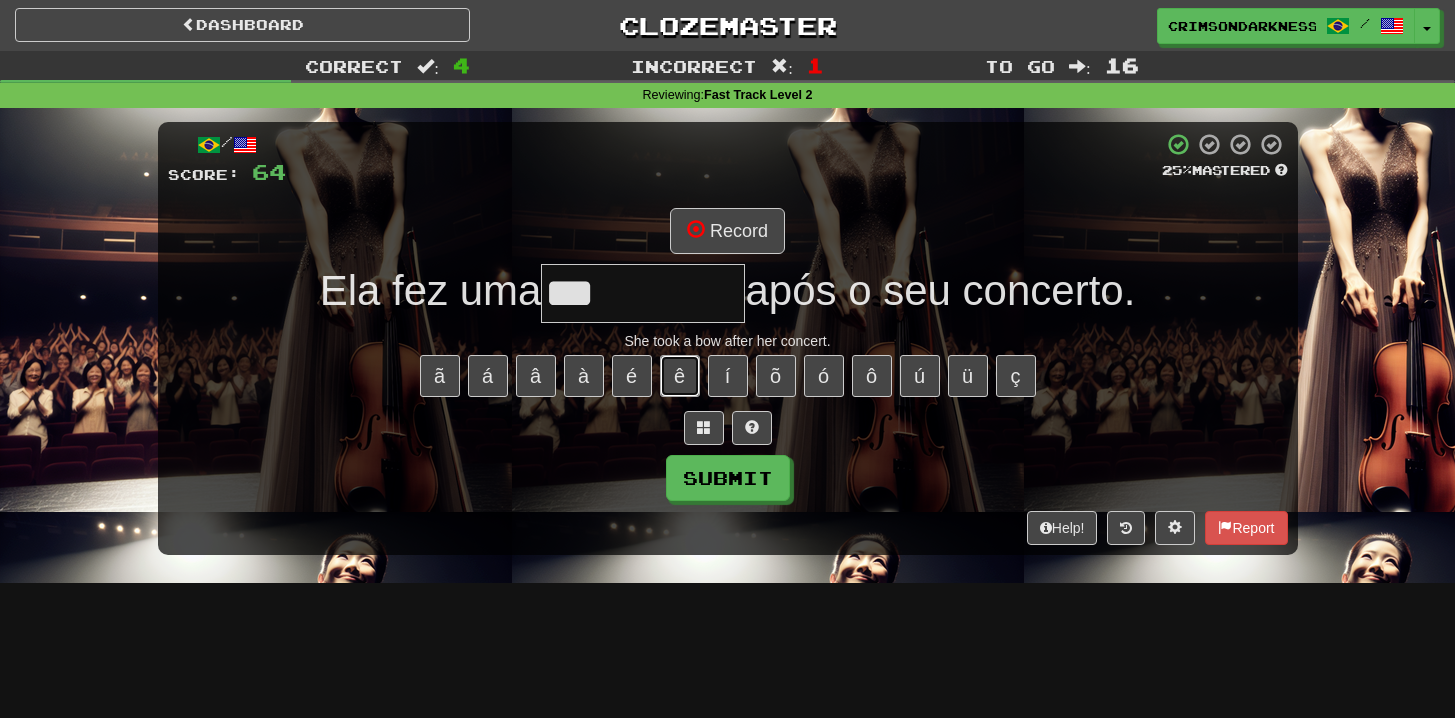 click on "ê" at bounding box center [680, 376] 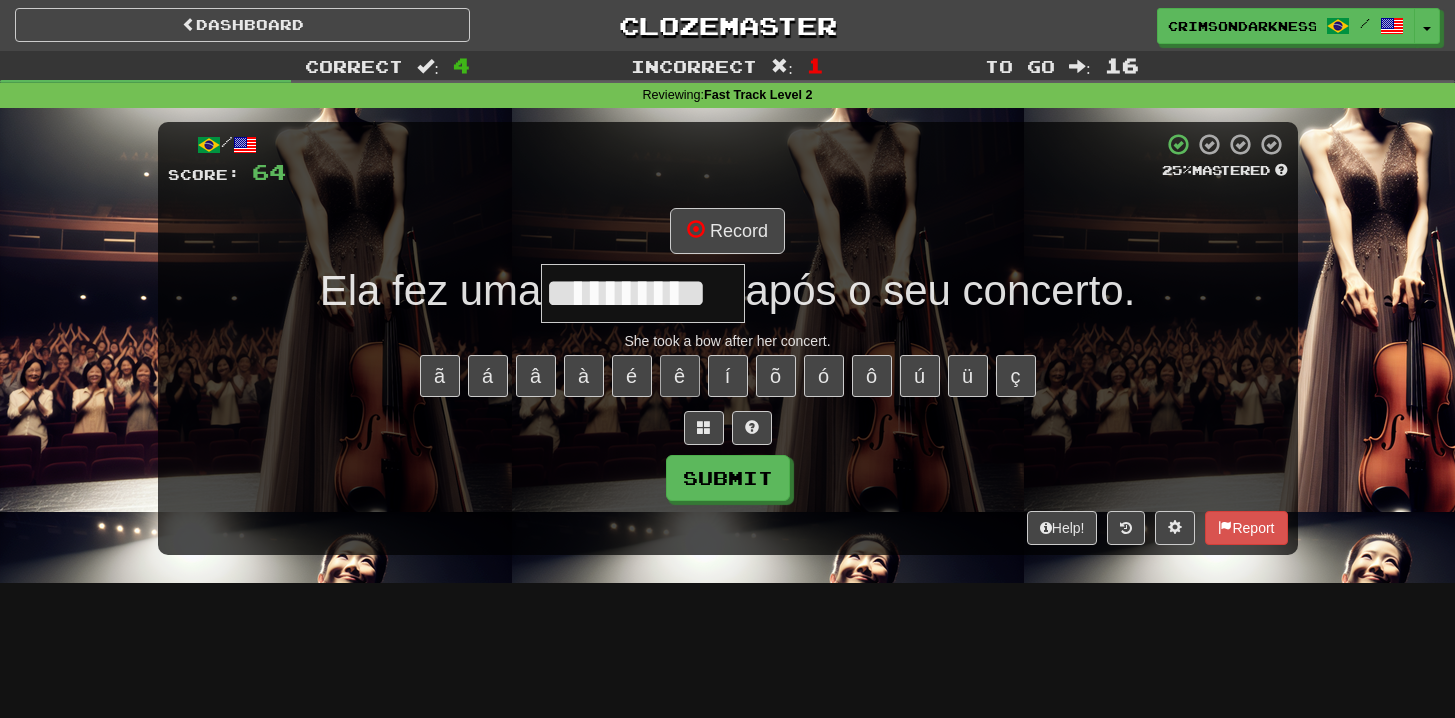 type on "**********" 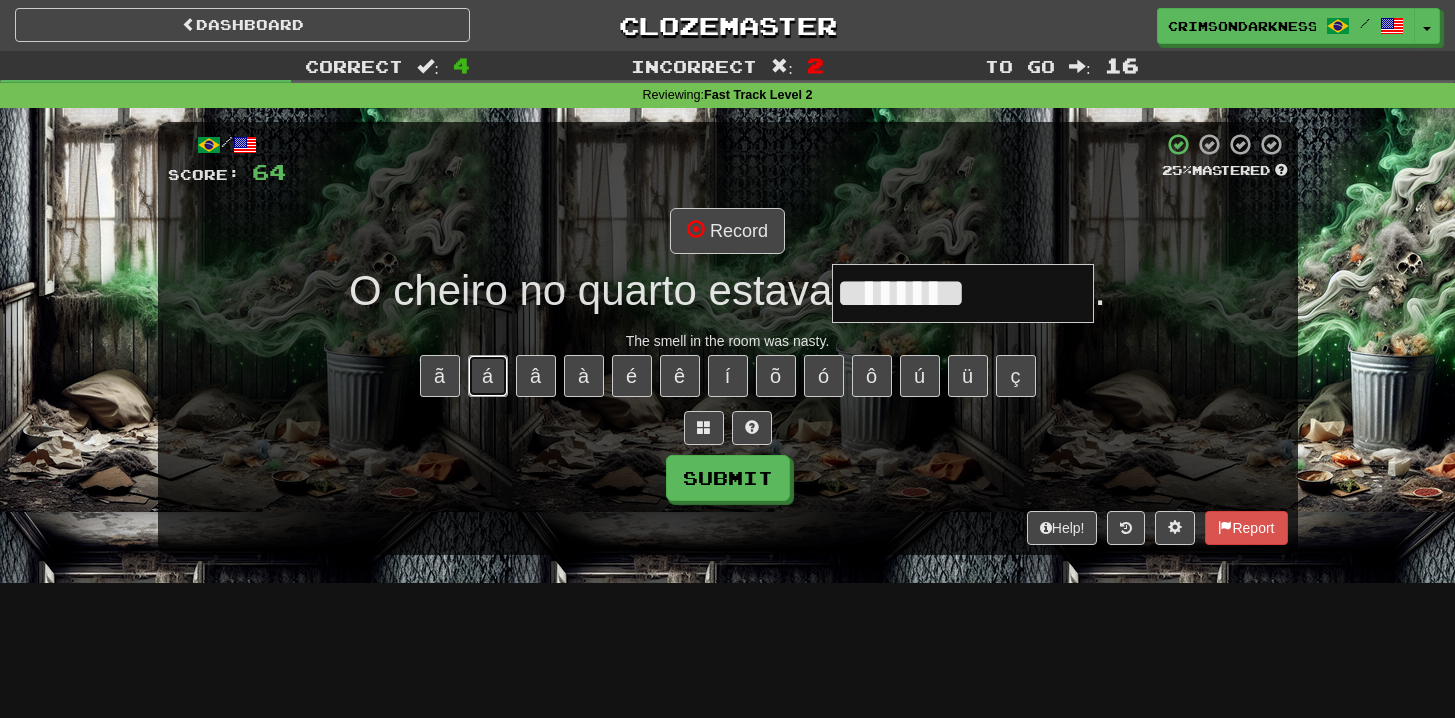 click on "á" at bounding box center (488, 376) 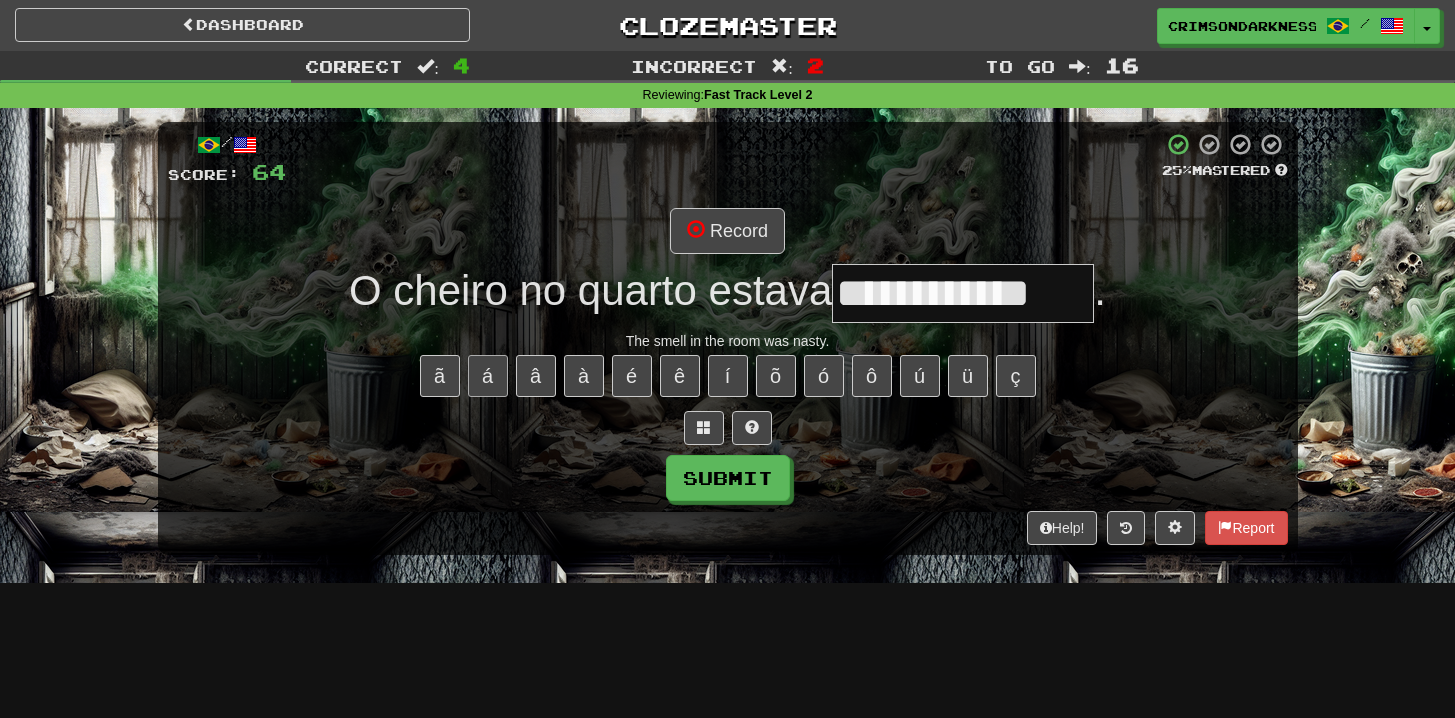 type on "**********" 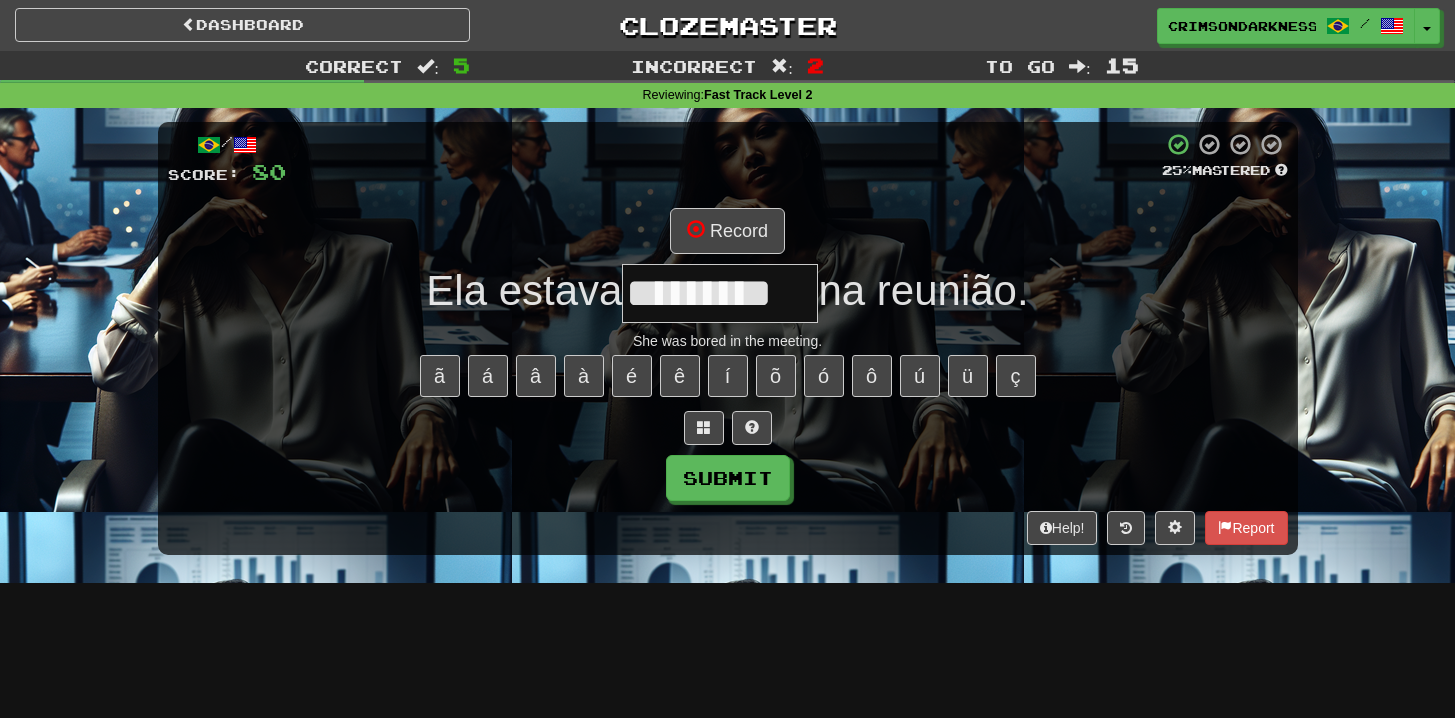 type on "*********" 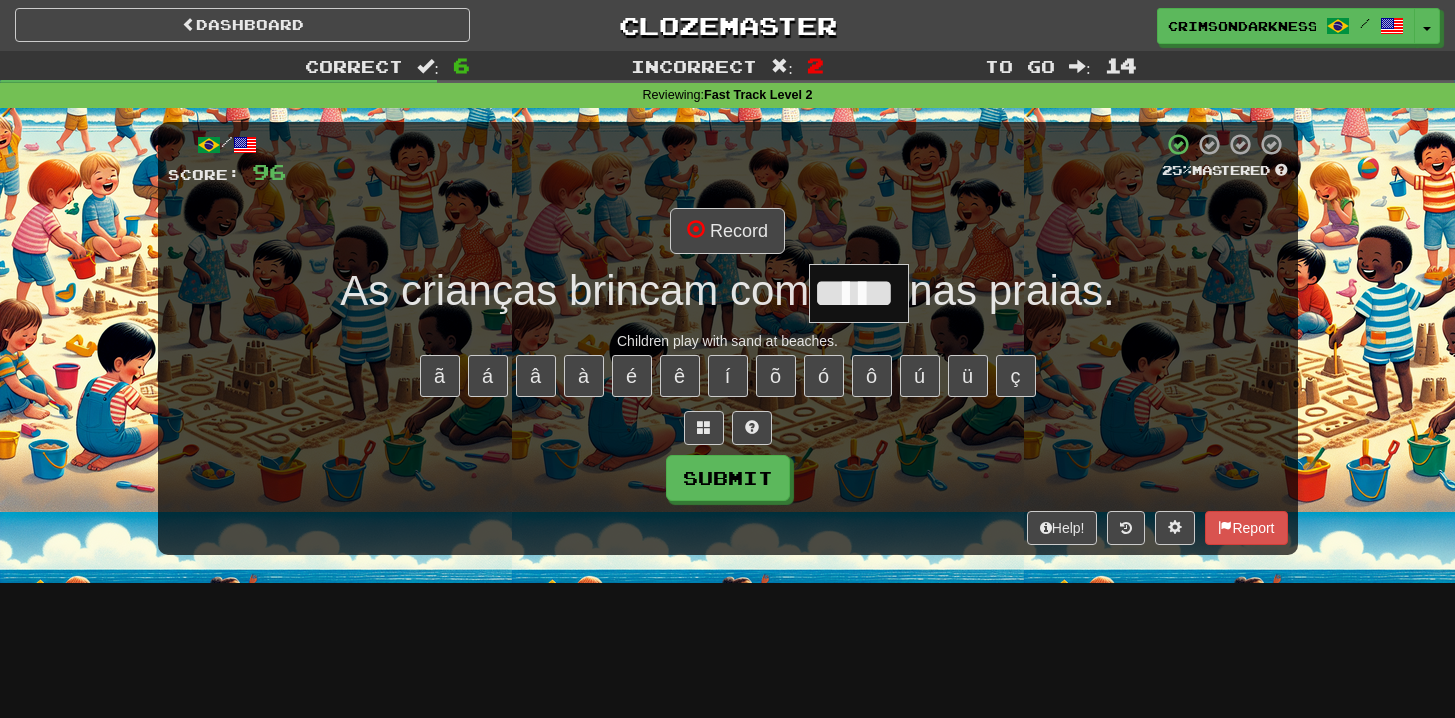 type on "*****" 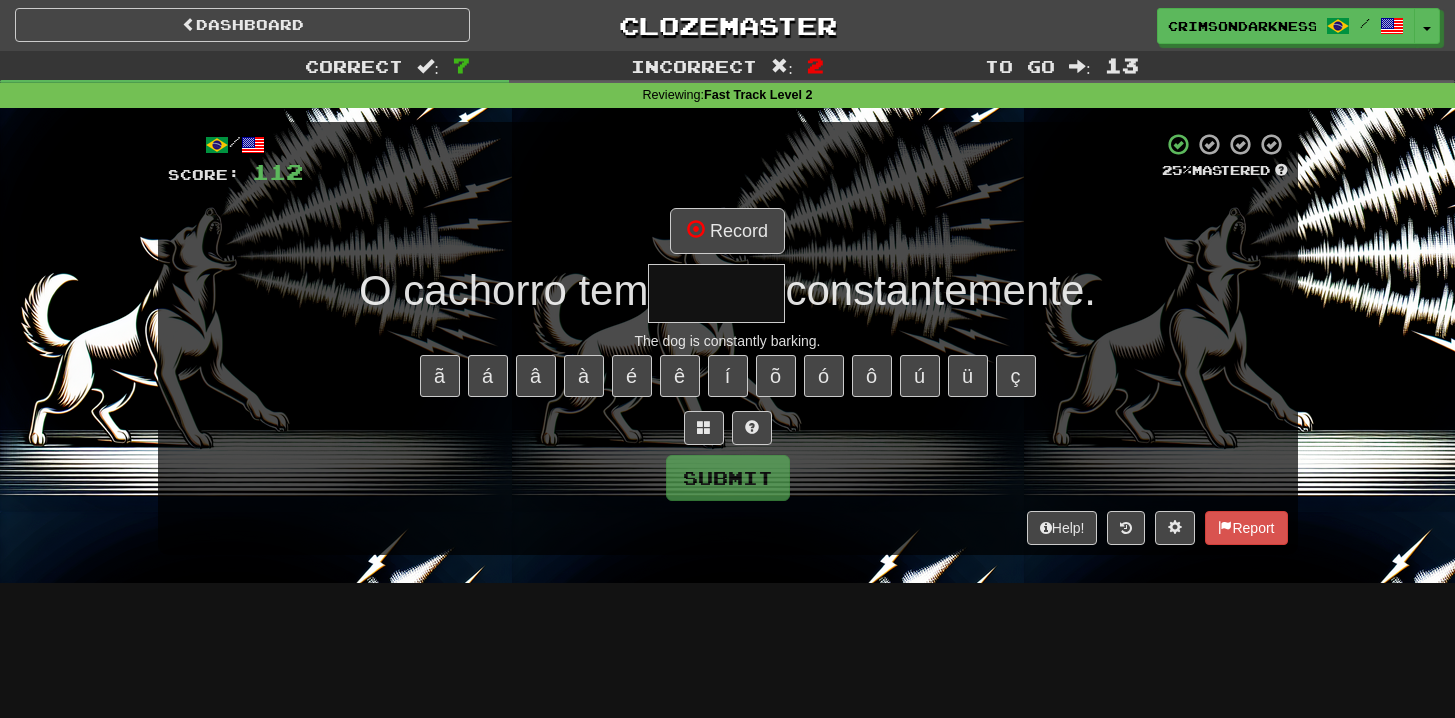 type on "*******" 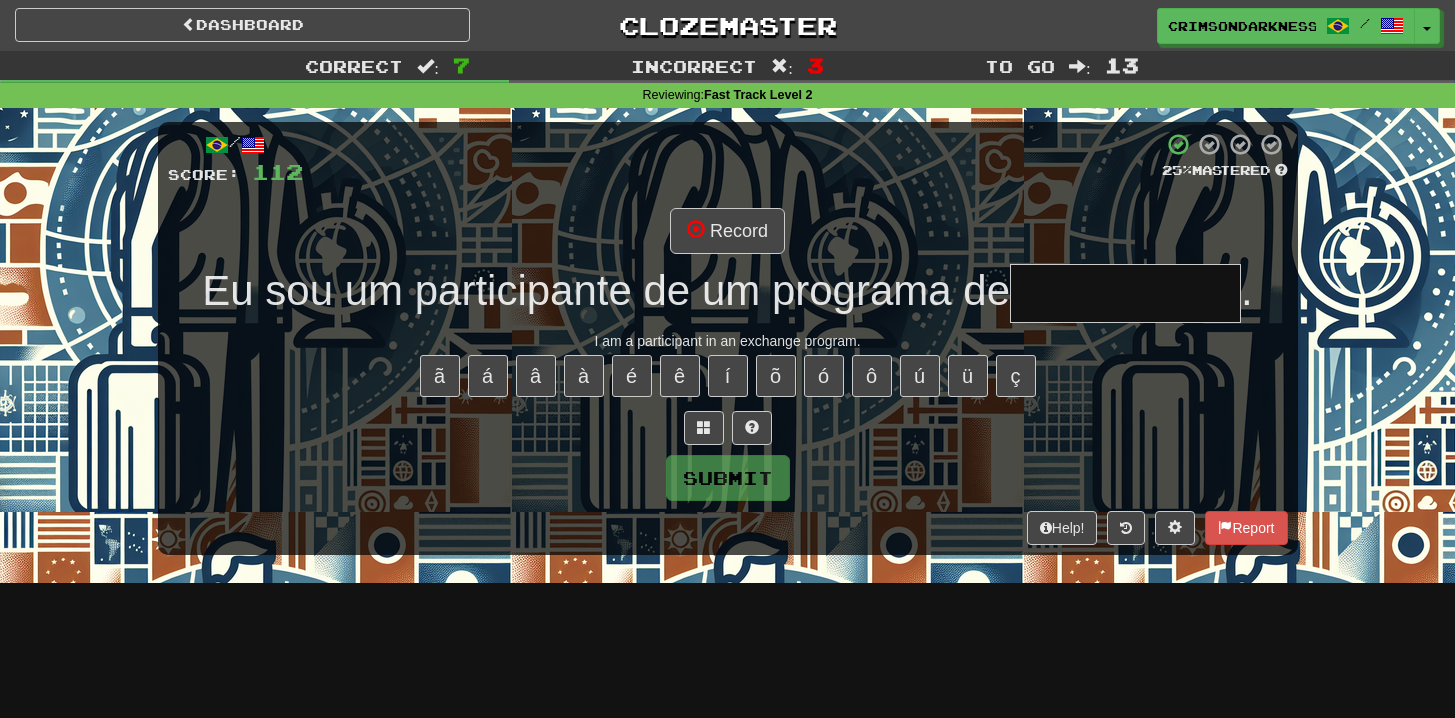 type on "**********" 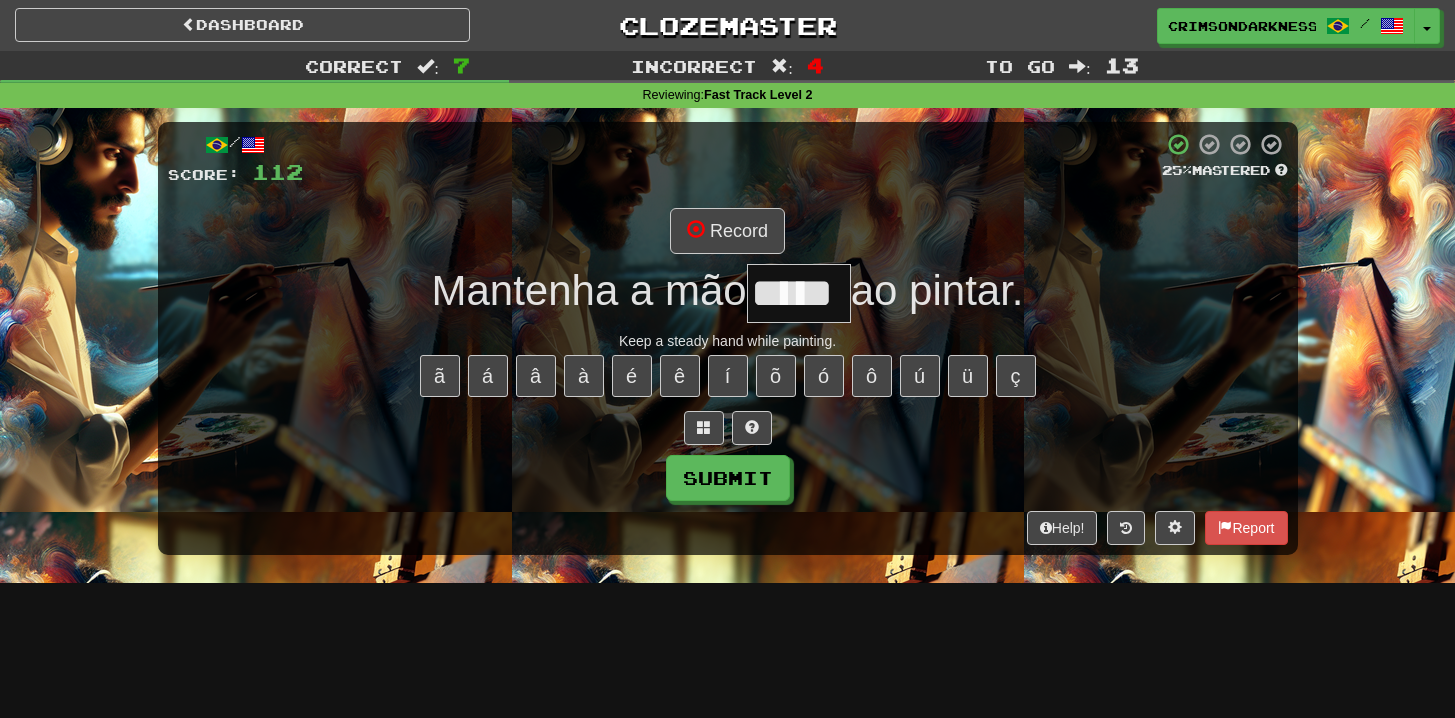 type on "*****" 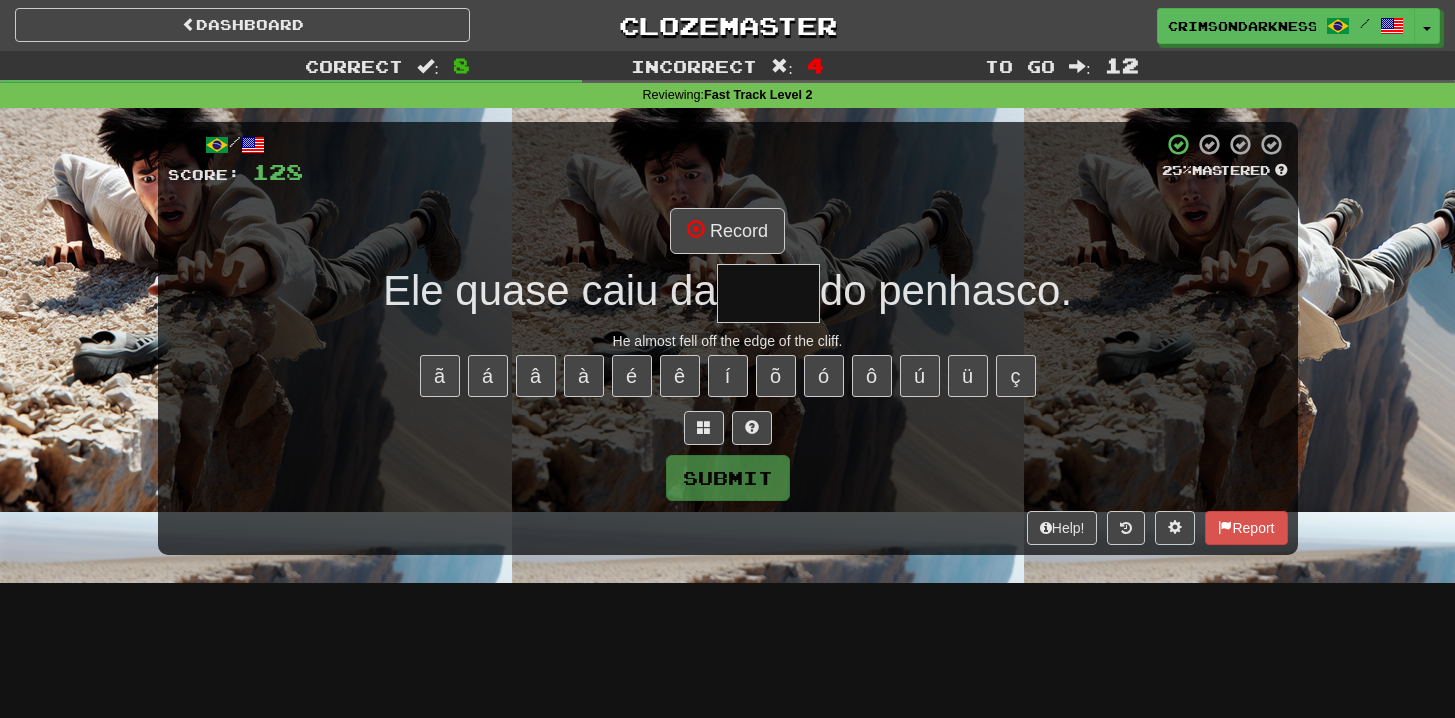 type on "*****" 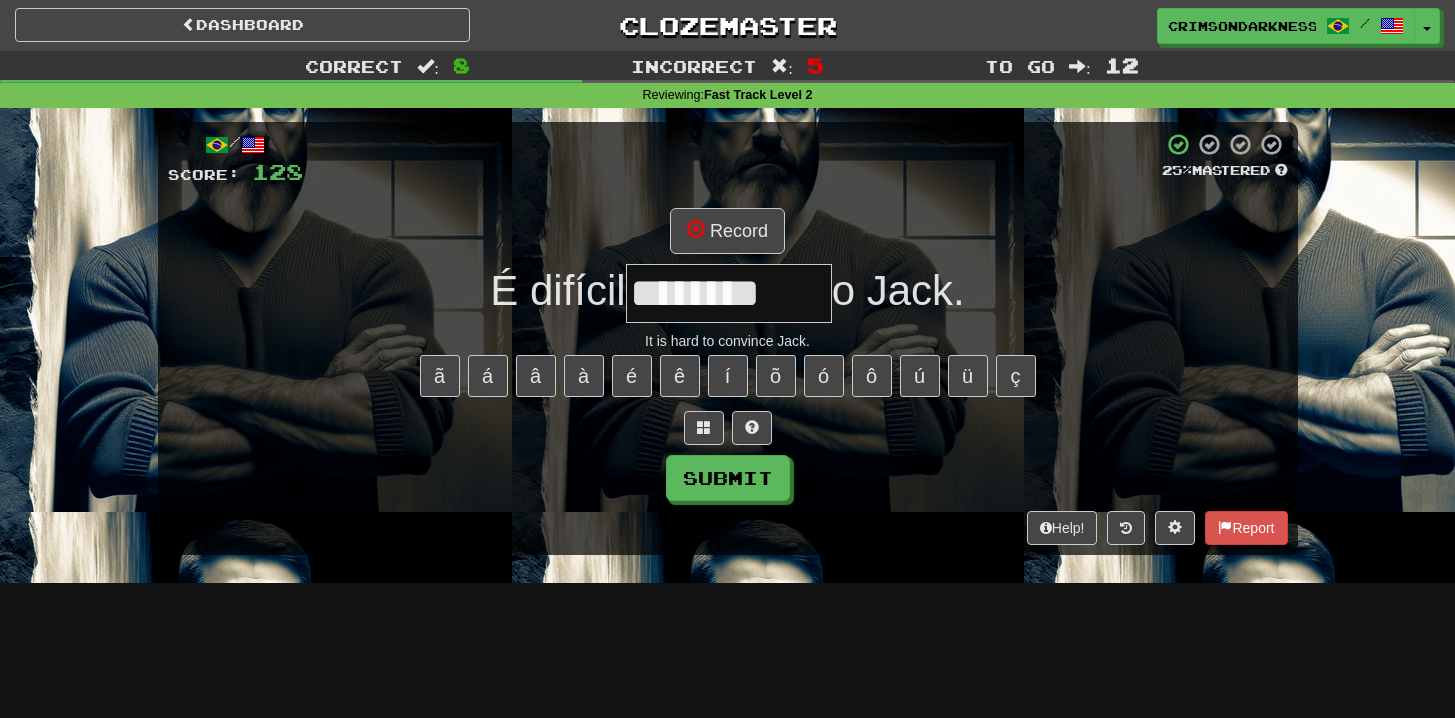 type on "*********" 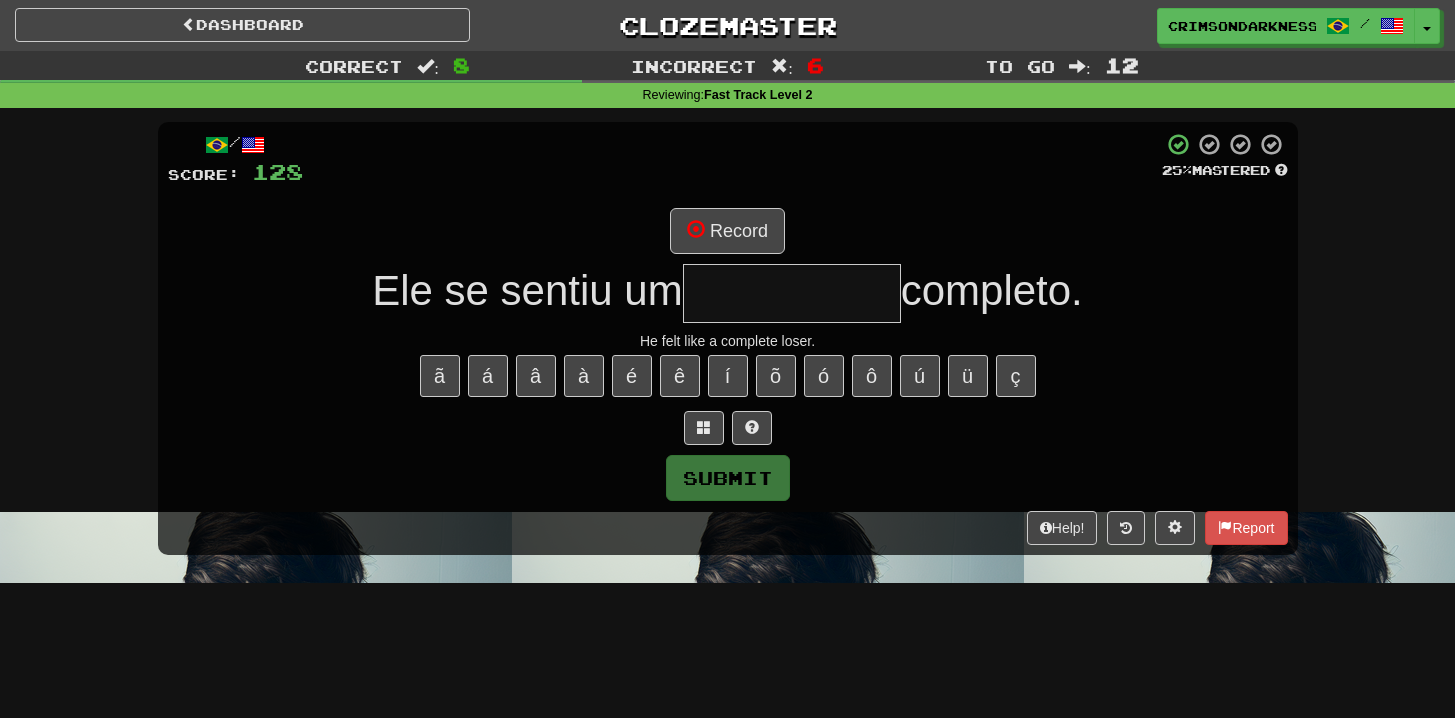 type on "**********" 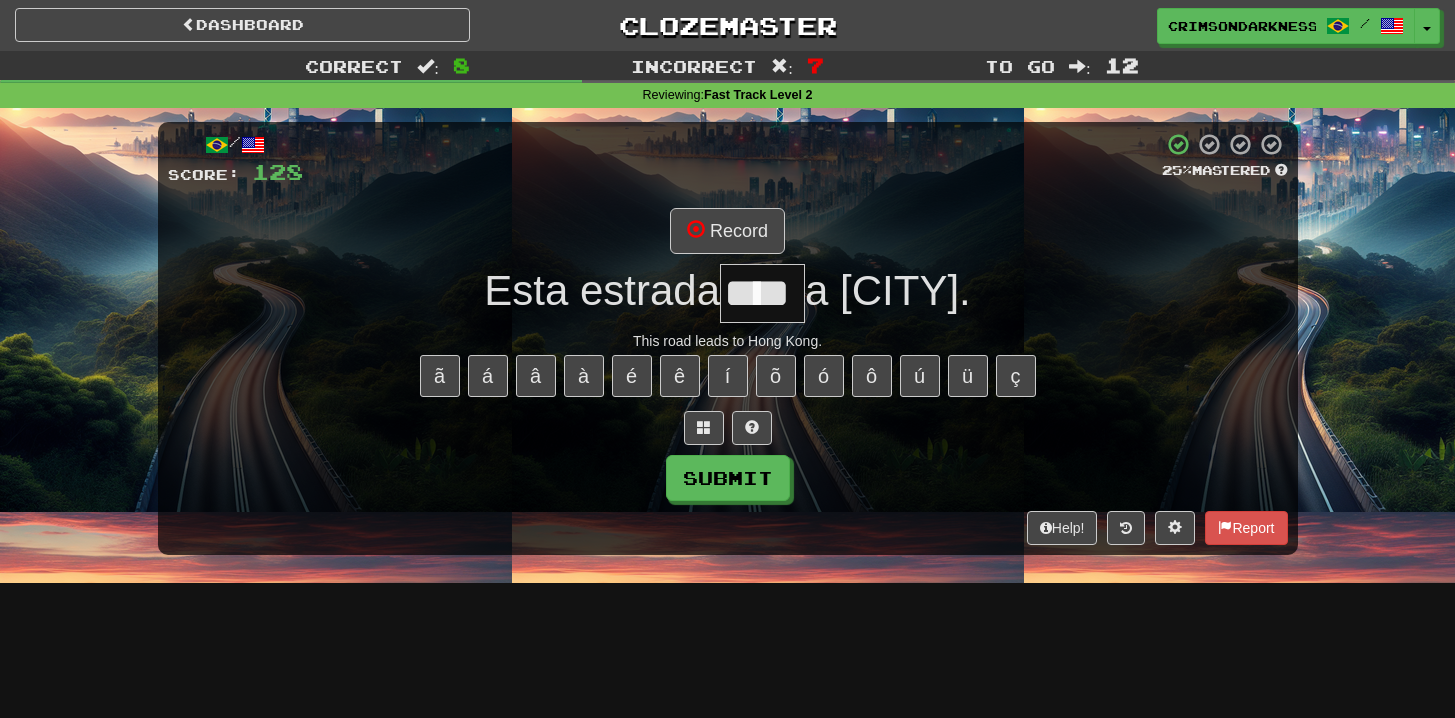 type on "****" 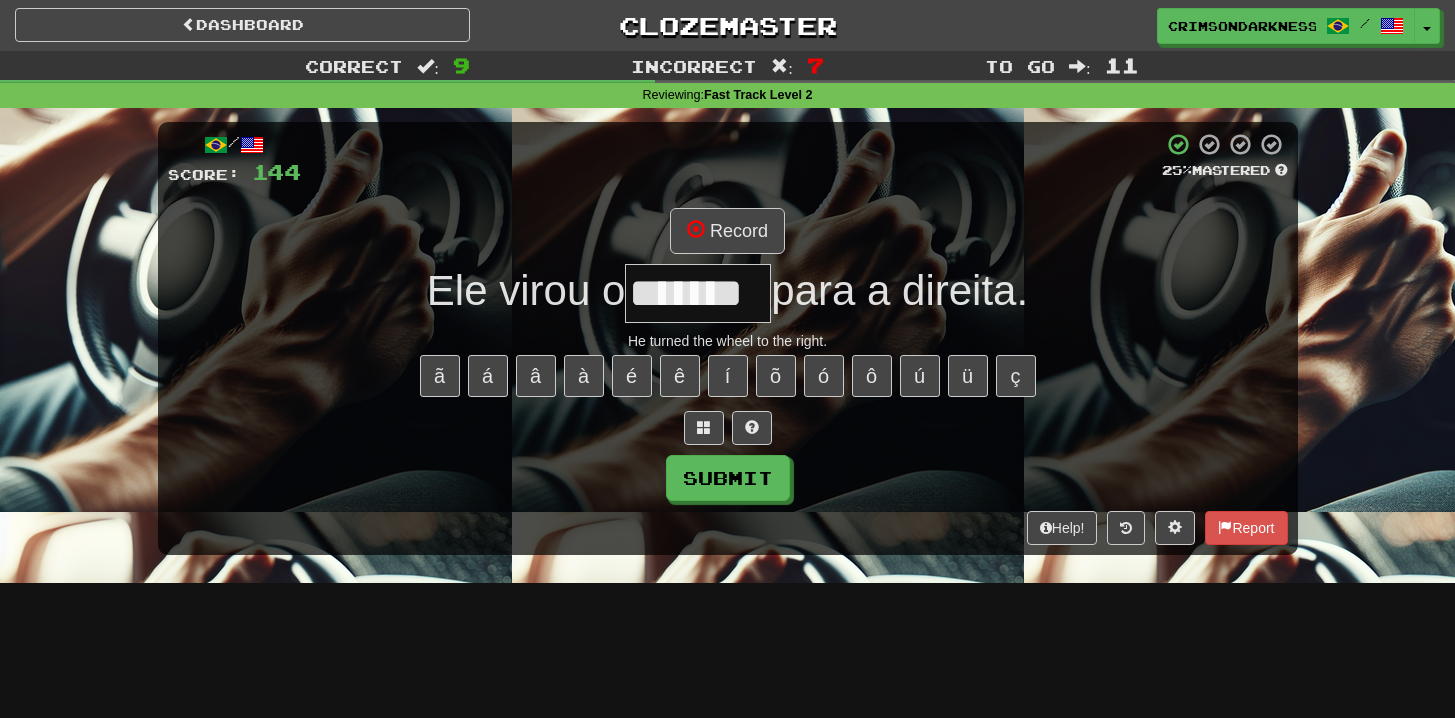 scroll, scrollTop: 0, scrollLeft: 13, axis: horizontal 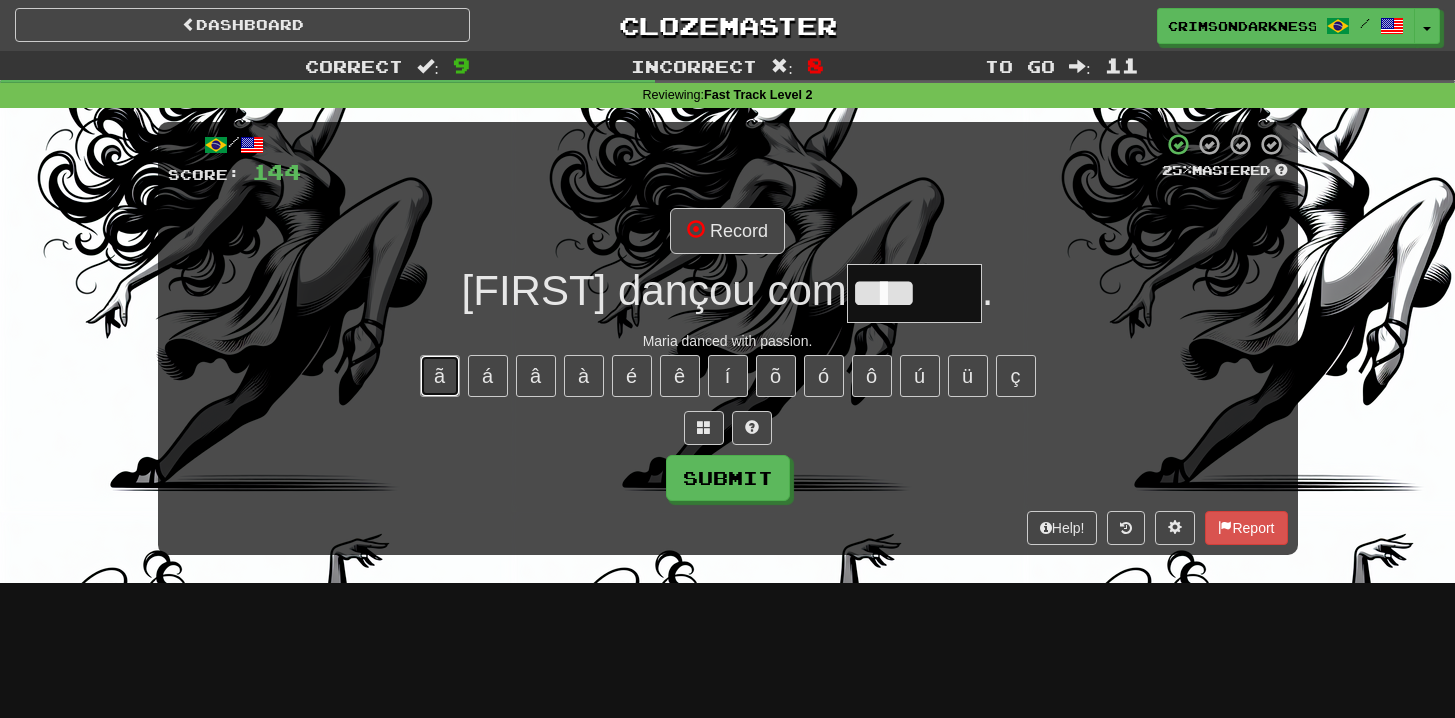 click on "ã" at bounding box center (440, 376) 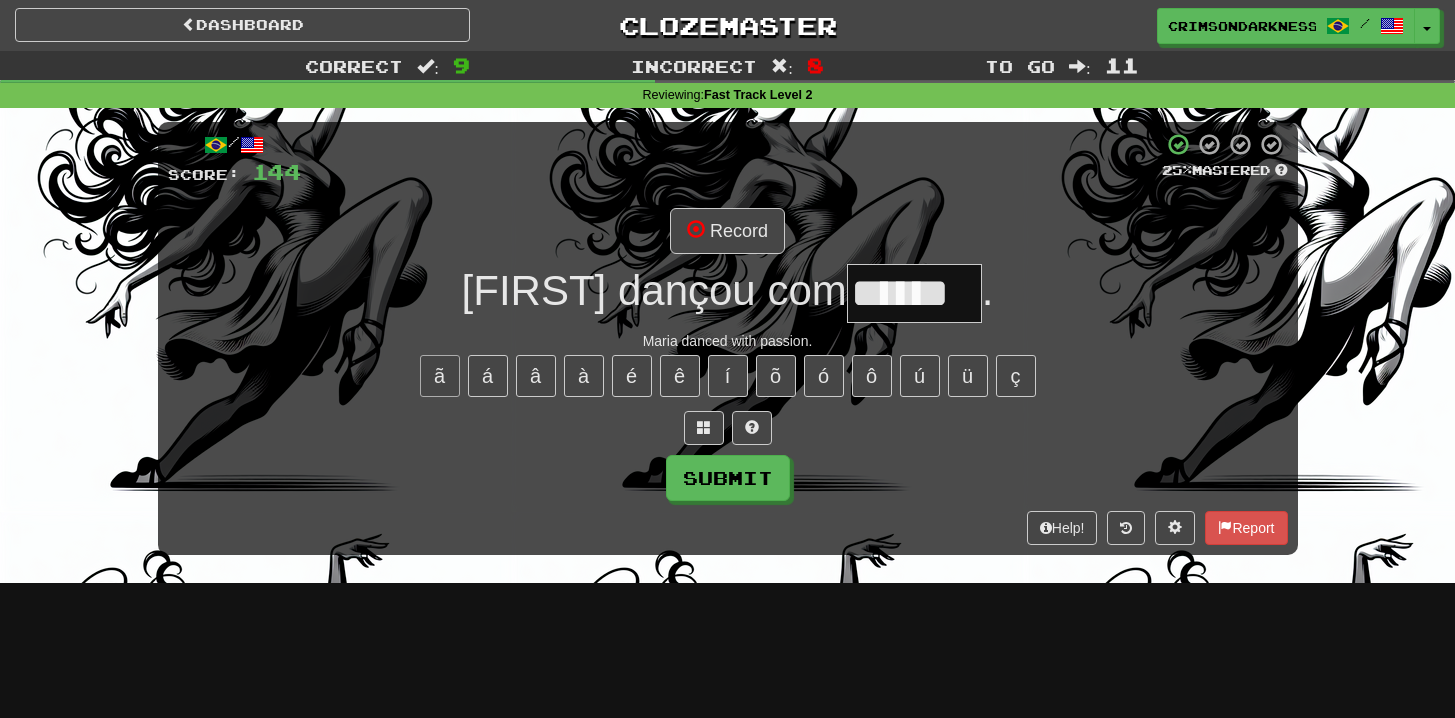 type on "******" 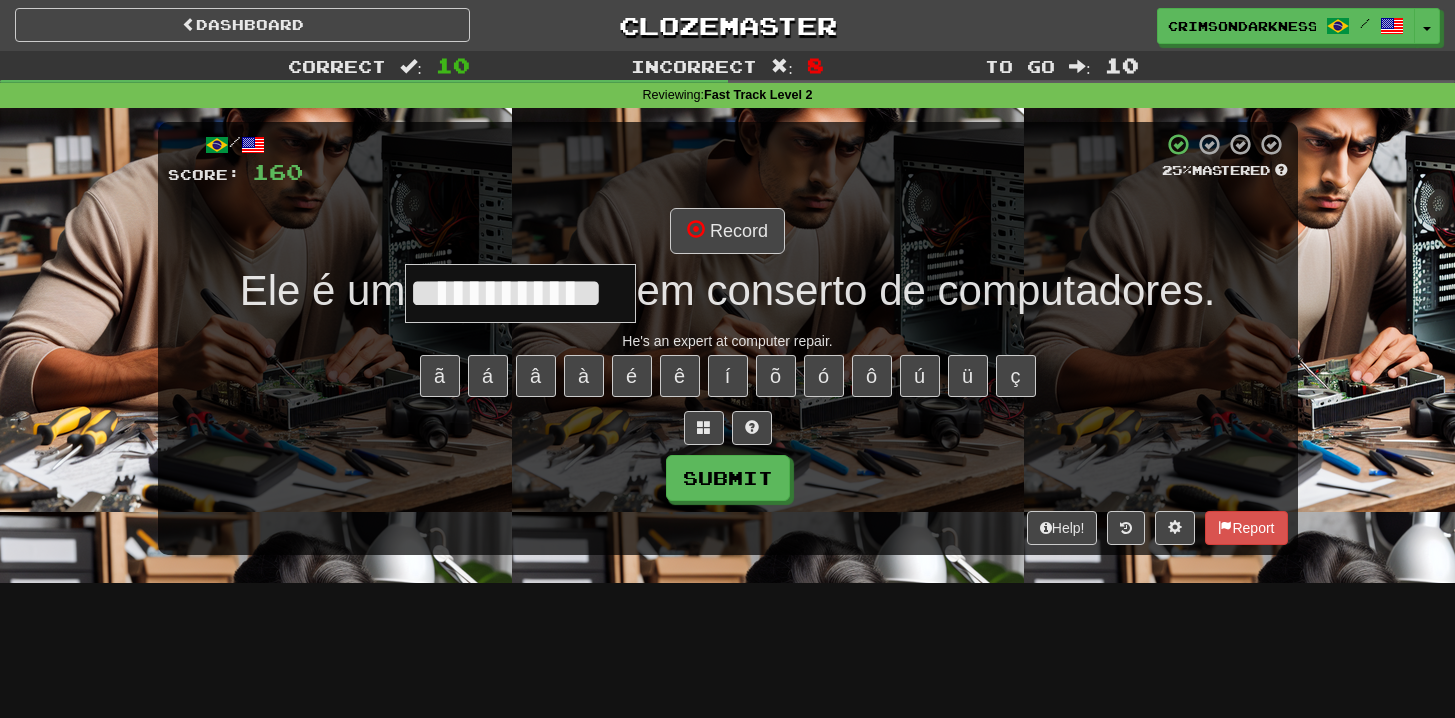 type on "**********" 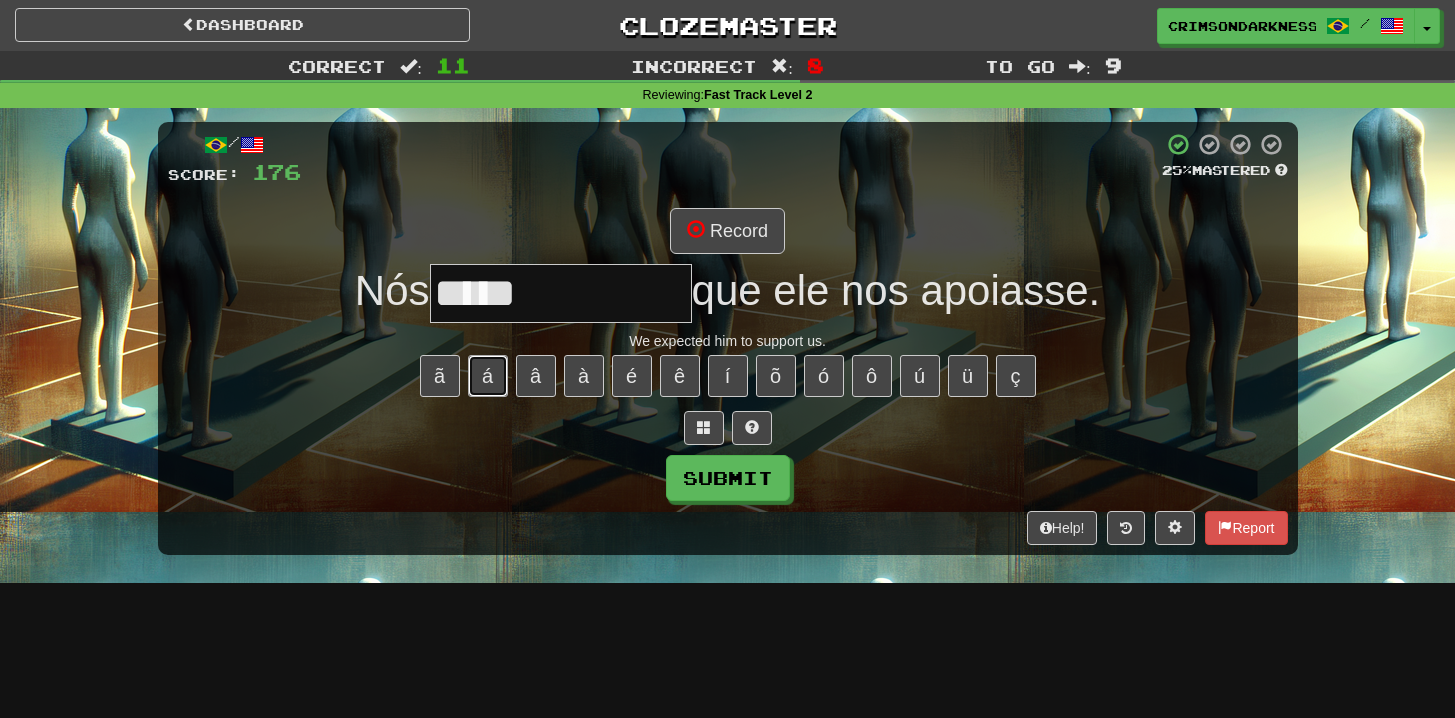 click on "á" at bounding box center [488, 376] 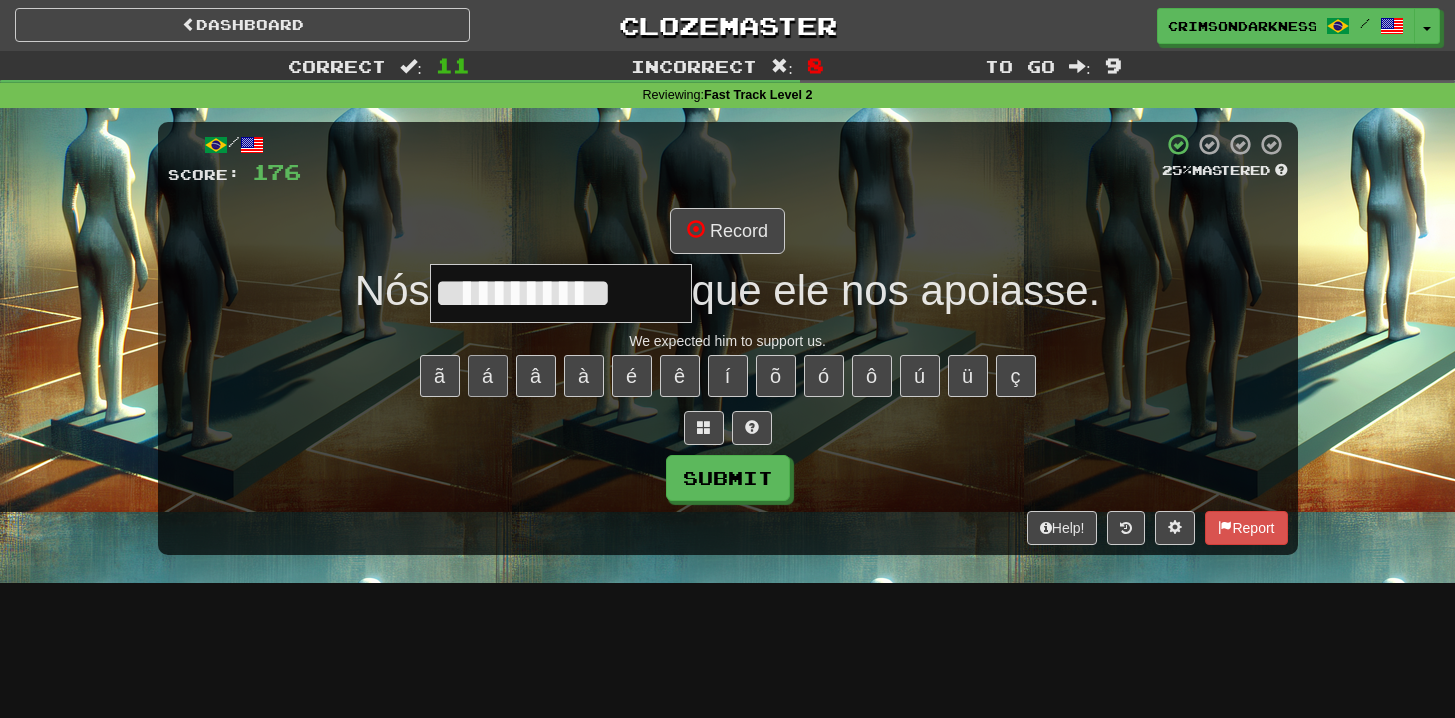 type on "**********" 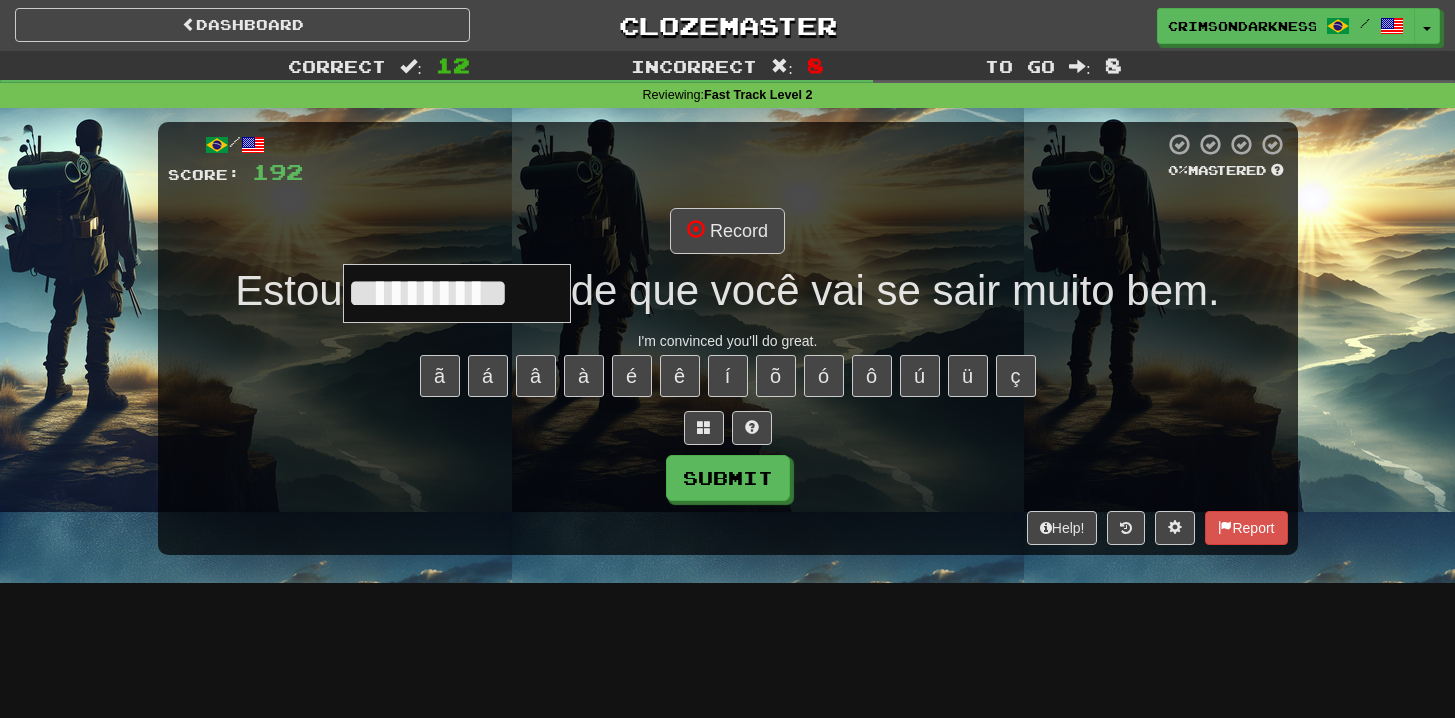 type on "**********" 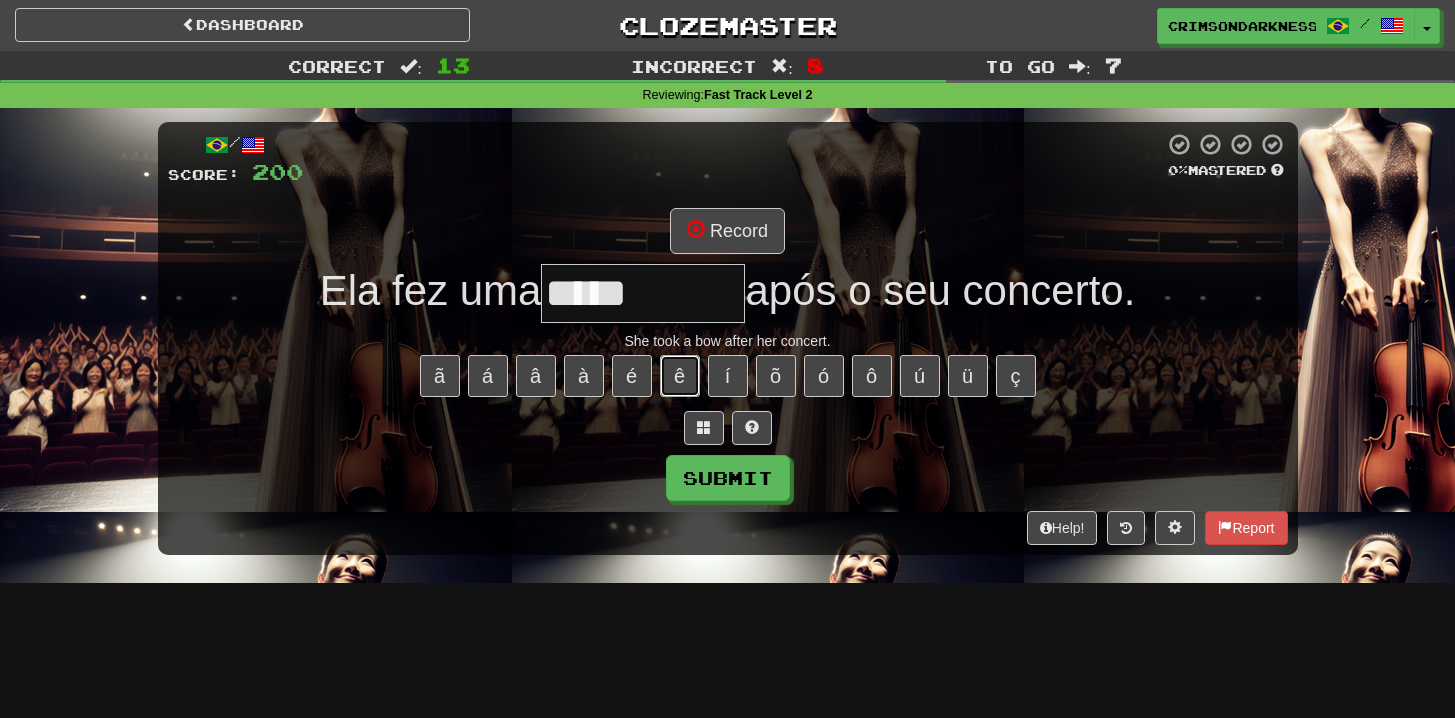 click on "ê" at bounding box center [680, 376] 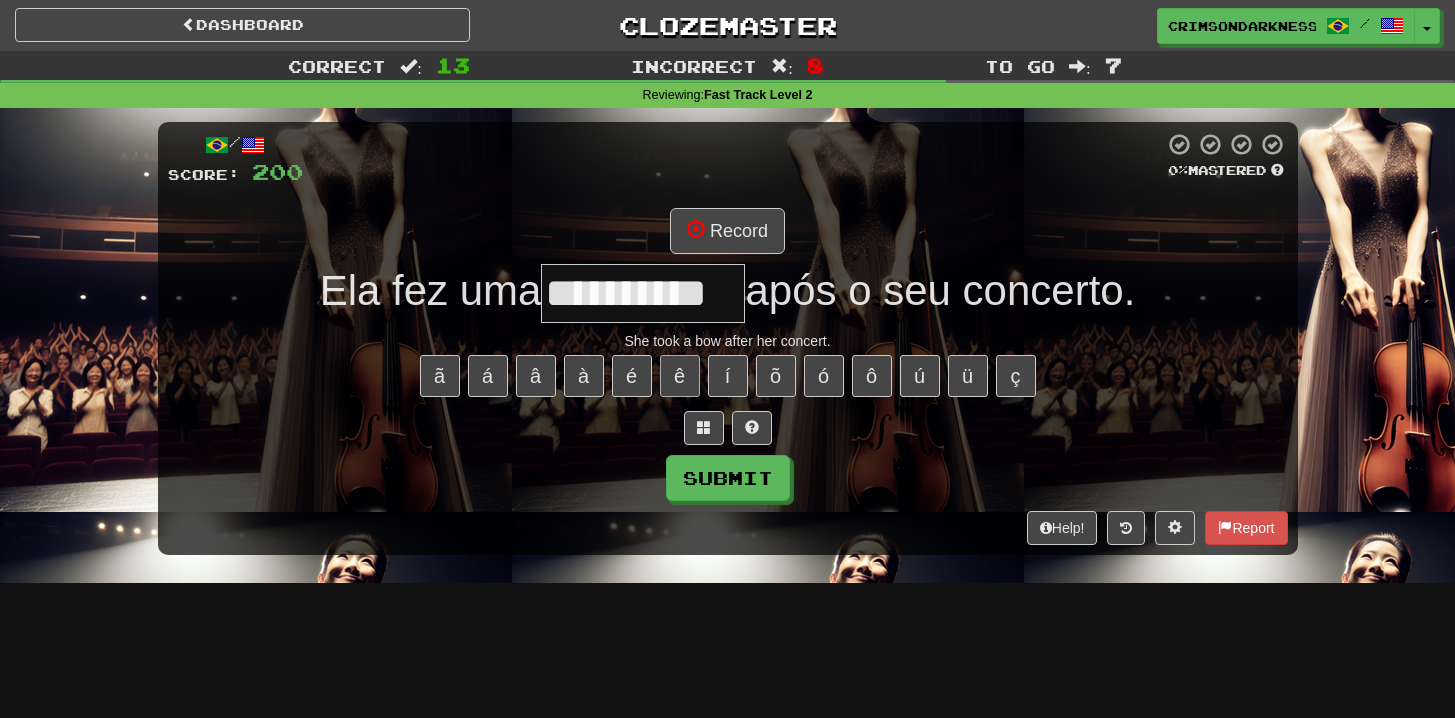 type on "**********" 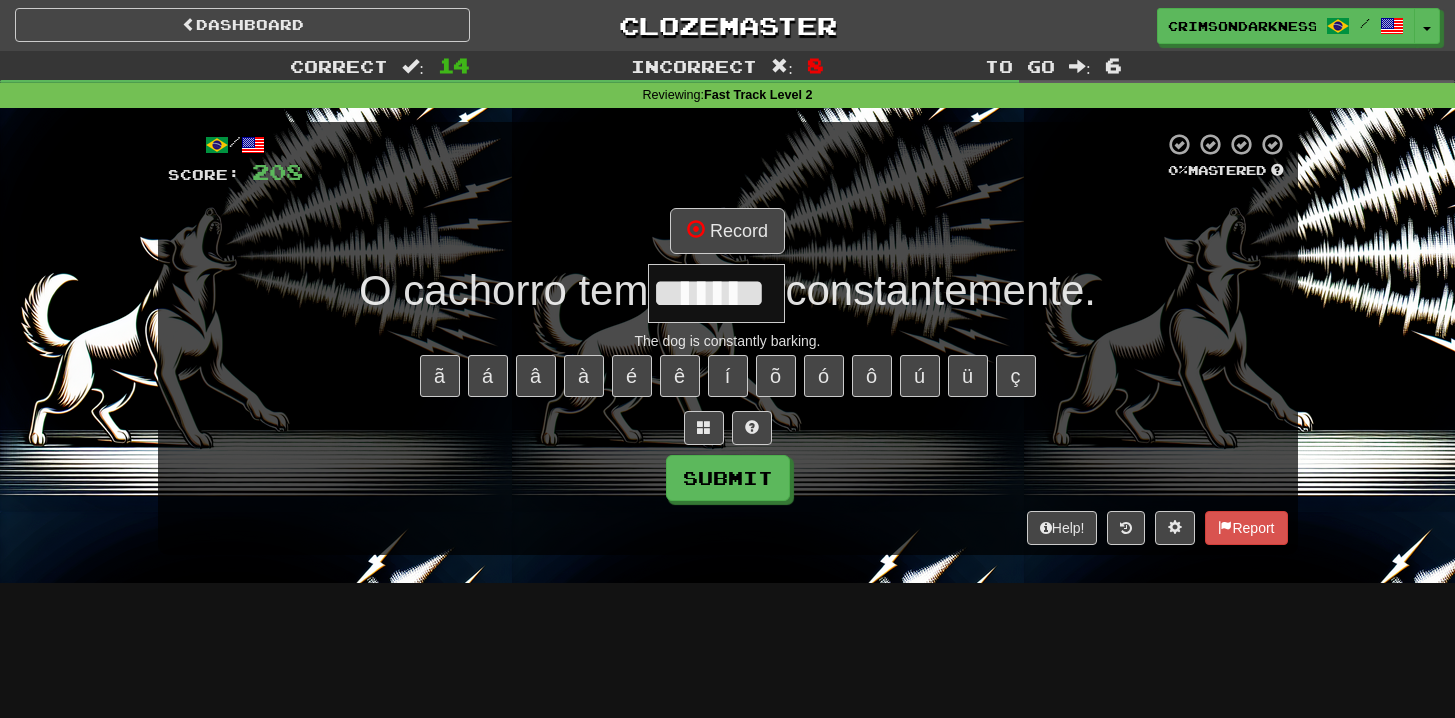 type on "*******" 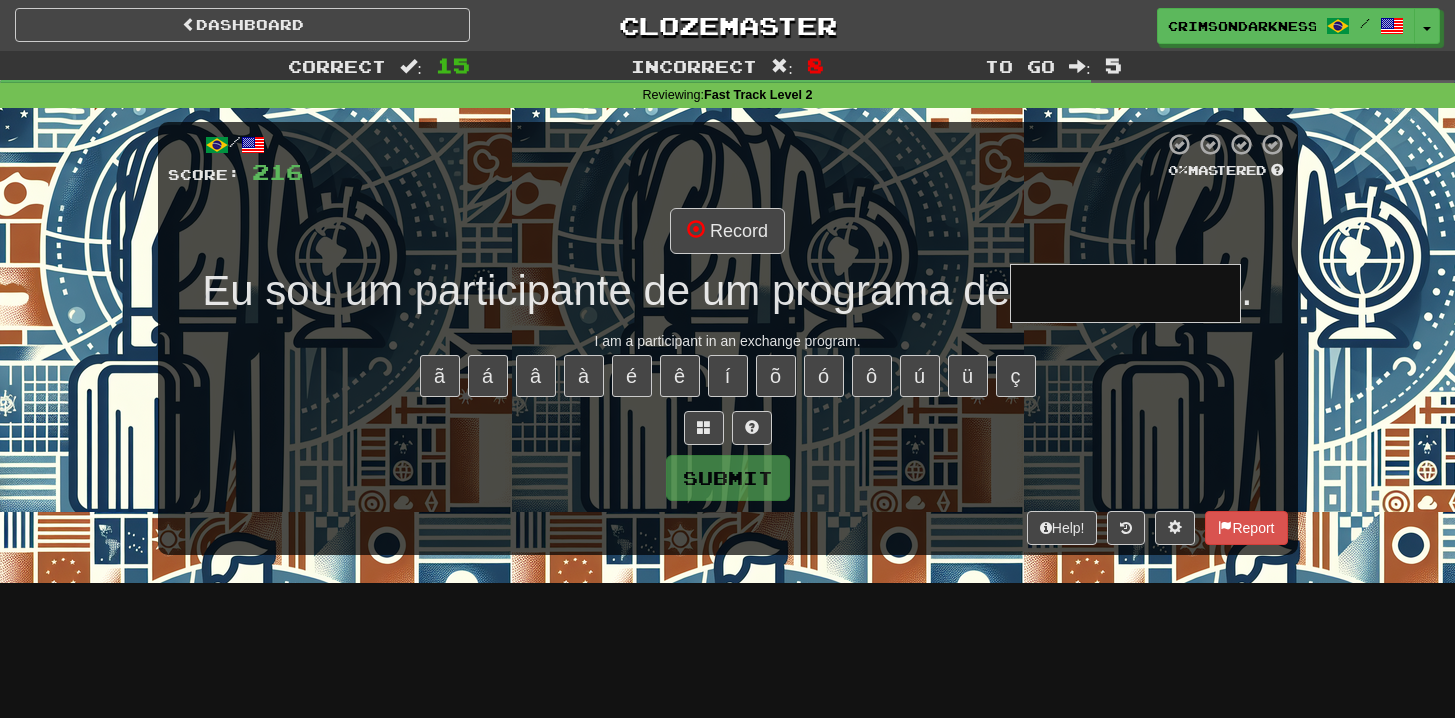 type on "**********" 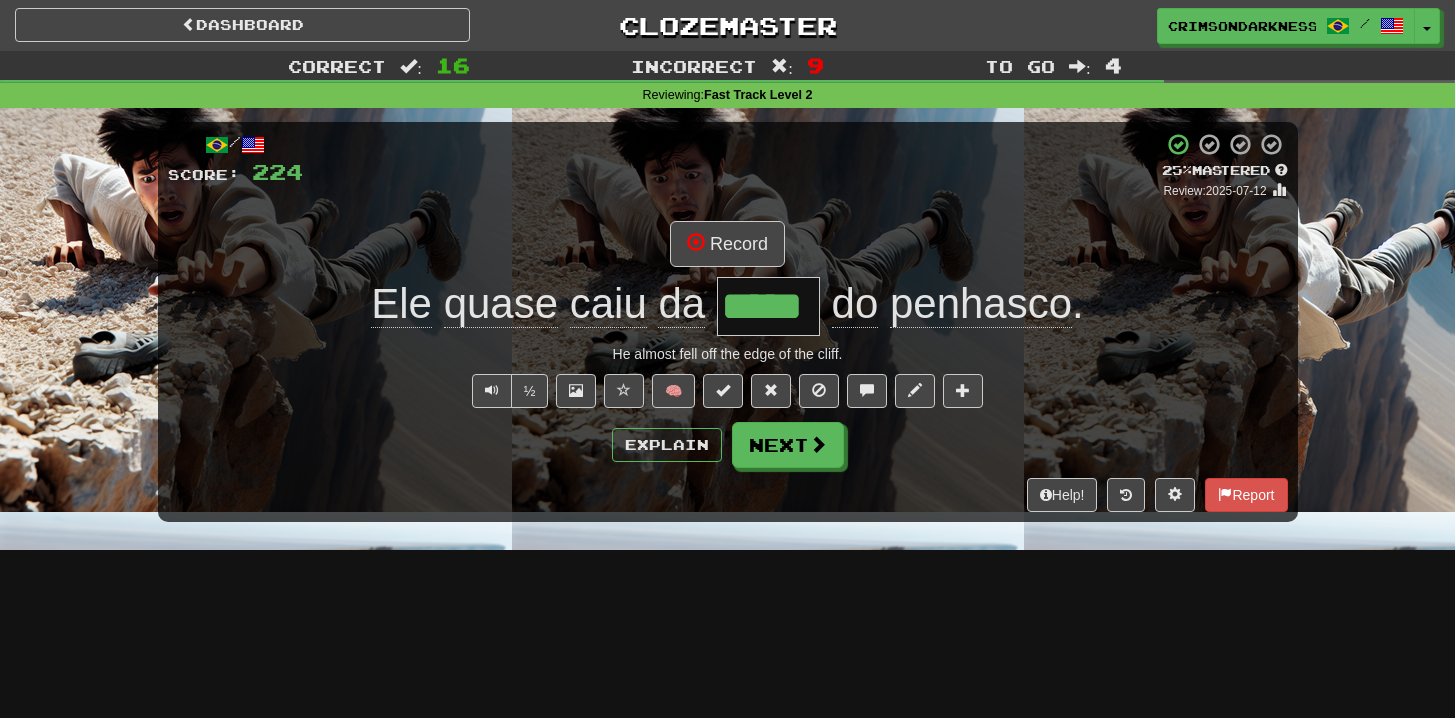 type on "*" 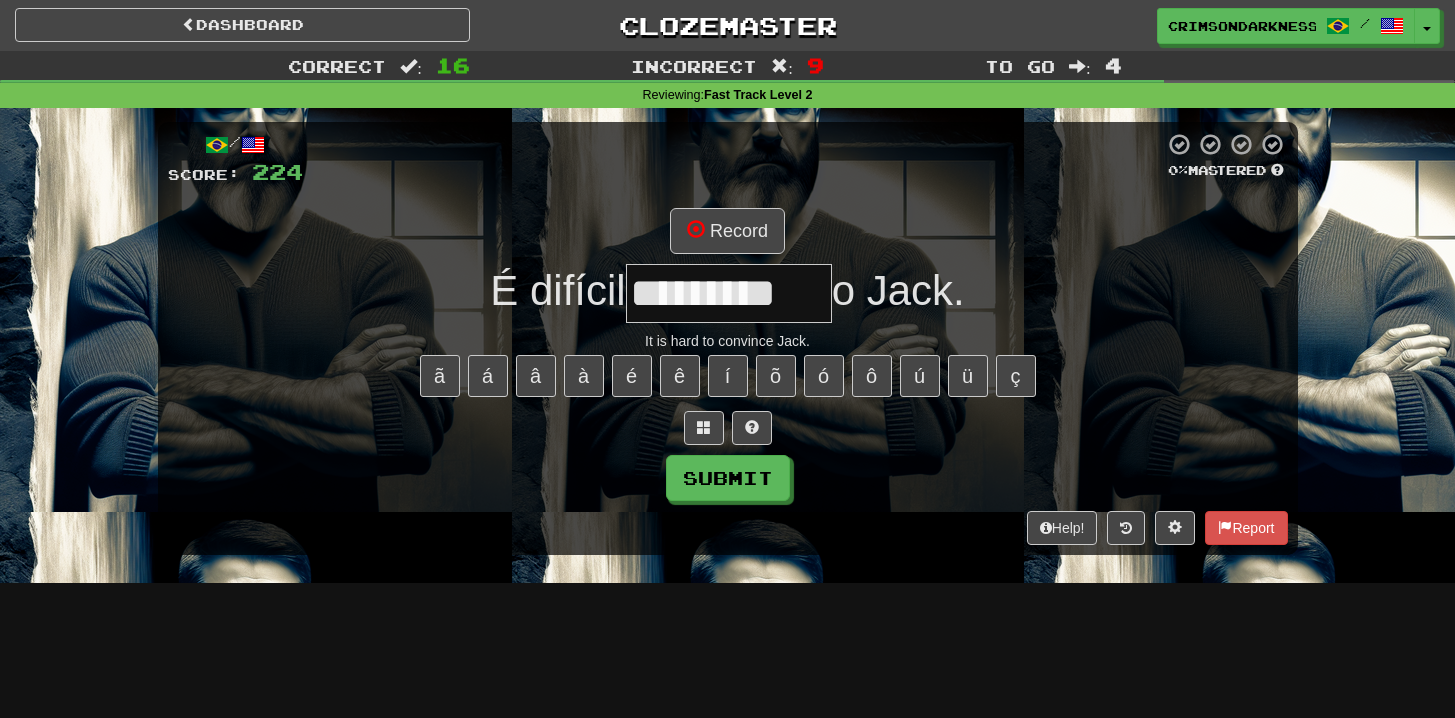 type on "*********" 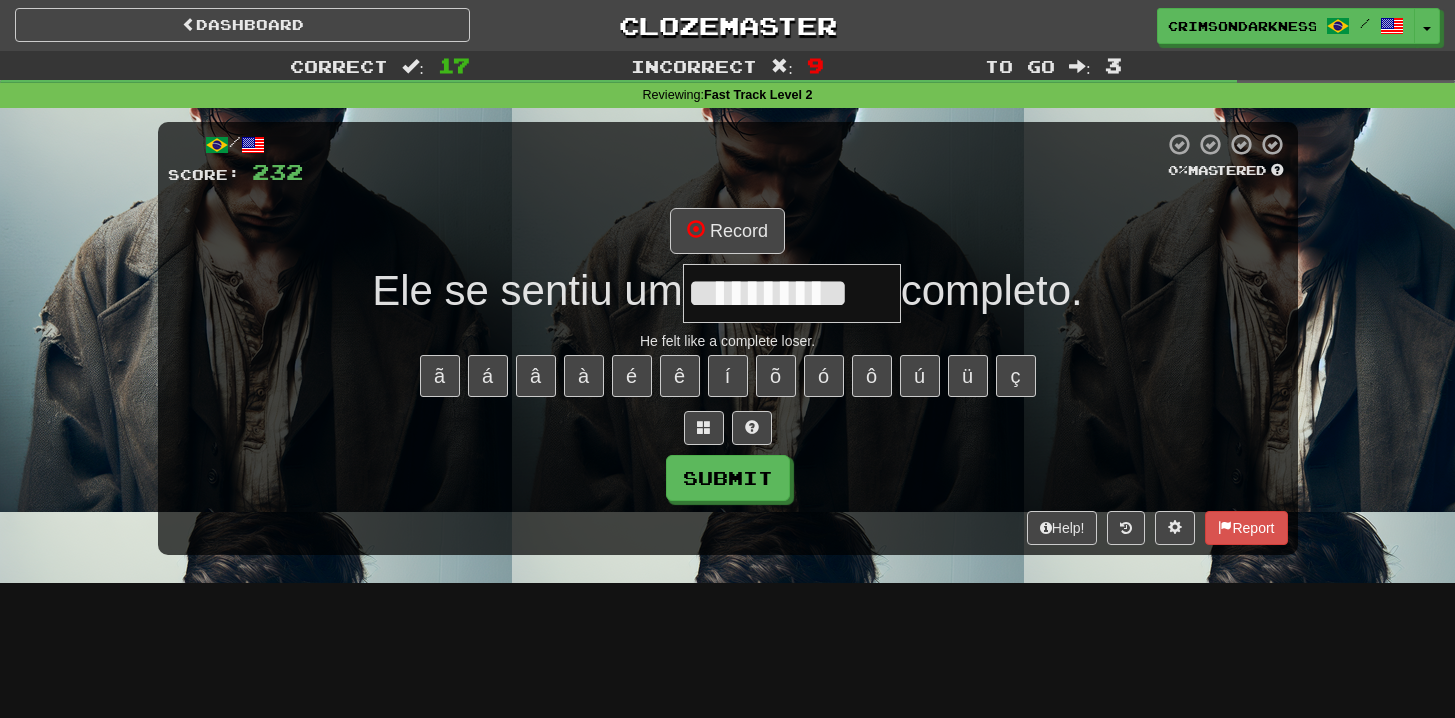 type on "**********" 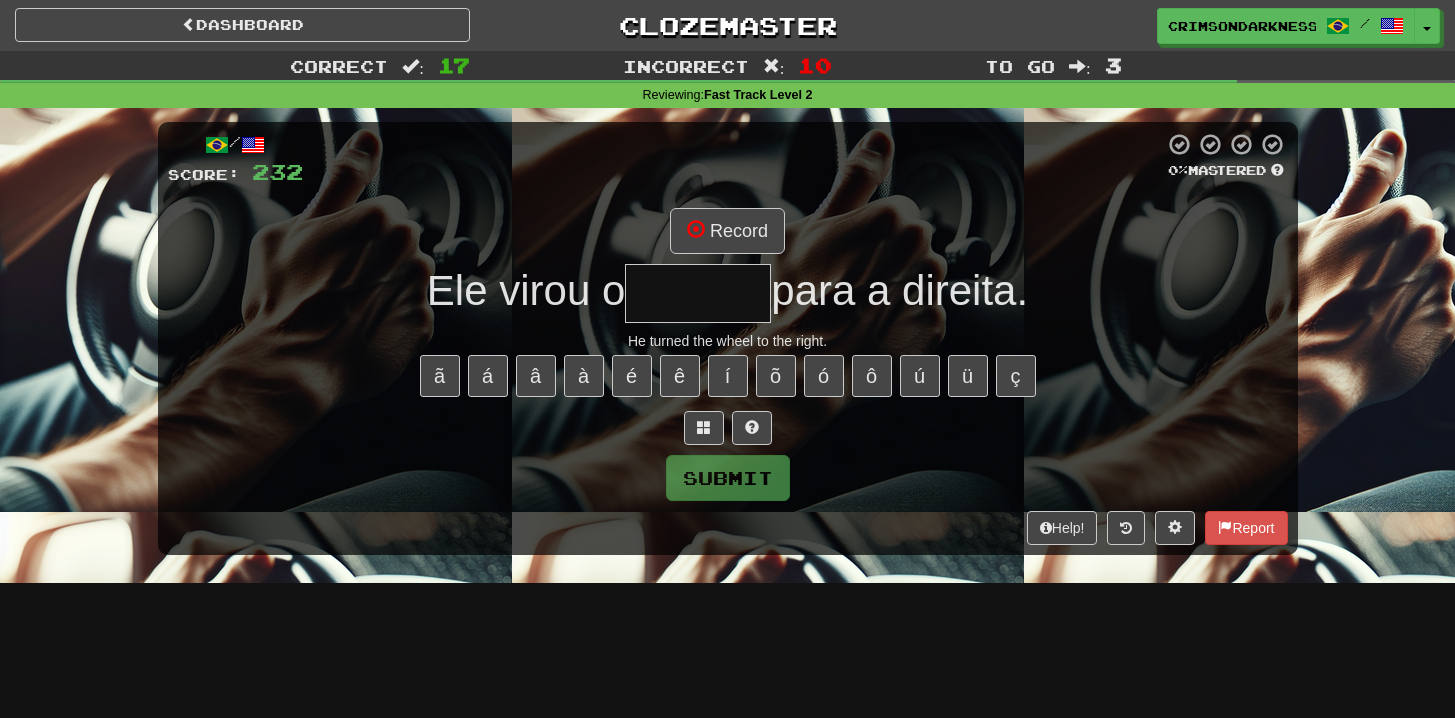 type on "*******" 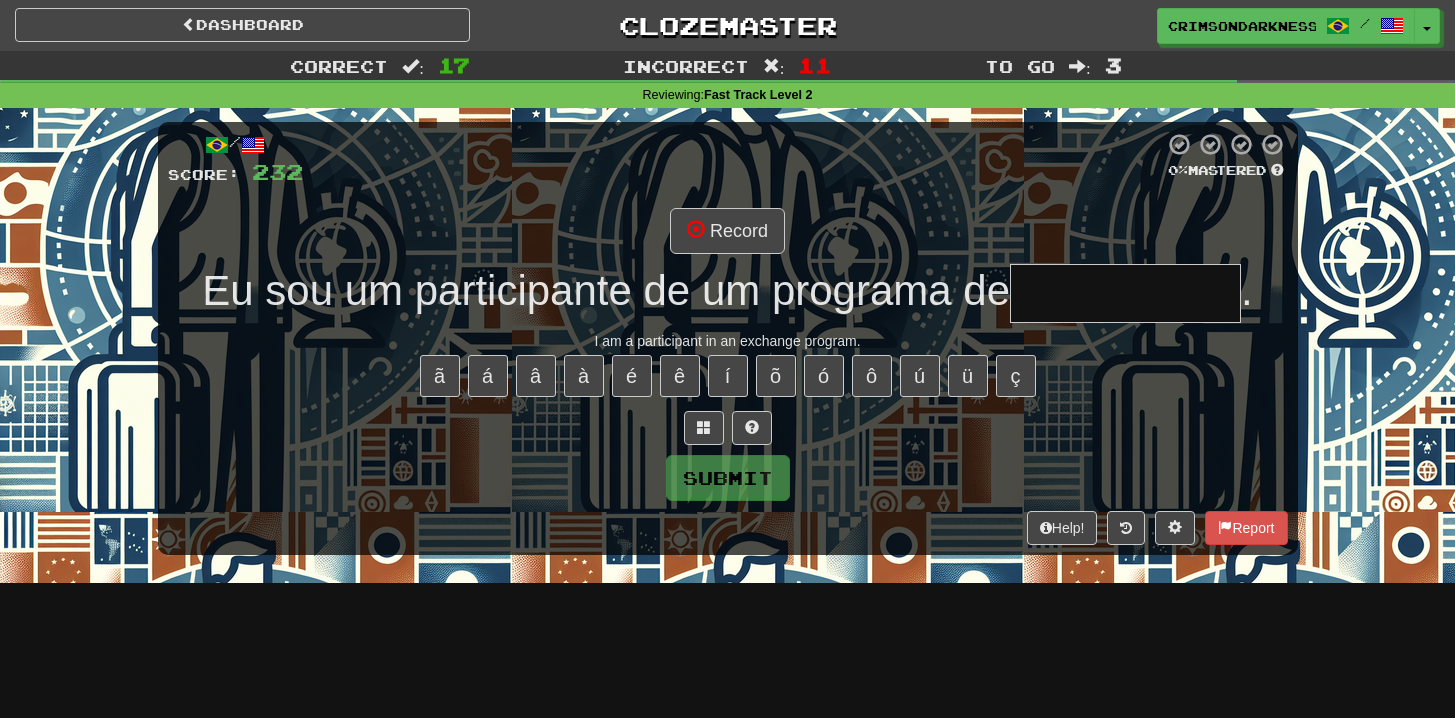 type on "**********" 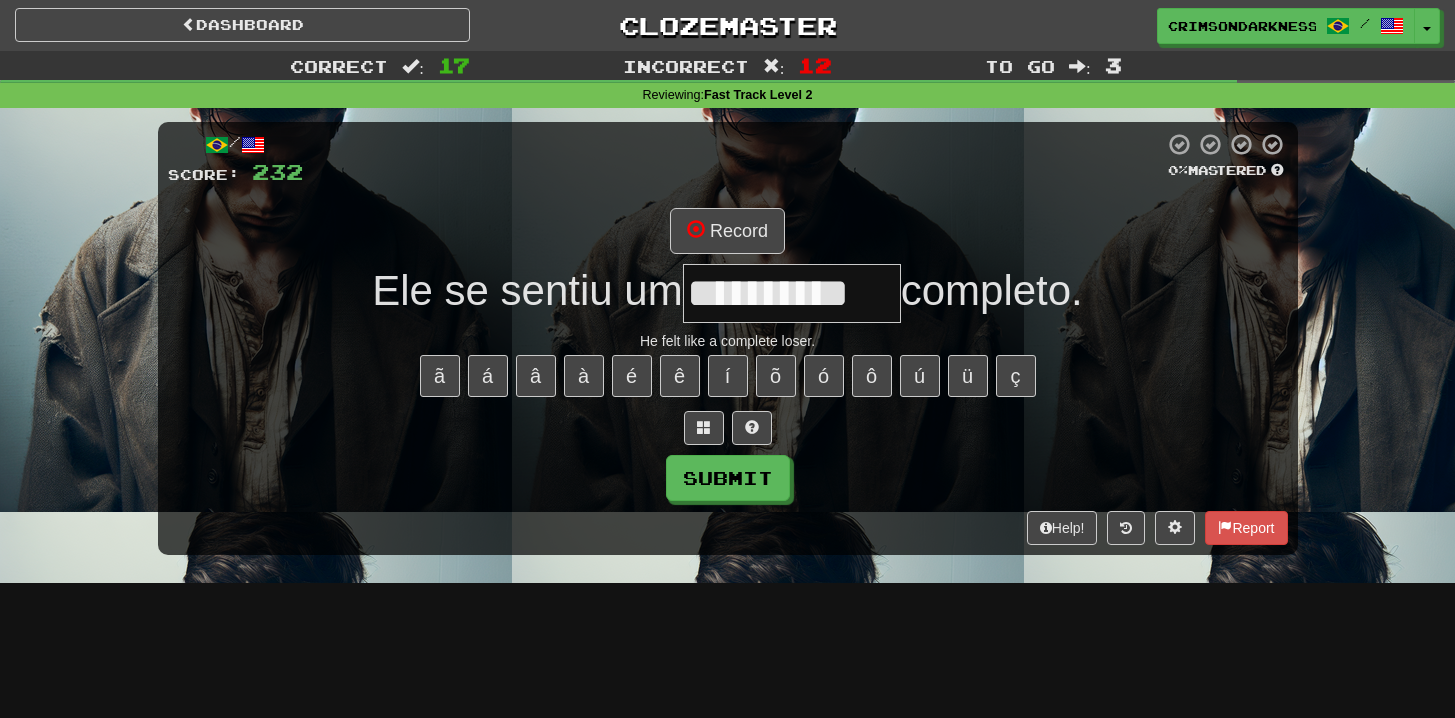 type on "**********" 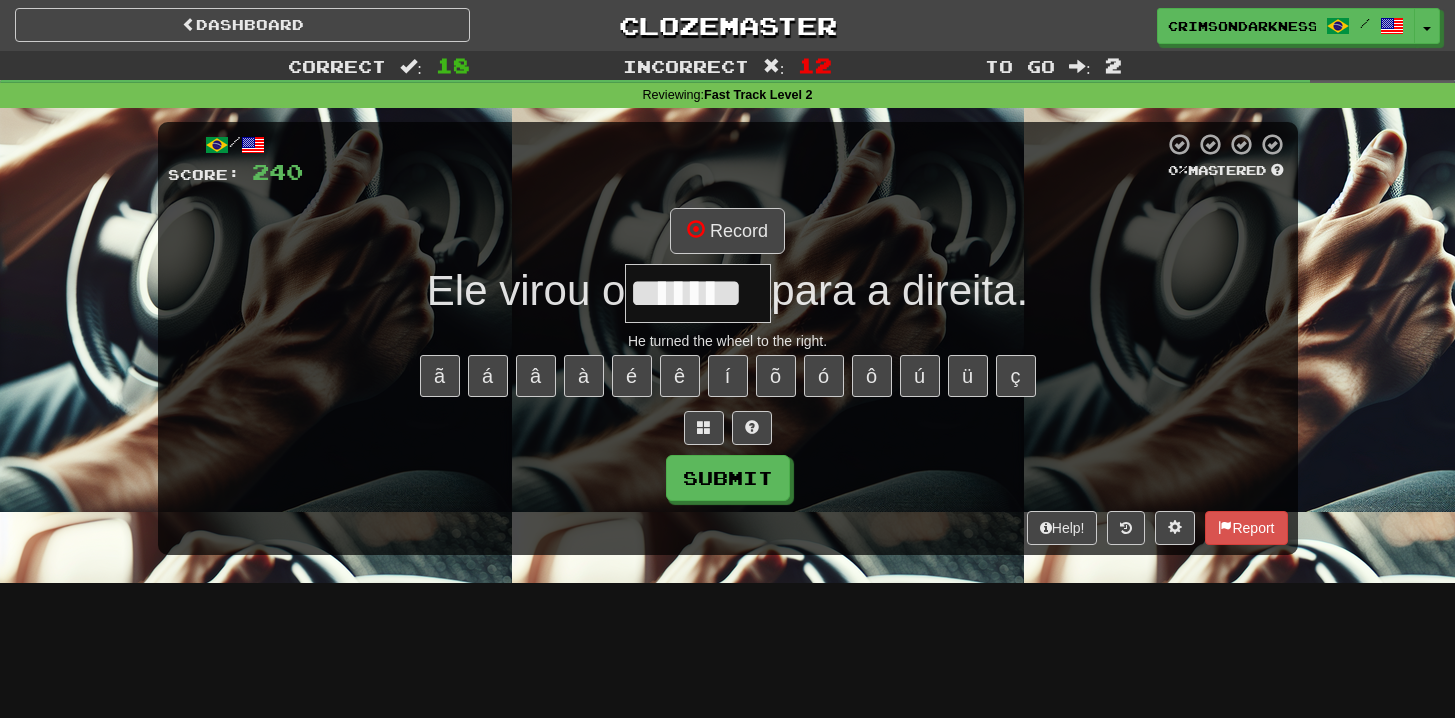 type on "*******" 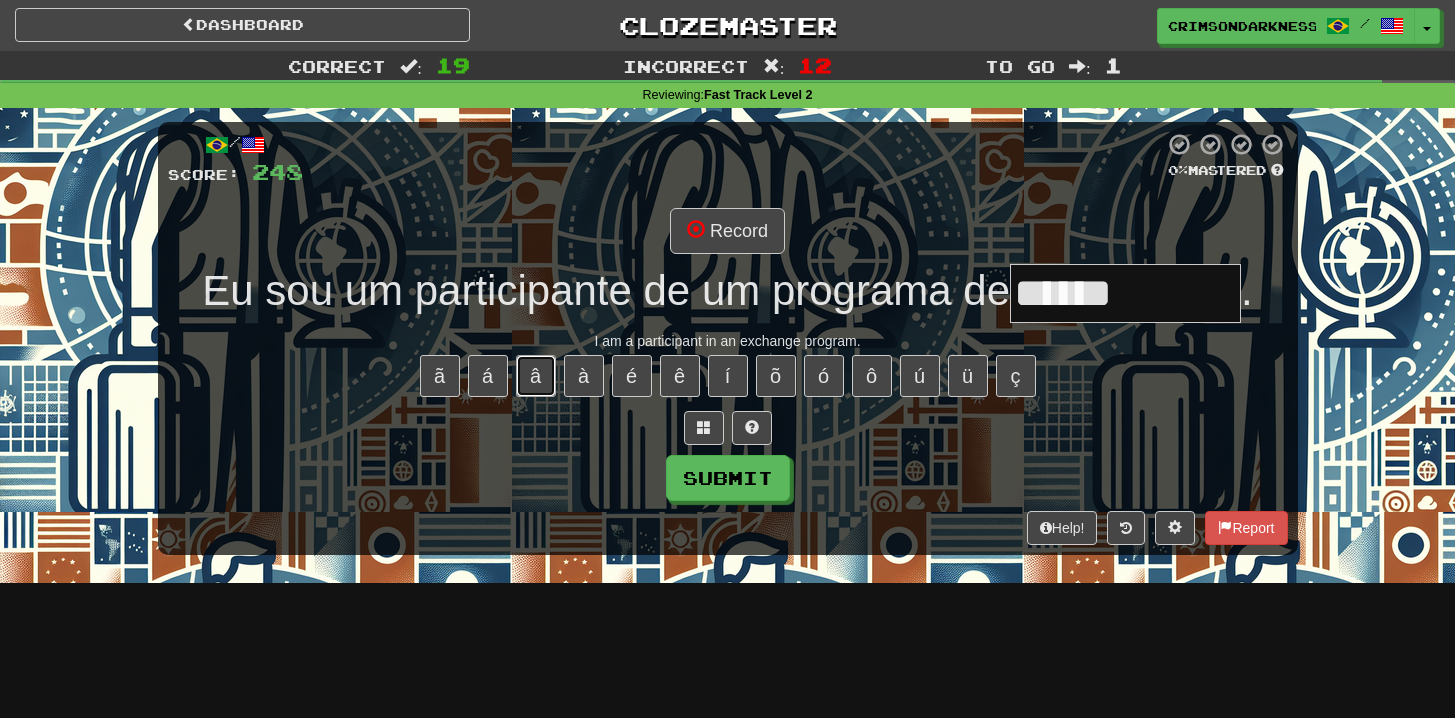 click on "â" at bounding box center [536, 376] 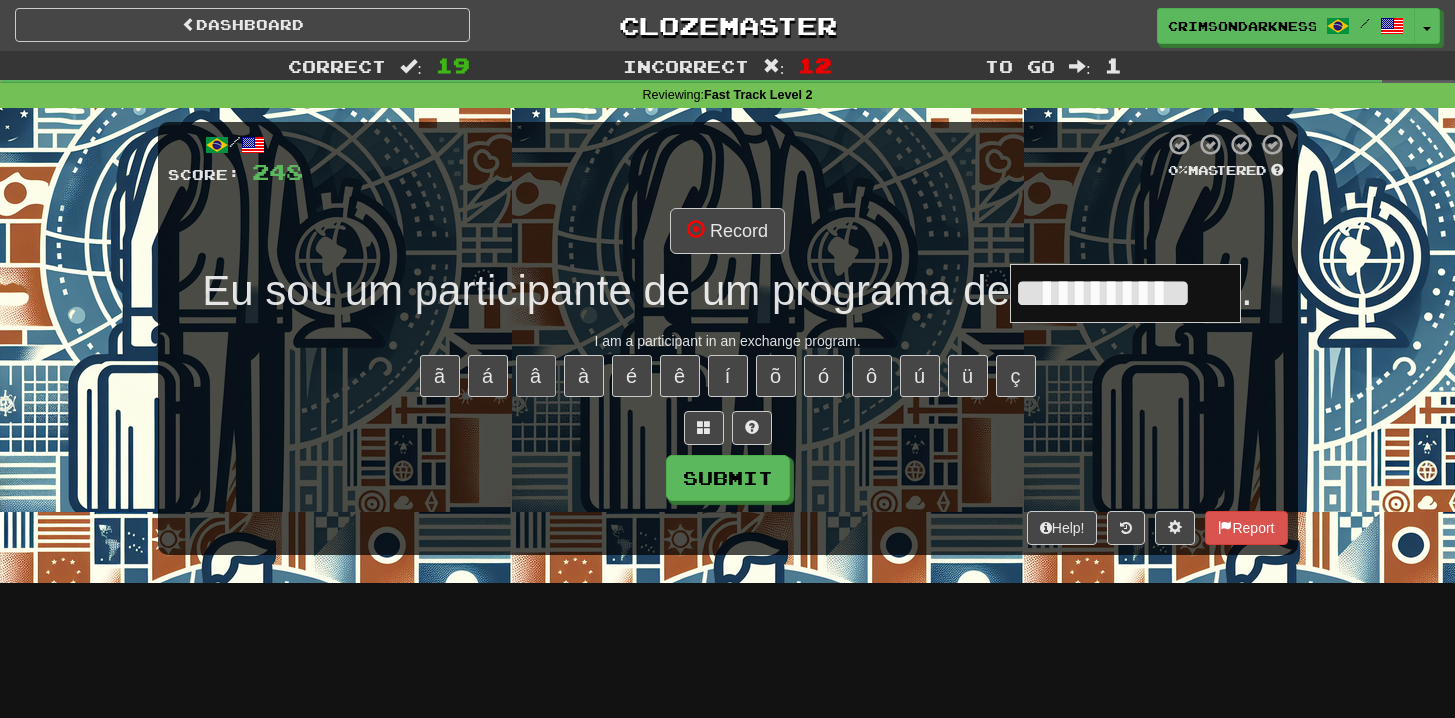 type on "**********" 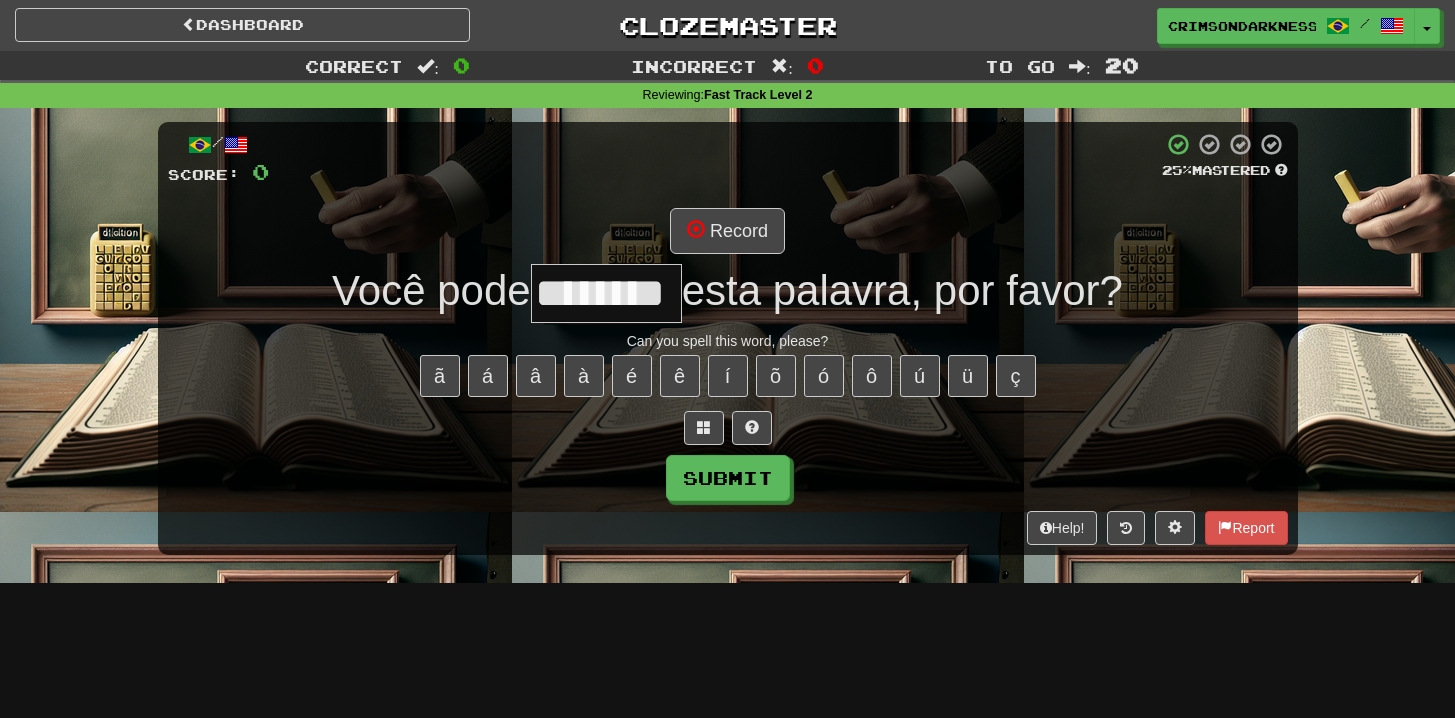 type on "********" 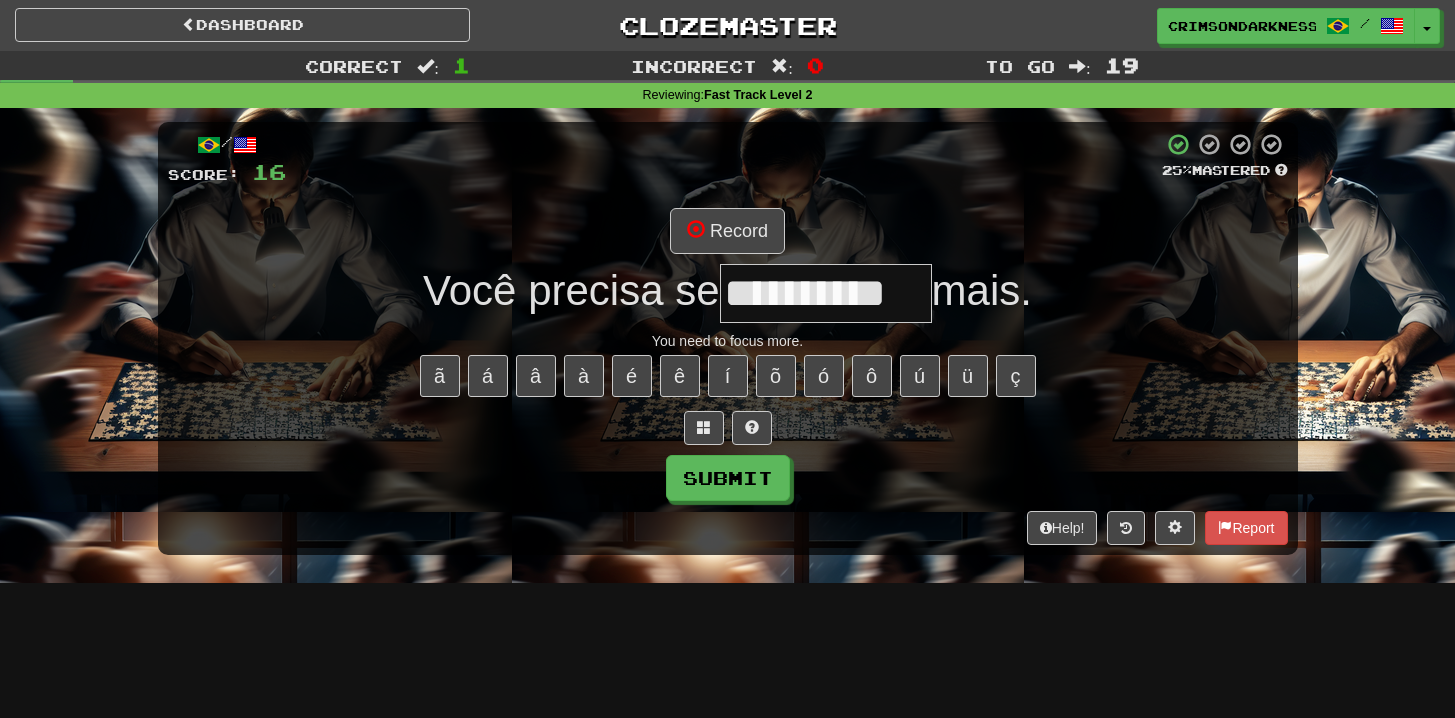 type on "**********" 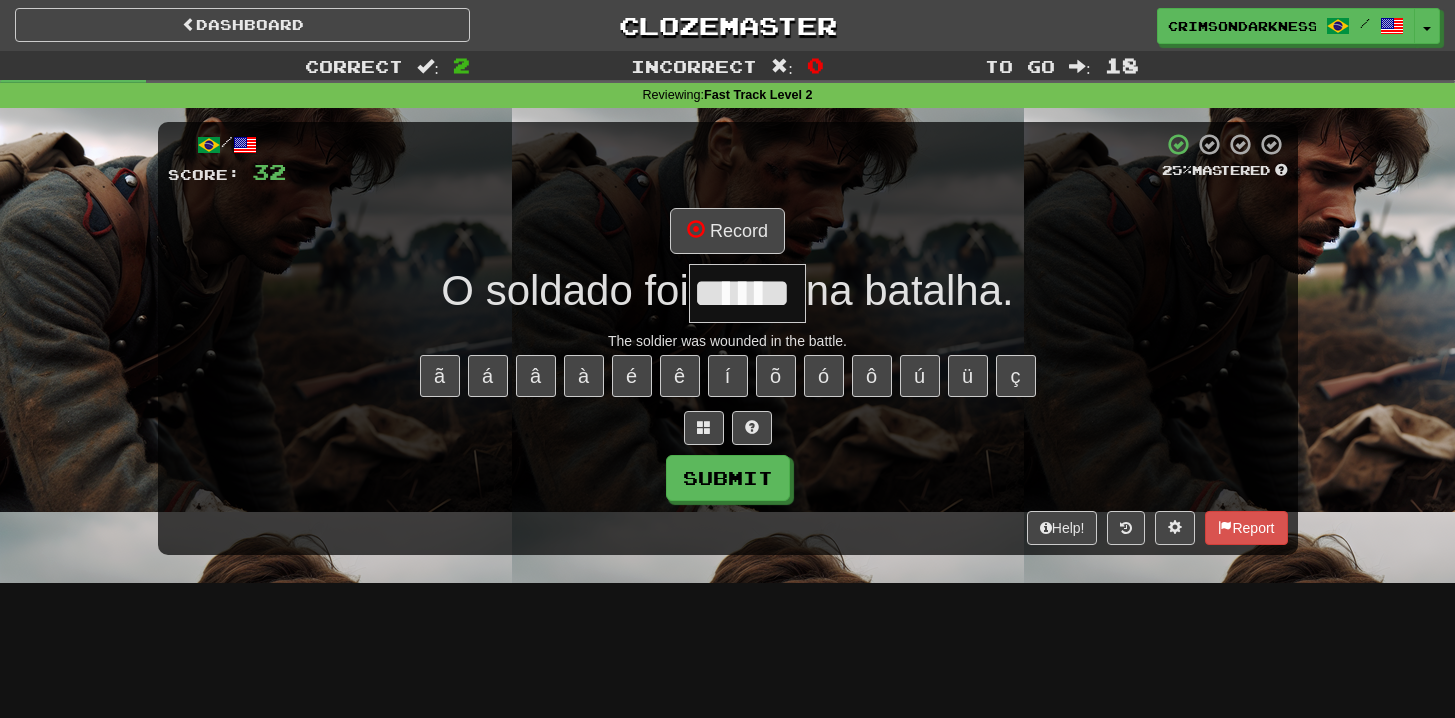 type on "******" 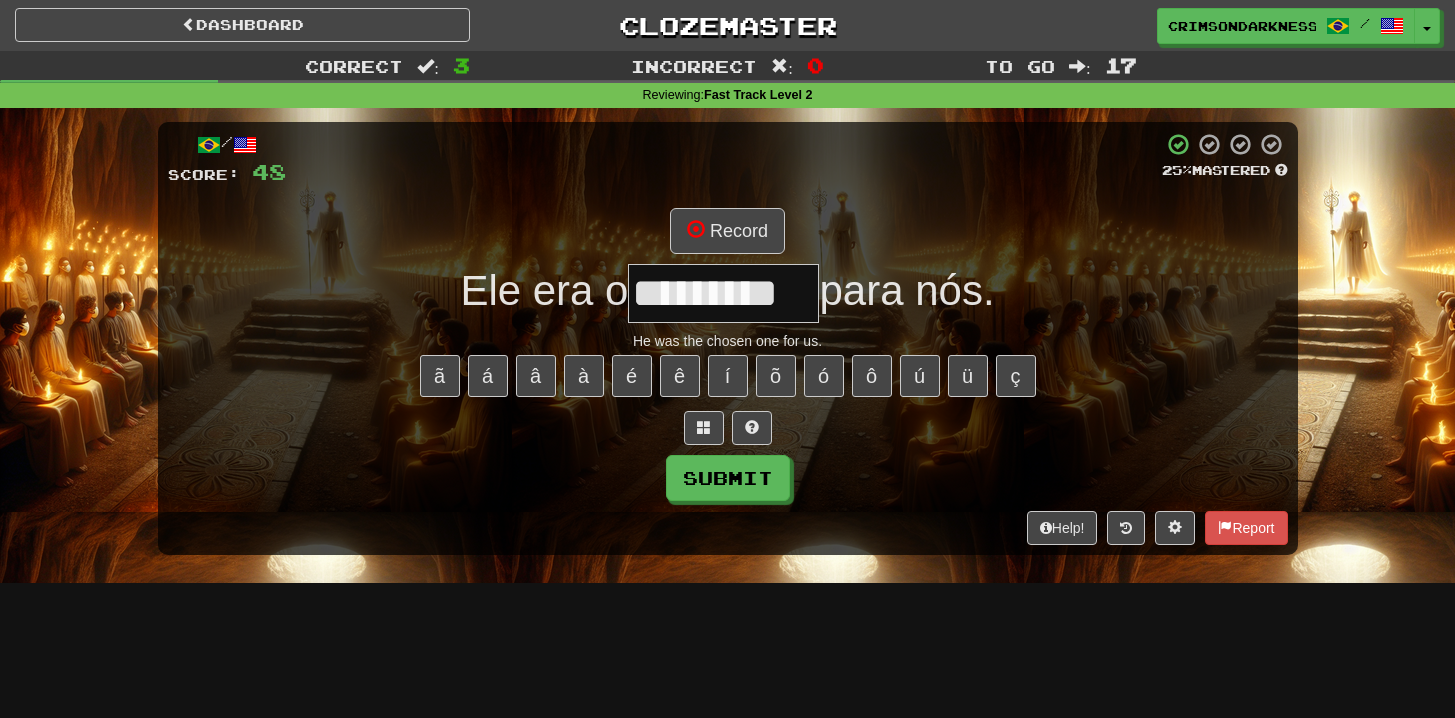 scroll, scrollTop: 0, scrollLeft: 2, axis: horizontal 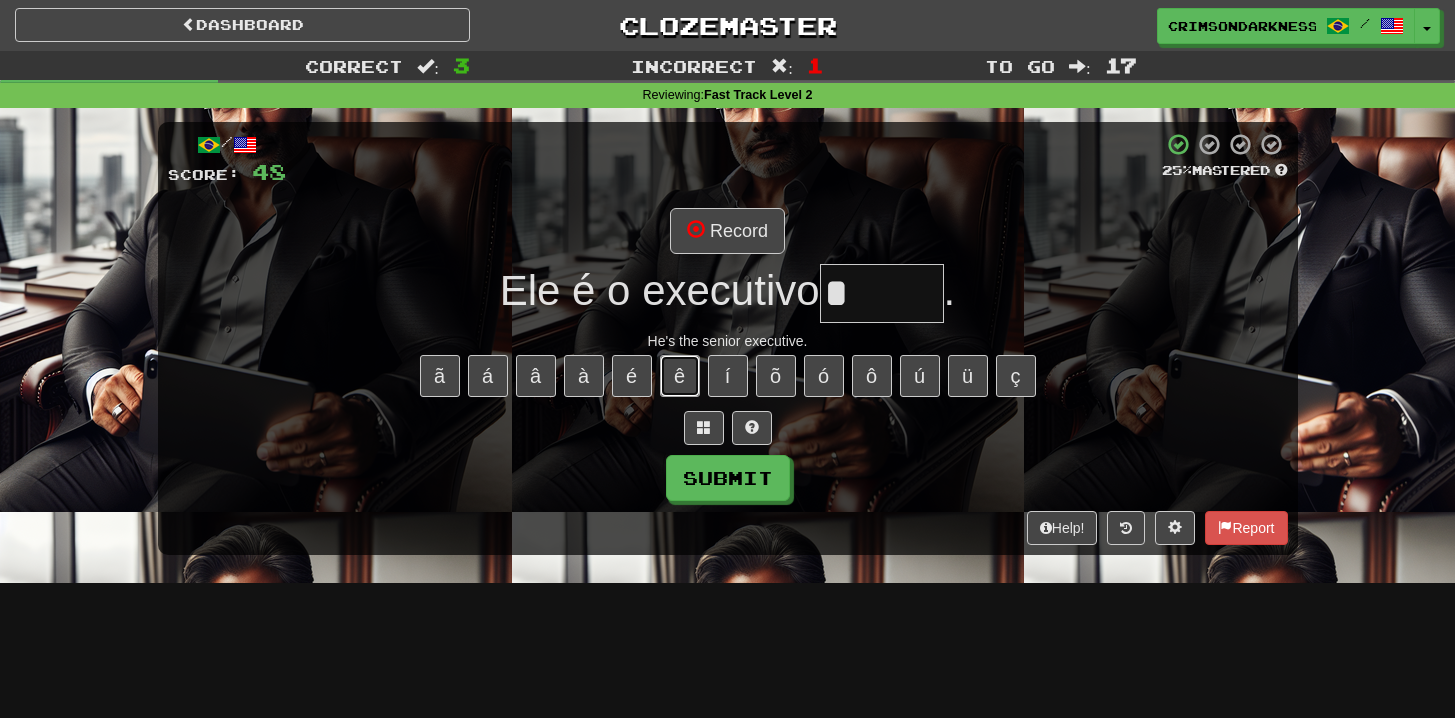 click on "ê" at bounding box center (680, 376) 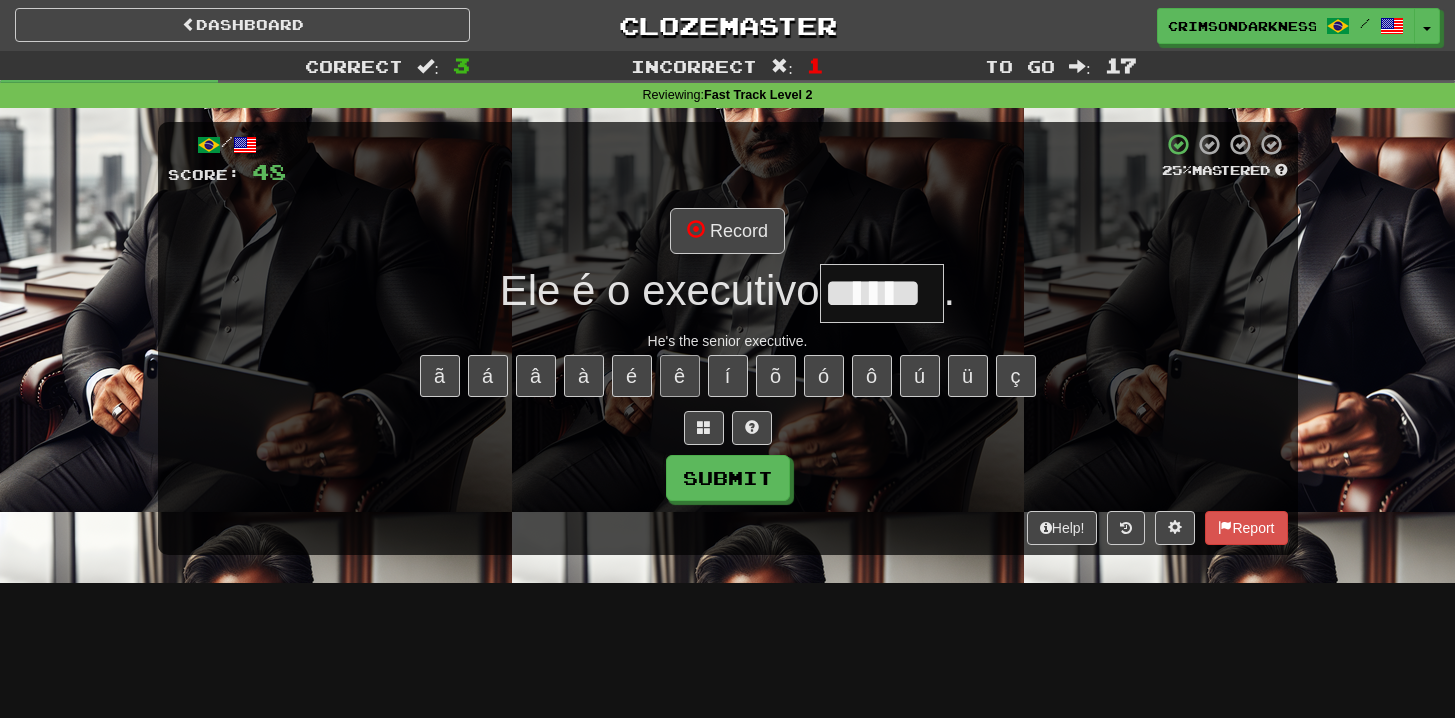 type on "******" 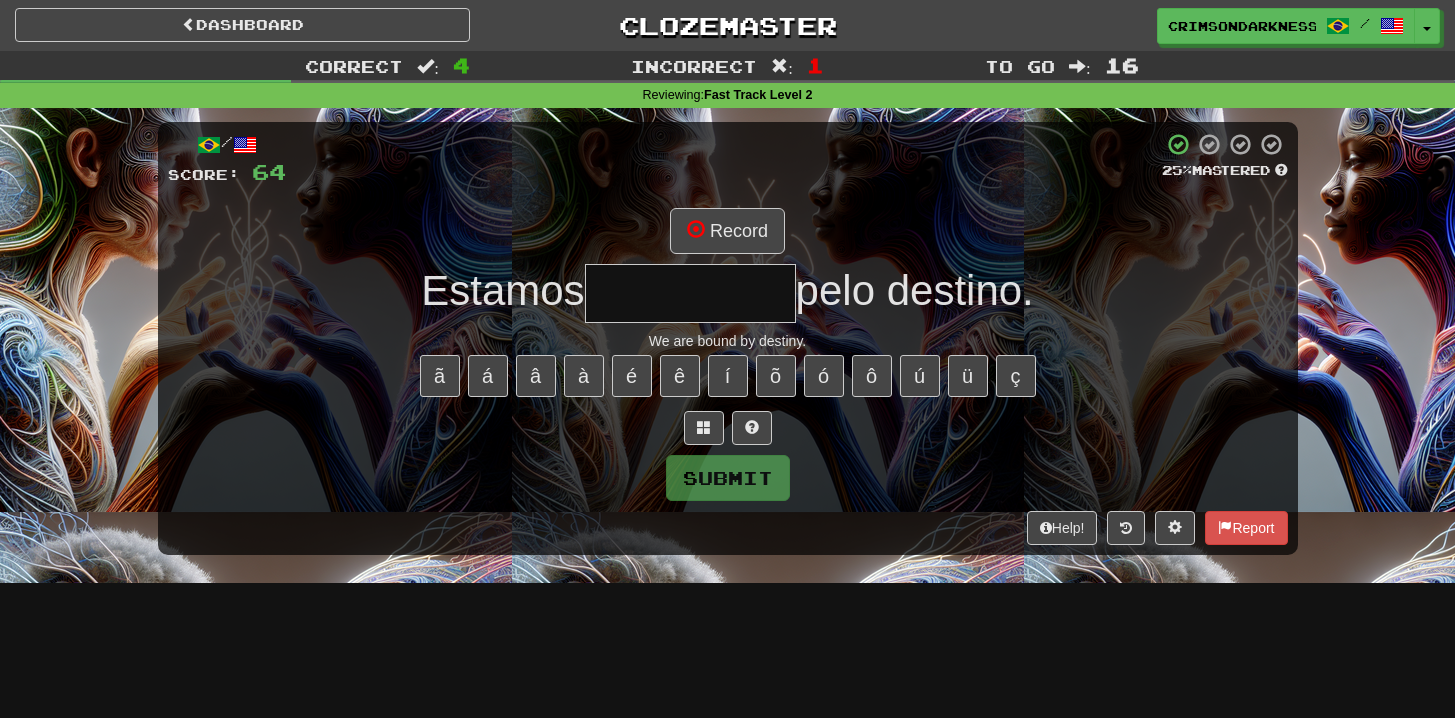 type on "**********" 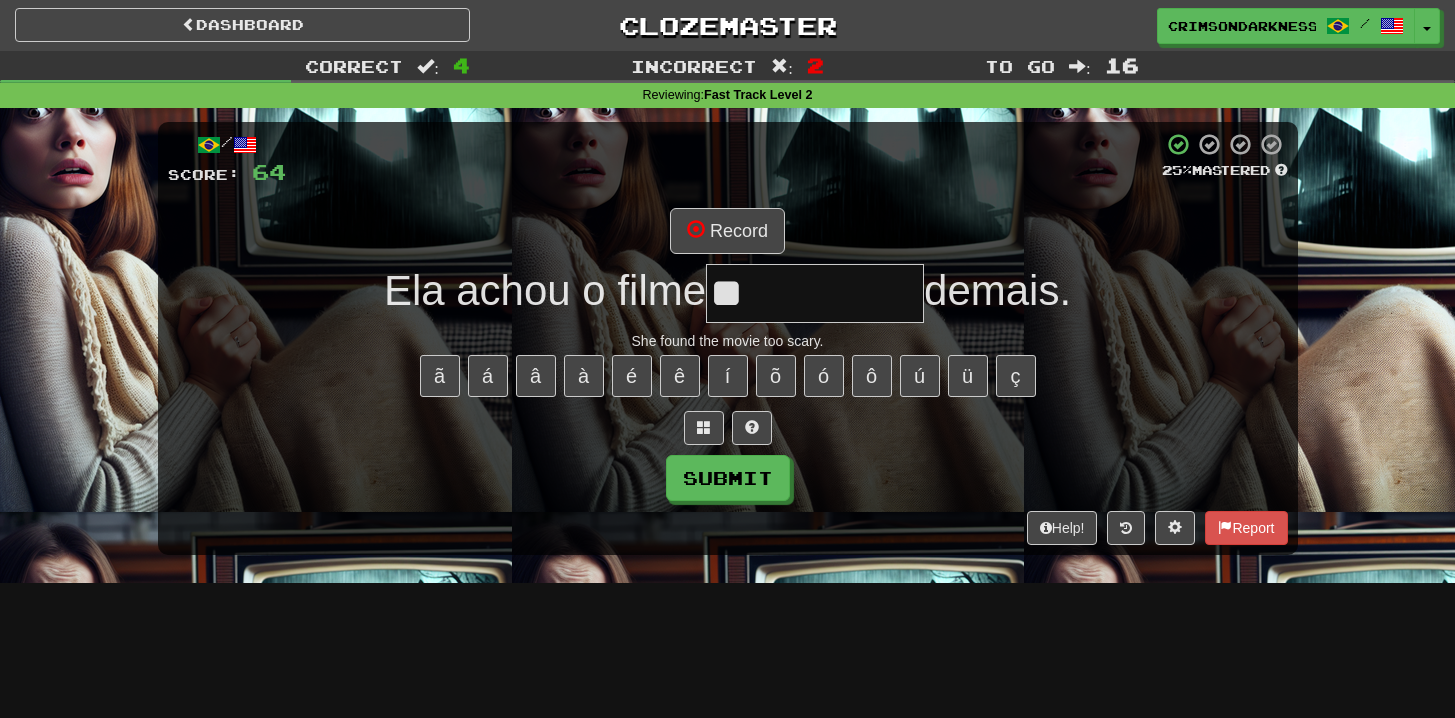 type on "*" 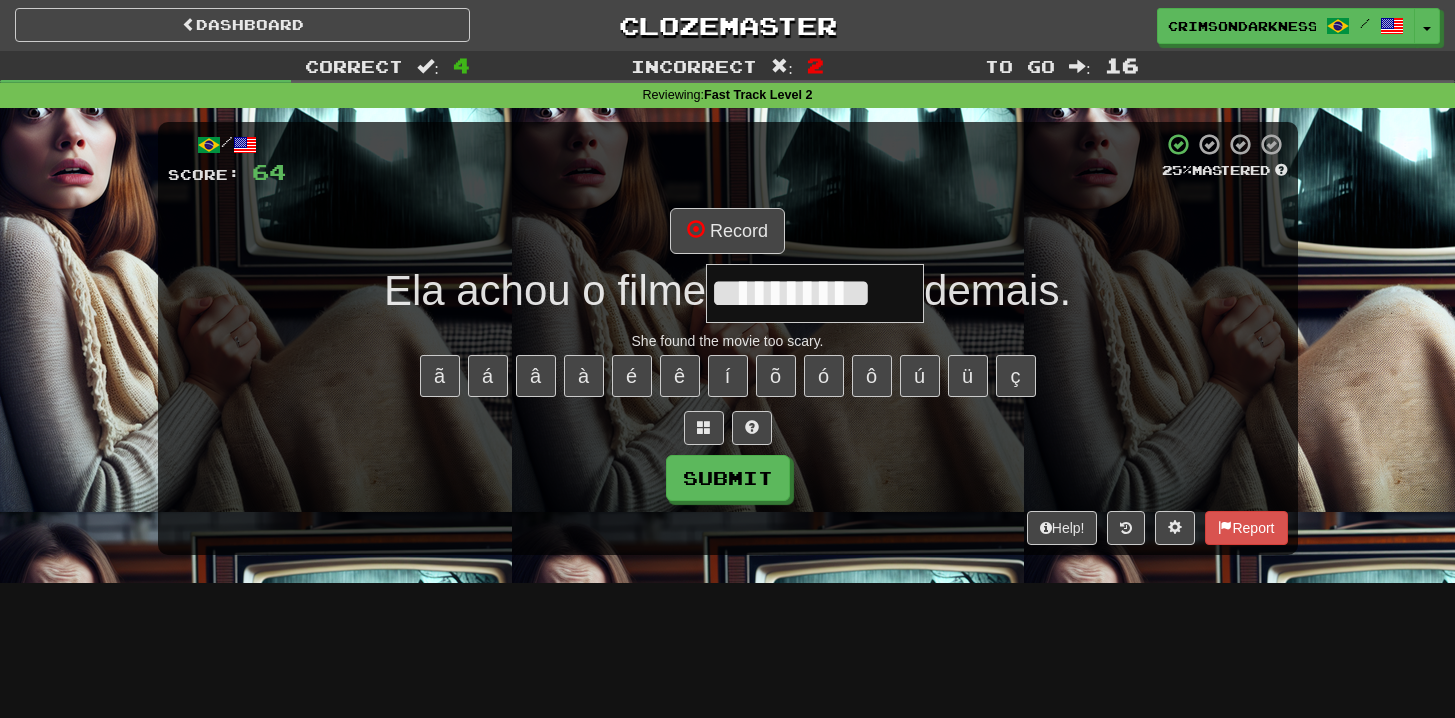 type on "**********" 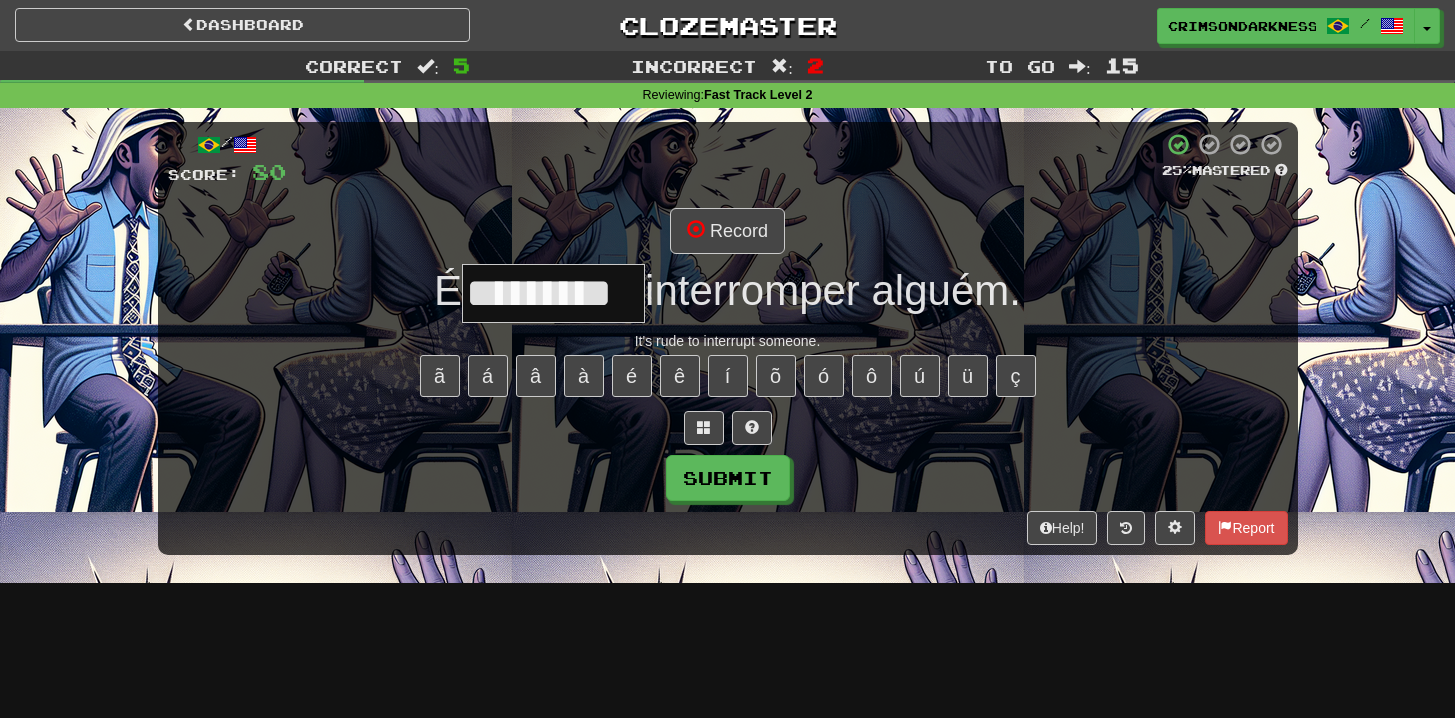 type on "*********" 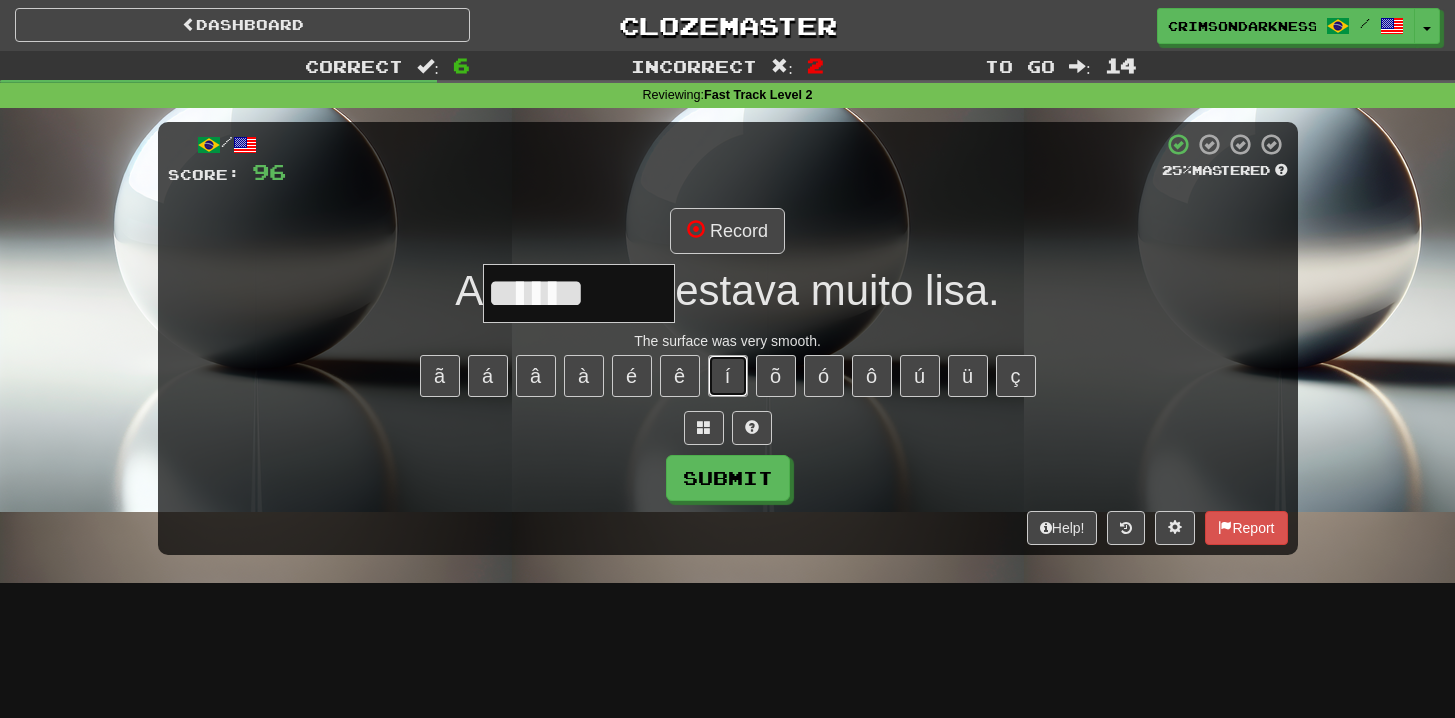 click on "í" at bounding box center [728, 376] 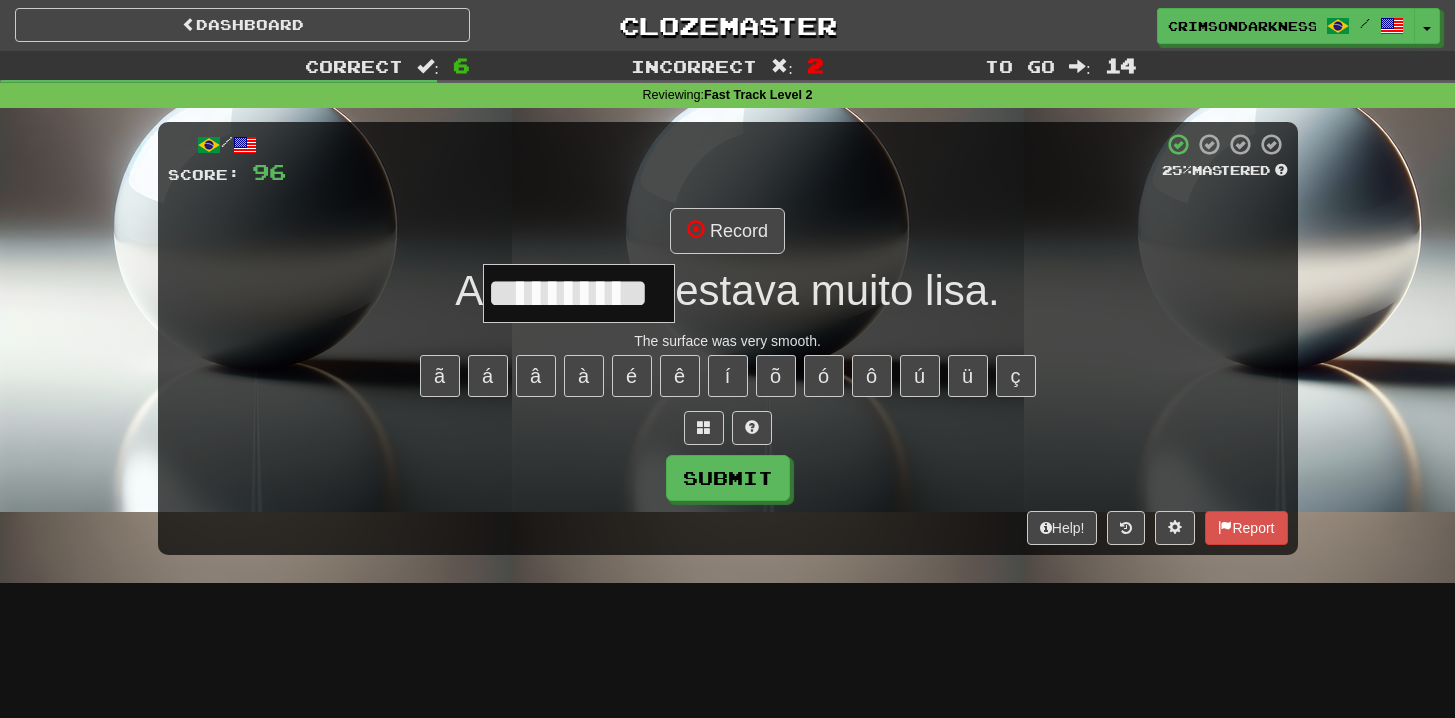 type on "**********" 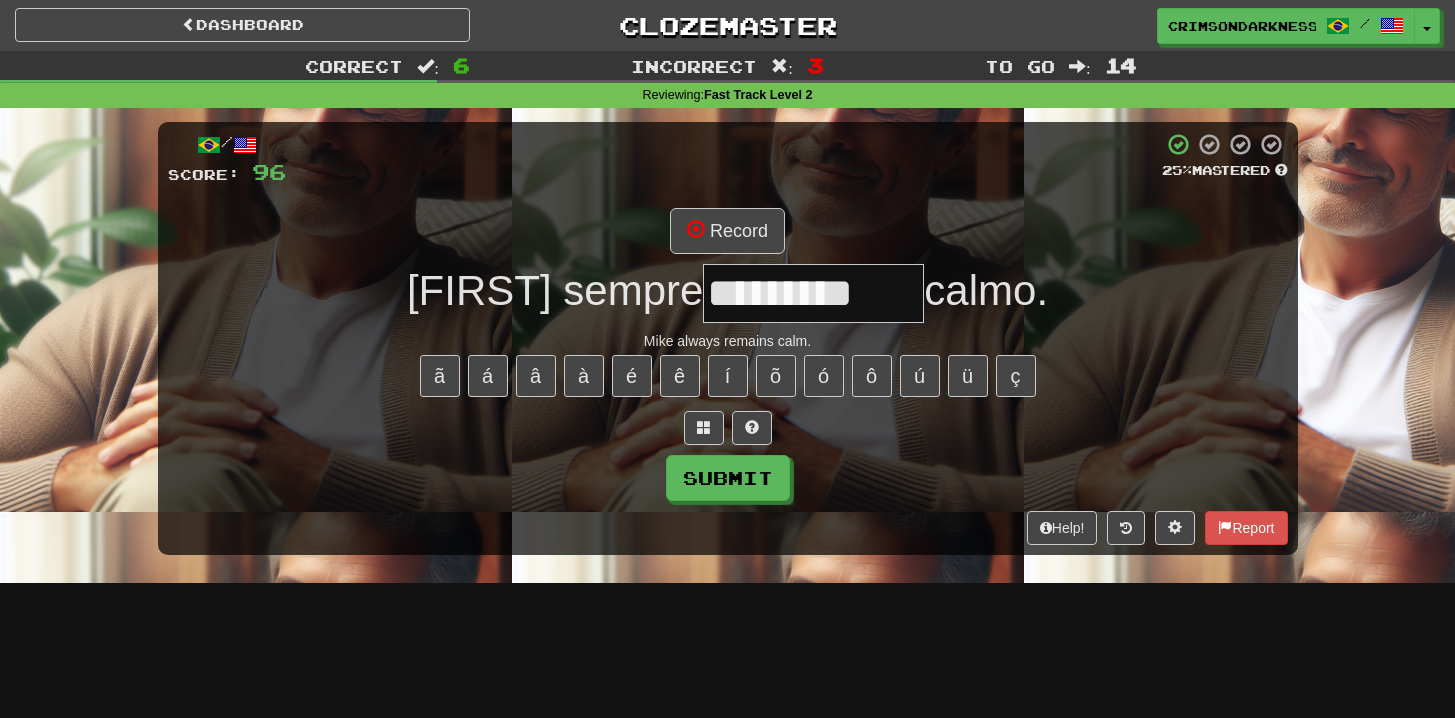 type on "*********" 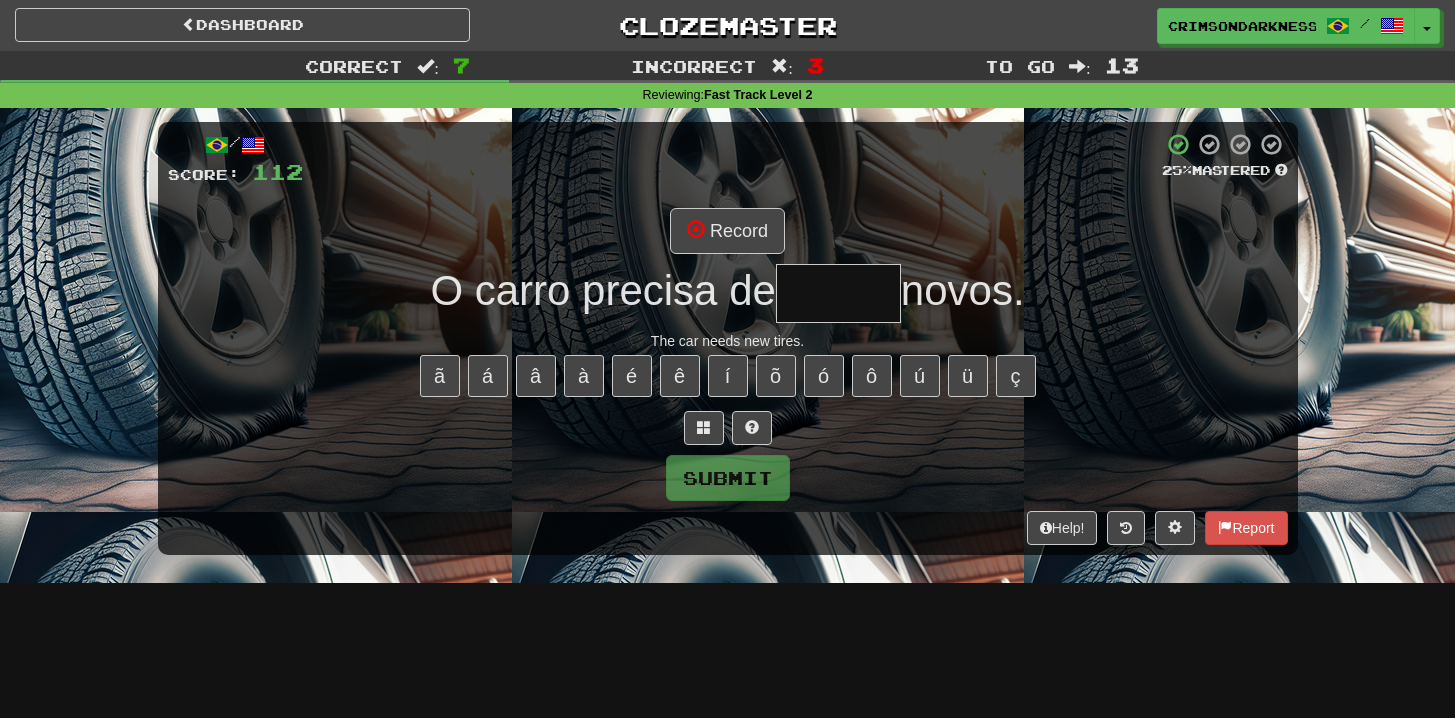 type on "*****" 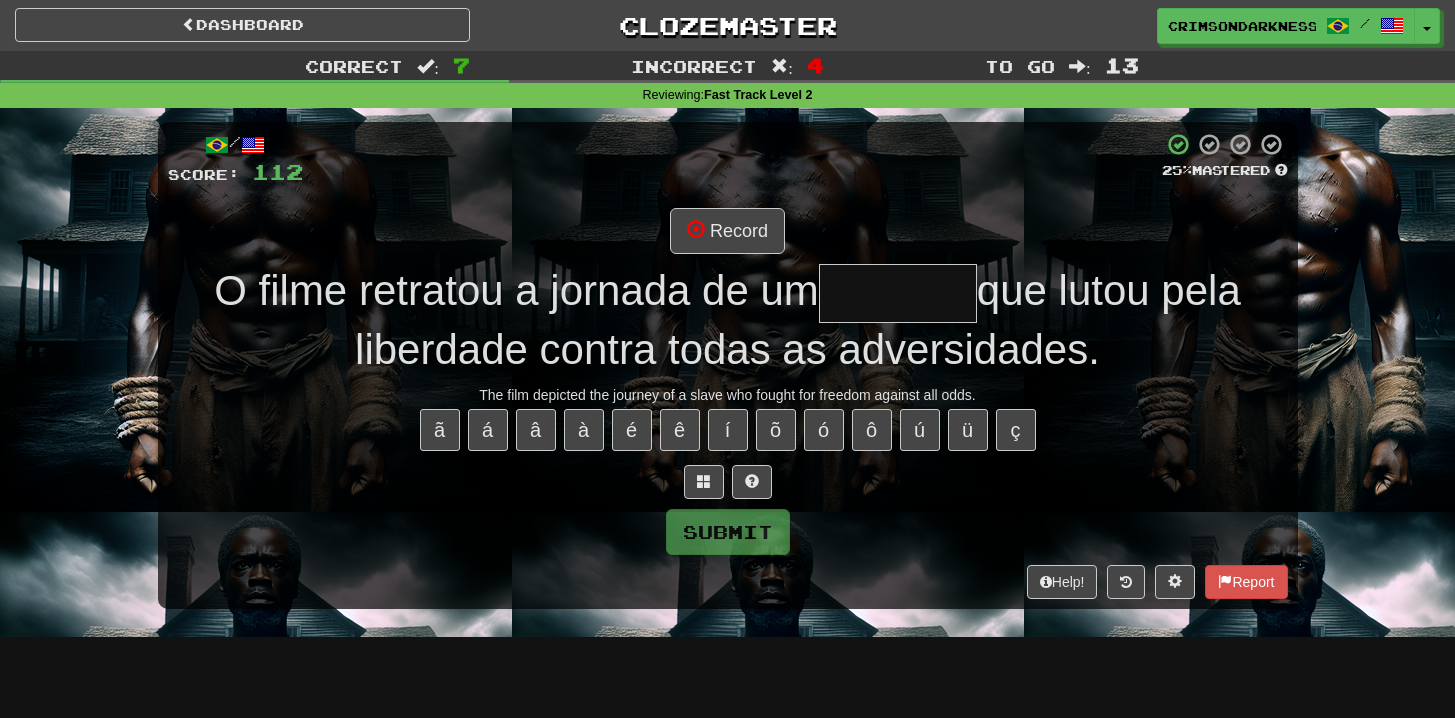 type on "*******" 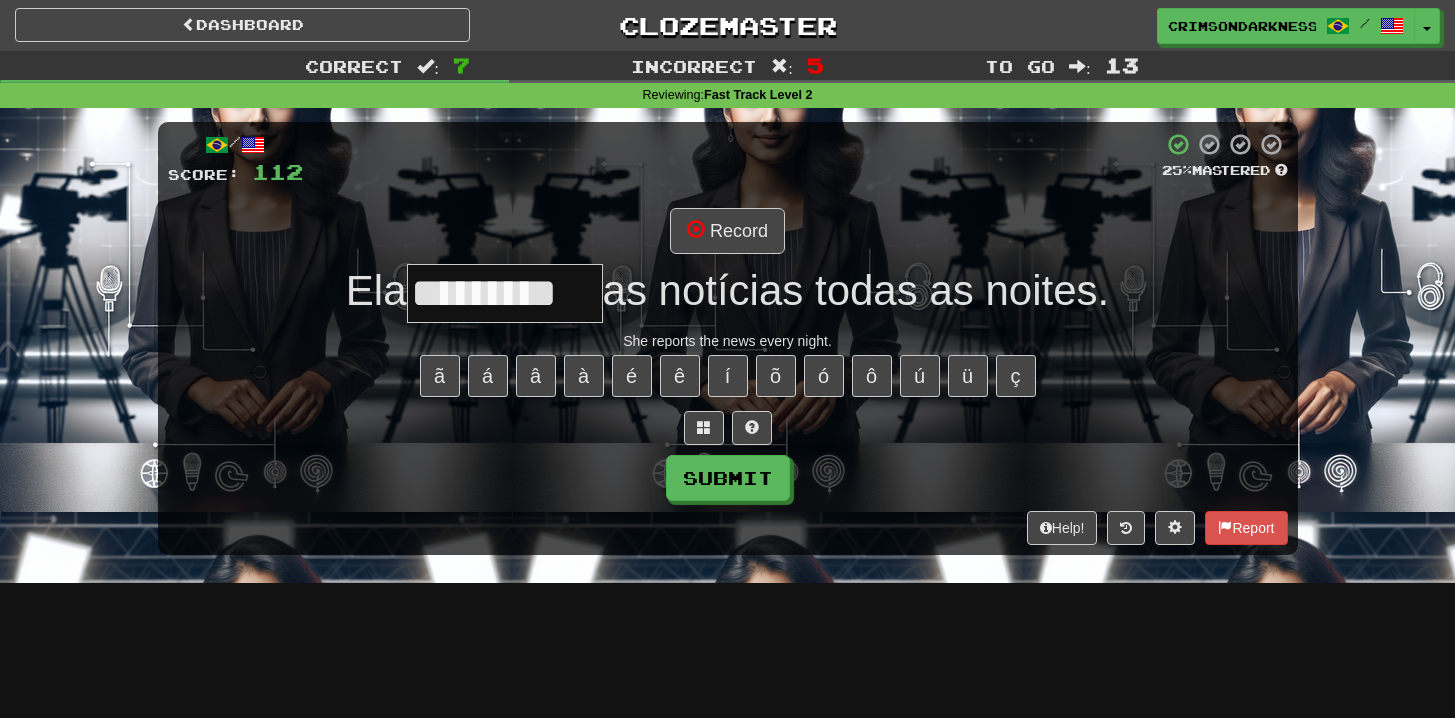 type on "*********" 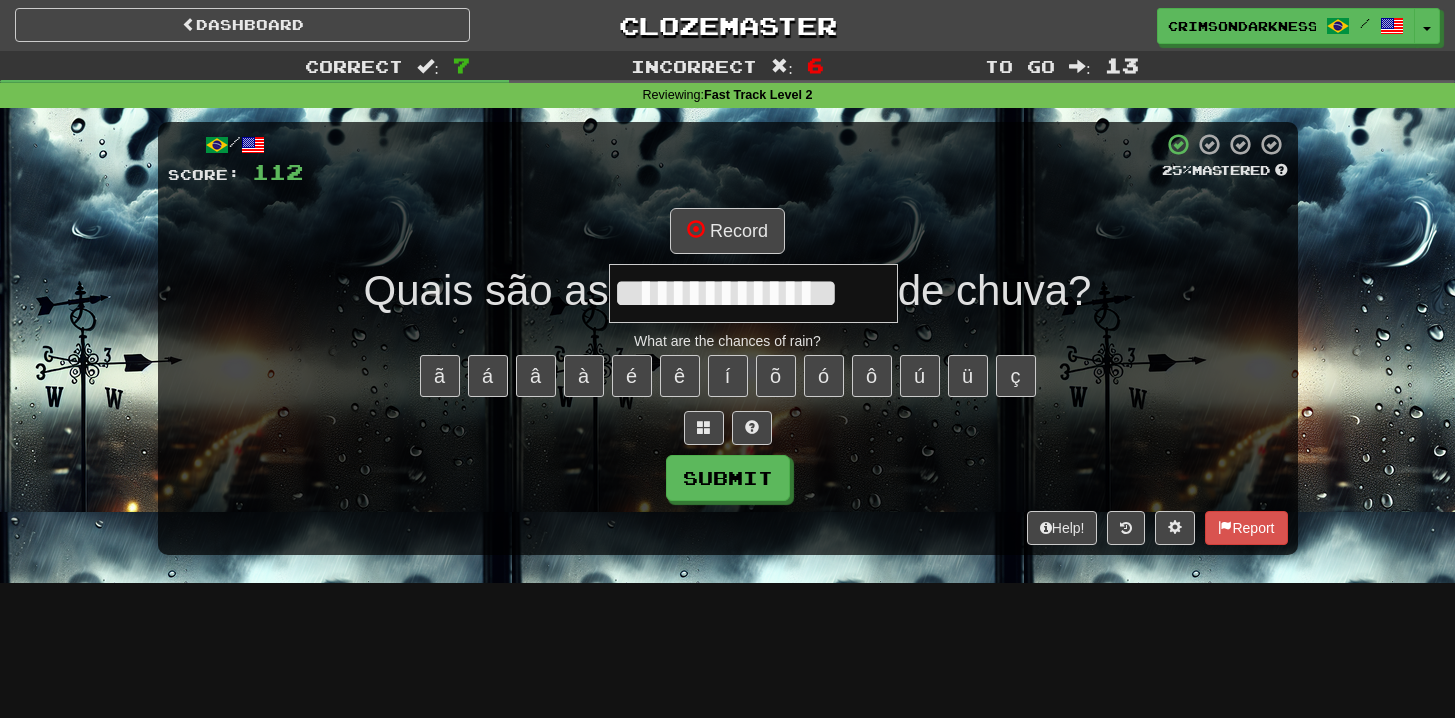 type on "**********" 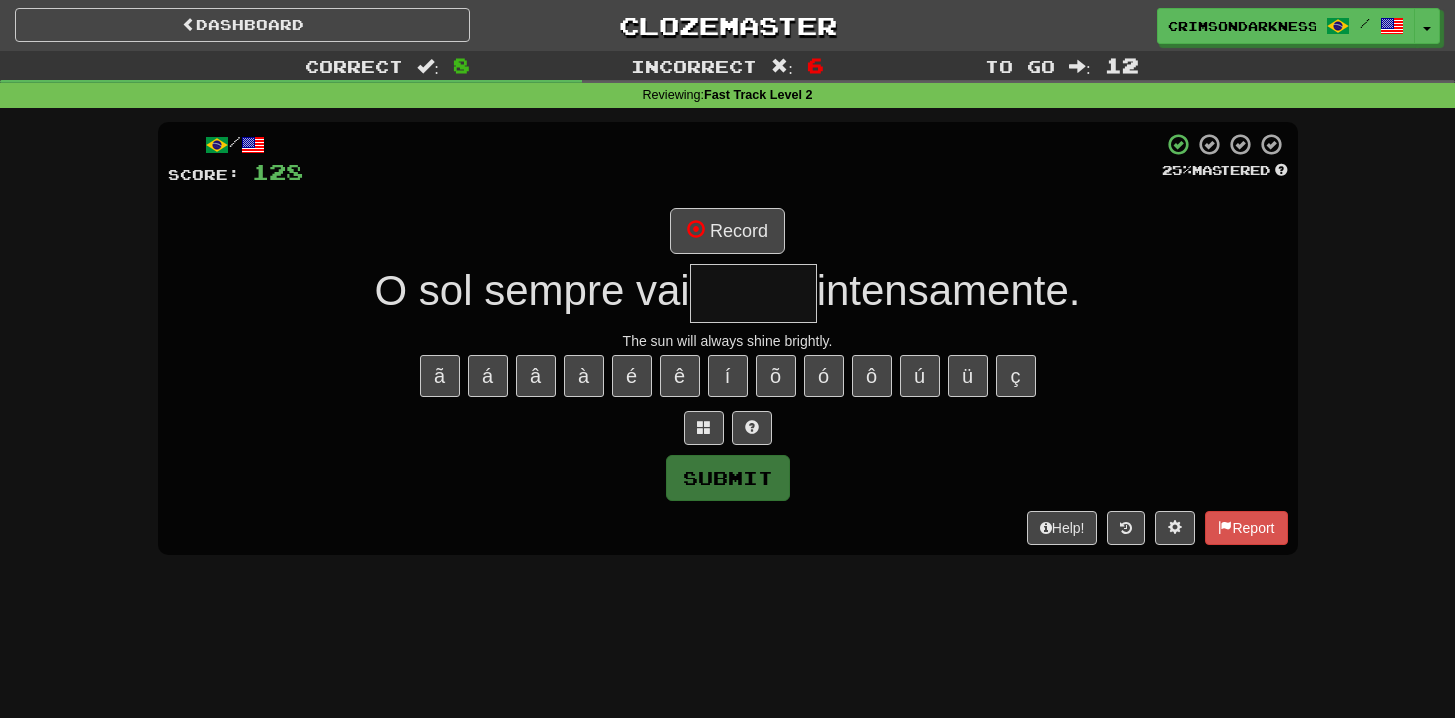 type on "*******" 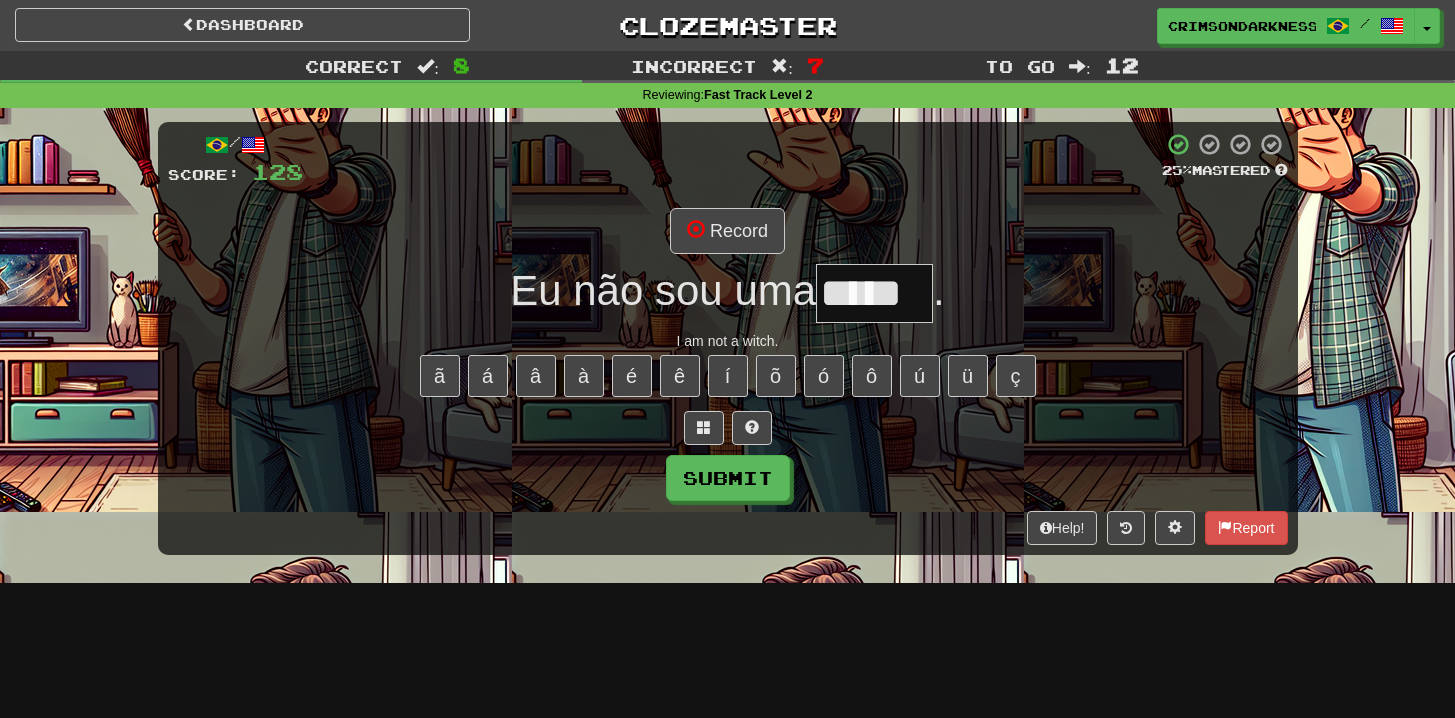 type on "*****" 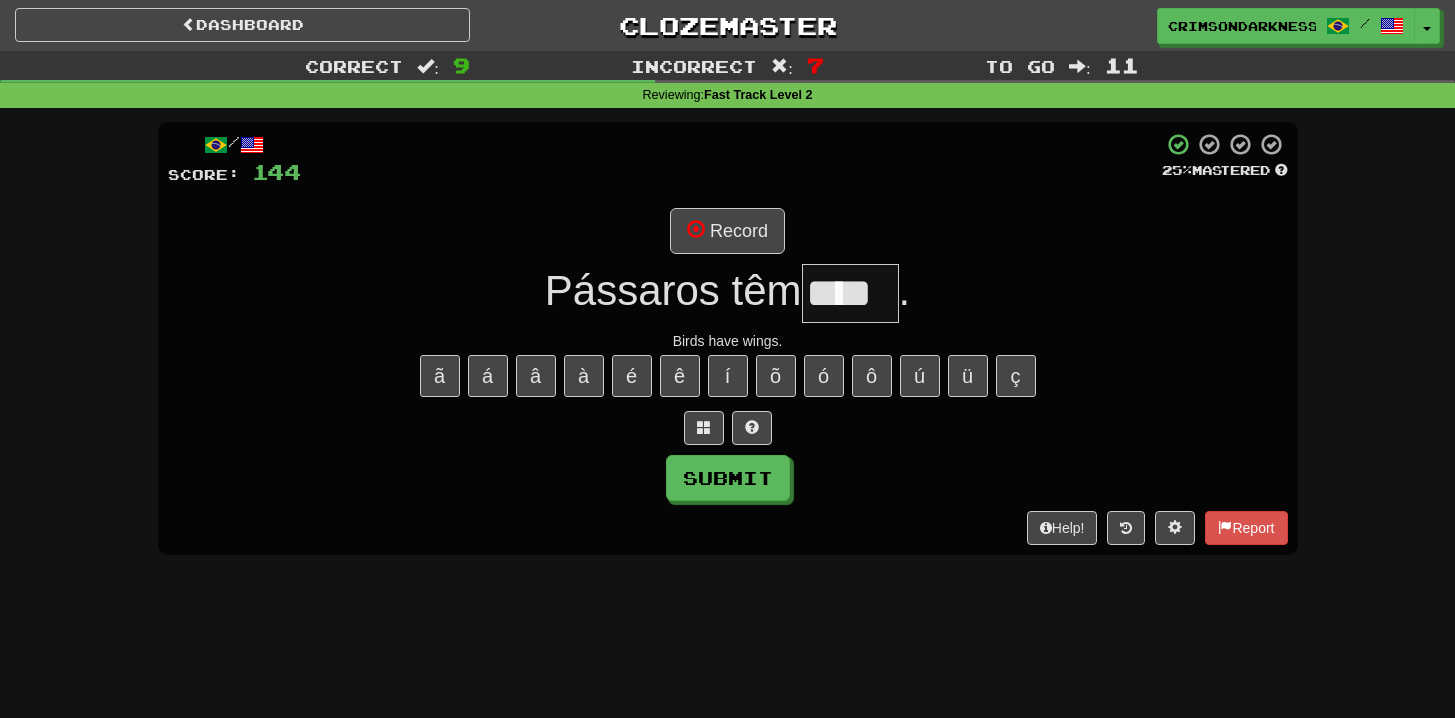 scroll, scrollTop: 0, scrollLeft: 1, axis: horizontal 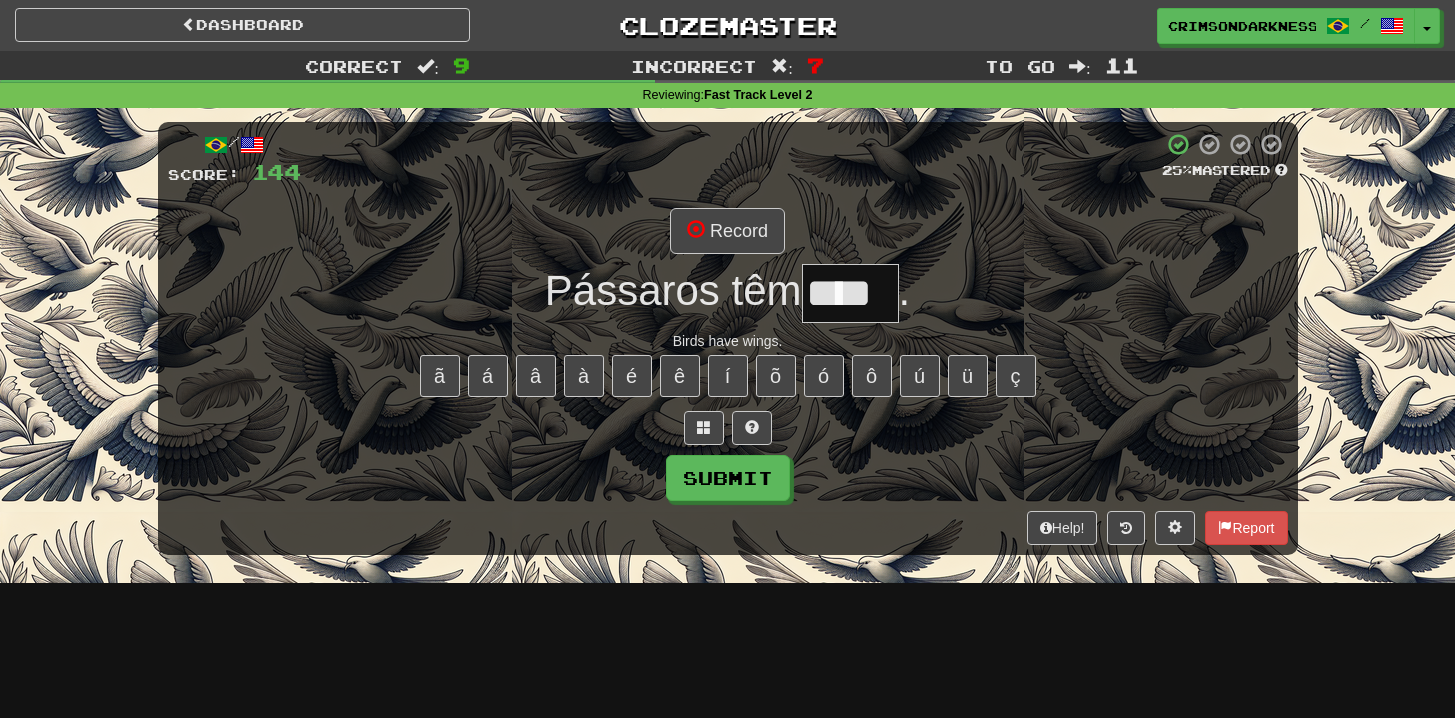 type on "****" 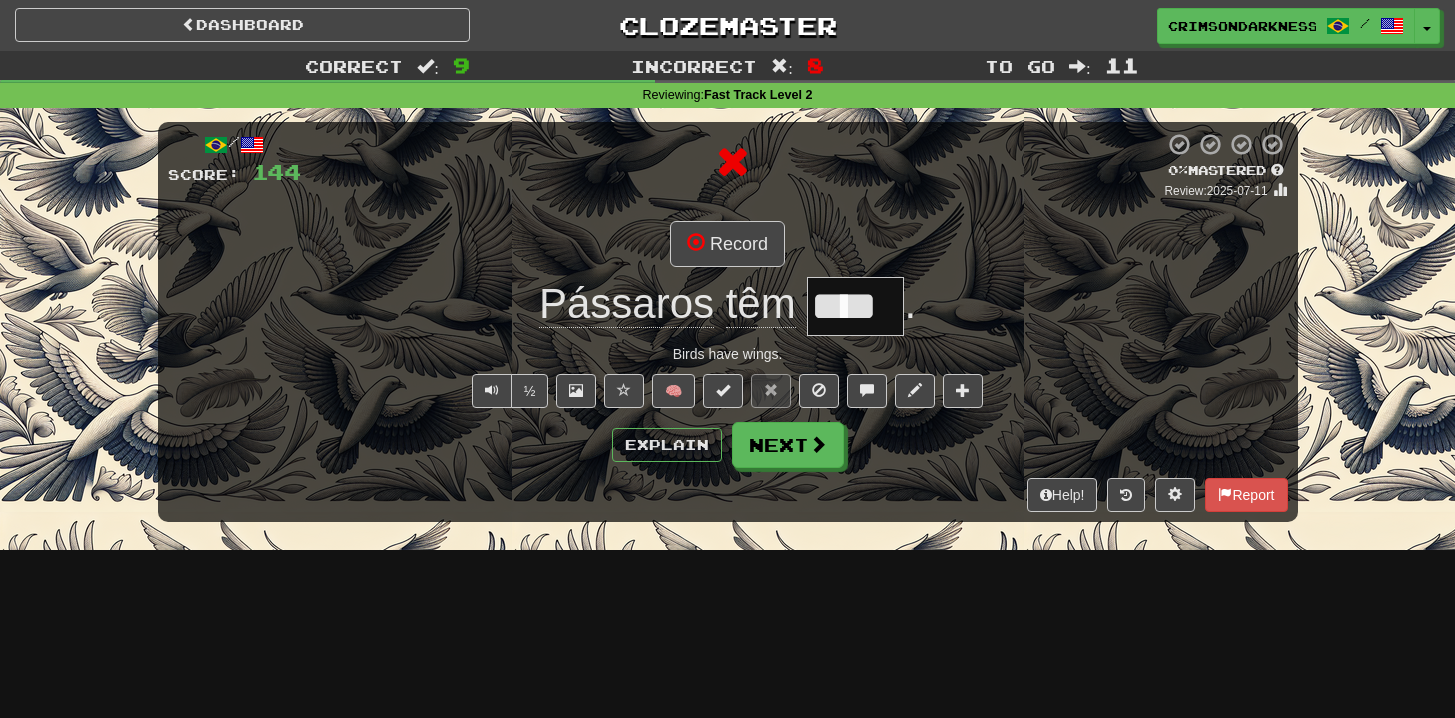 scroll, scrollTop: 0, scrollLeft: 0, axis: both 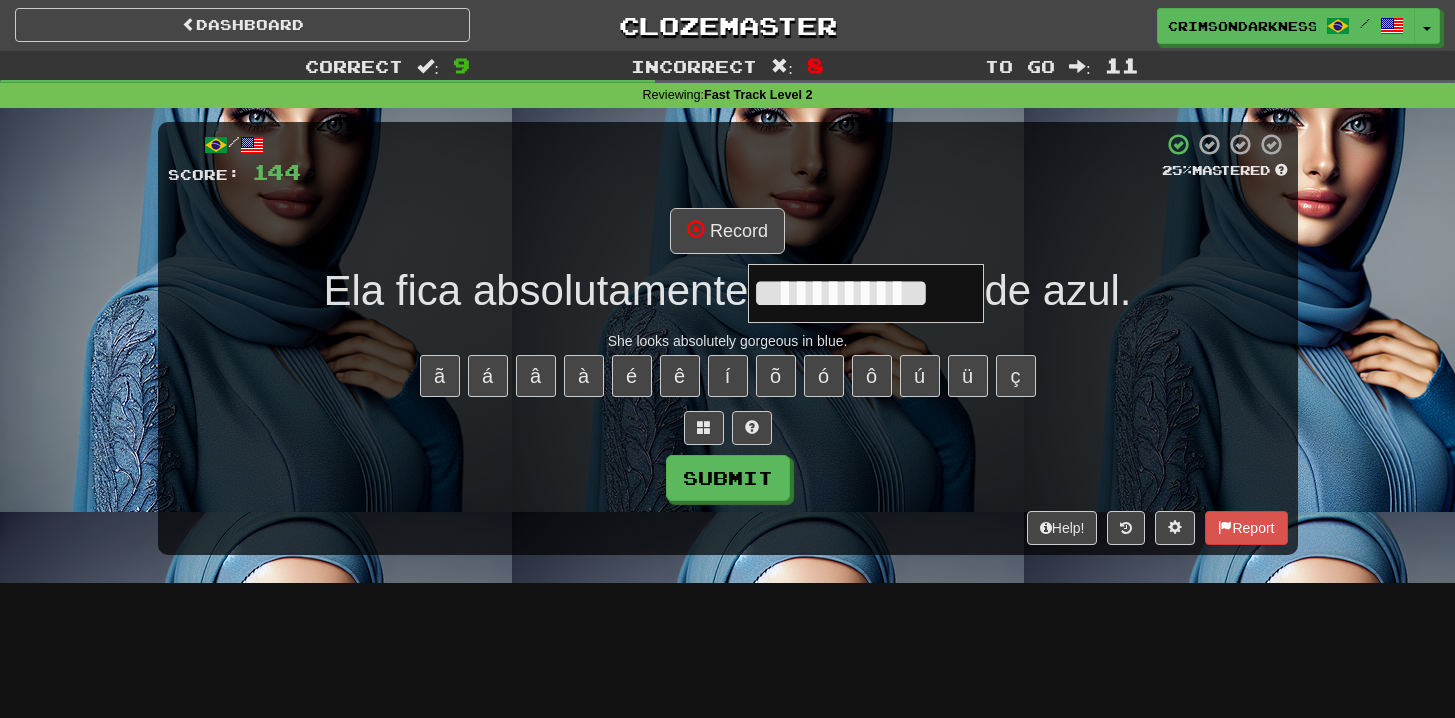 type on "**********" 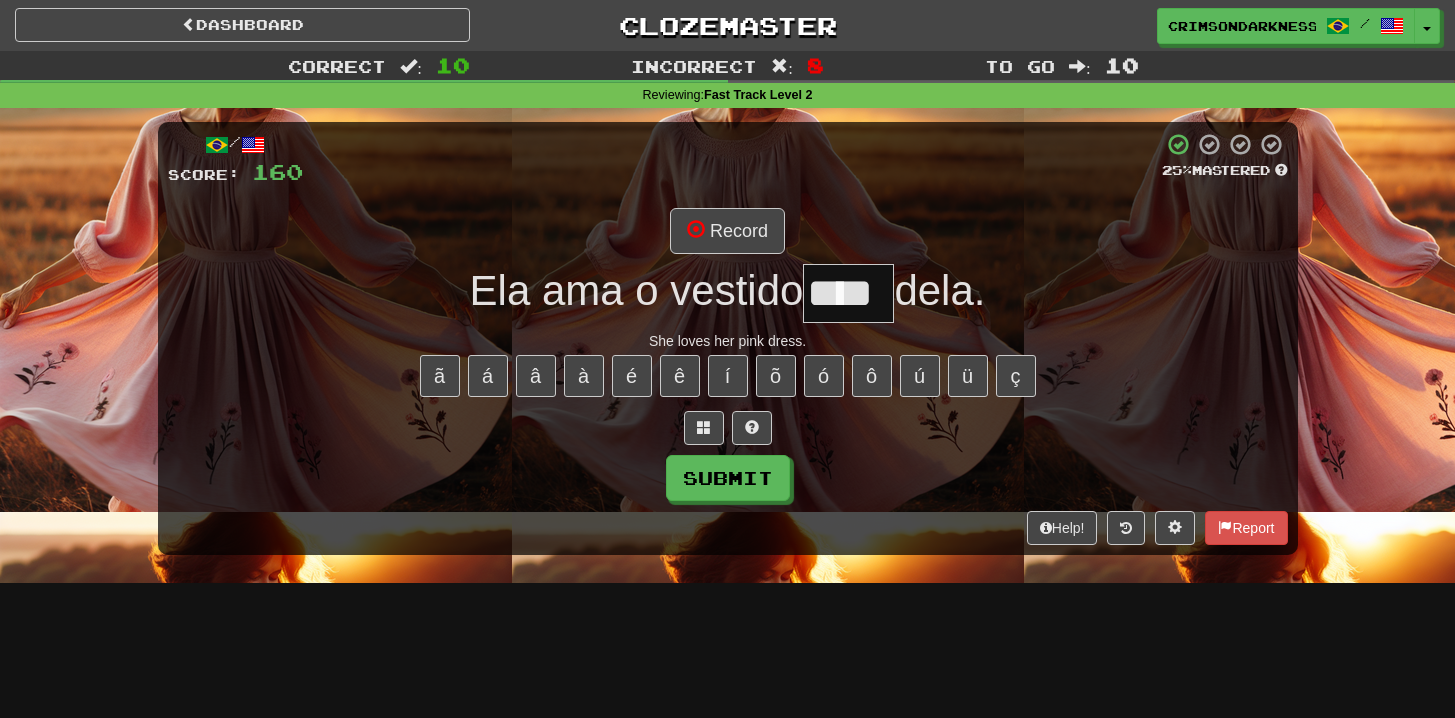 type on "****" 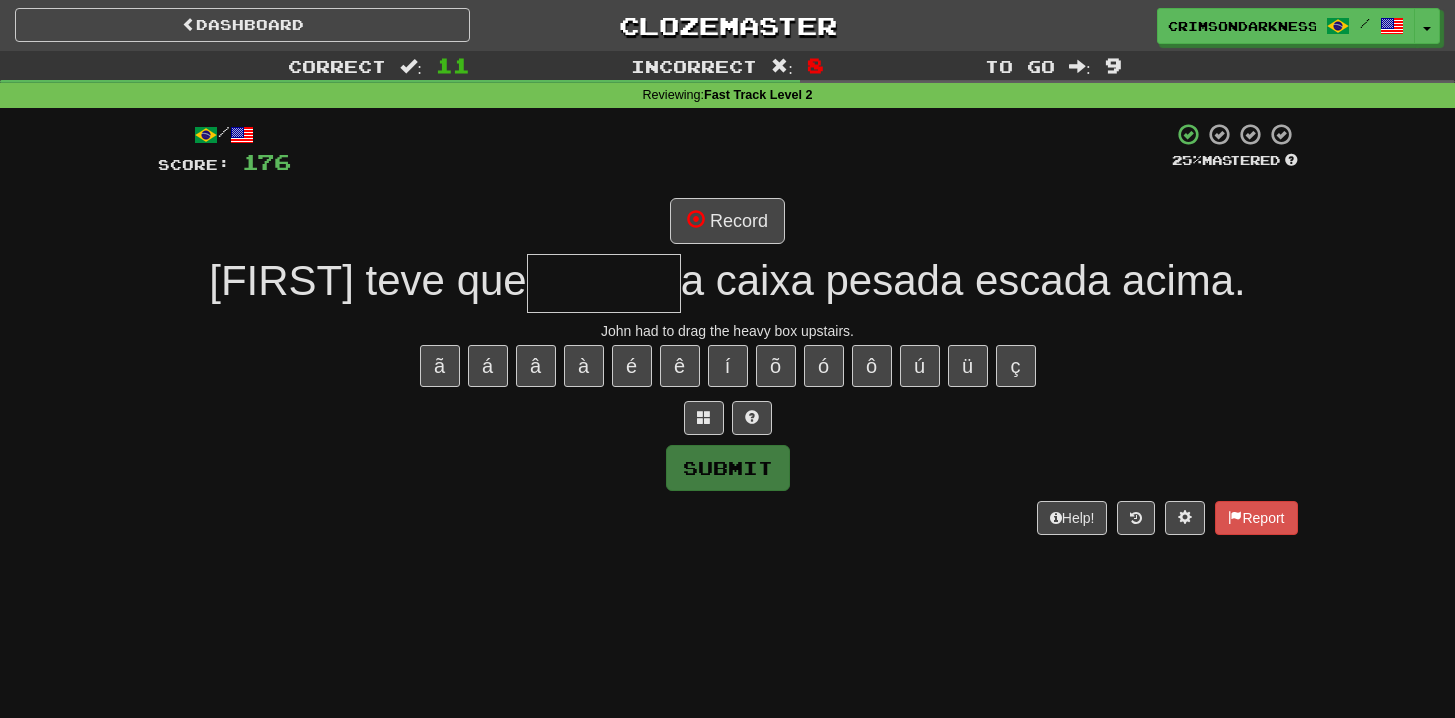 type on "********" 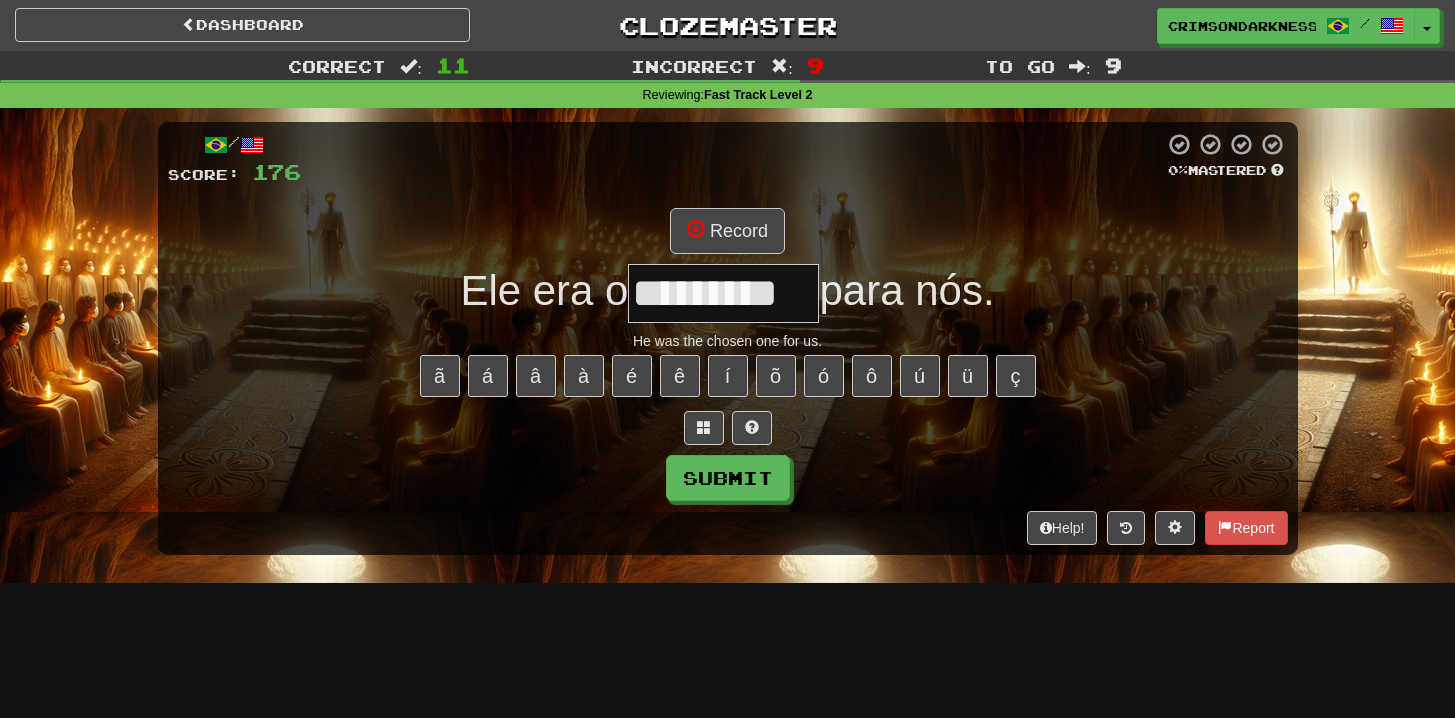 type on "*********" 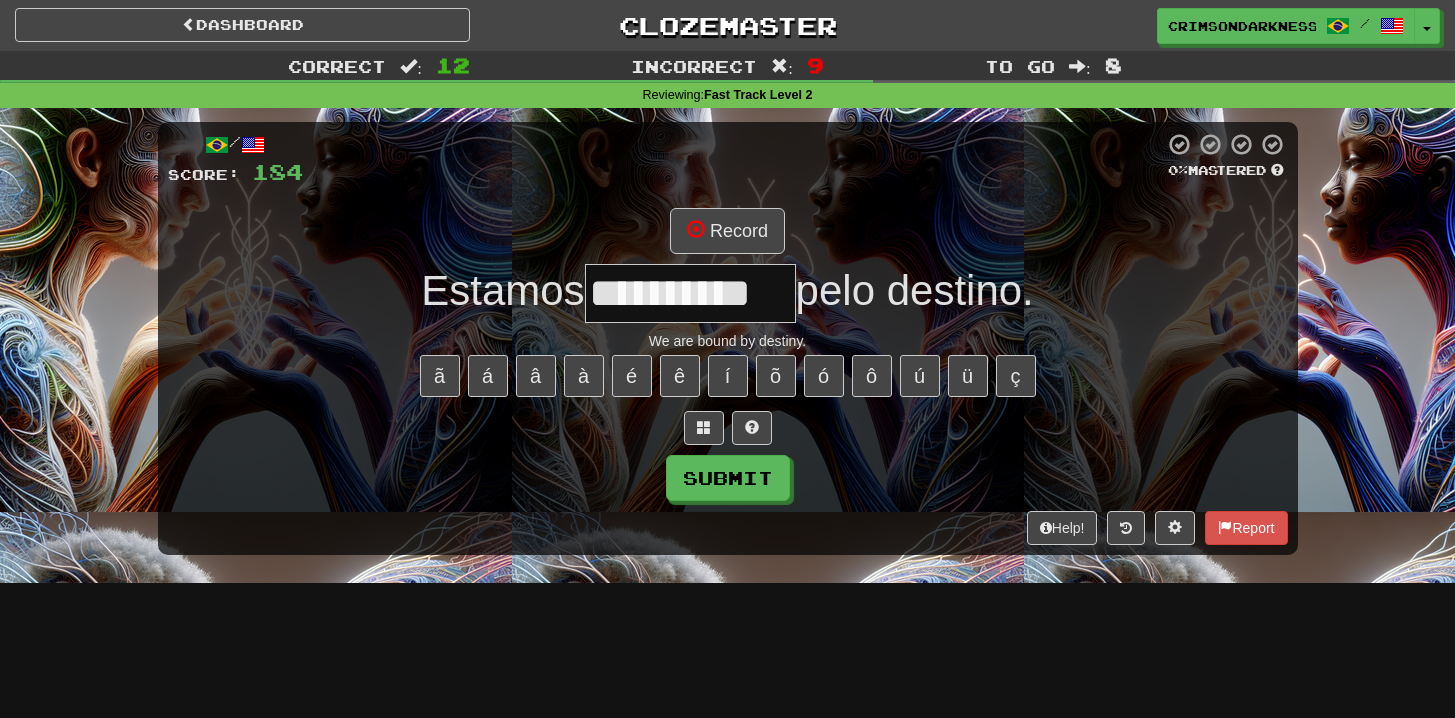 scroll, scrollTop: 0, scrollLeft: 11, axis: horizontal 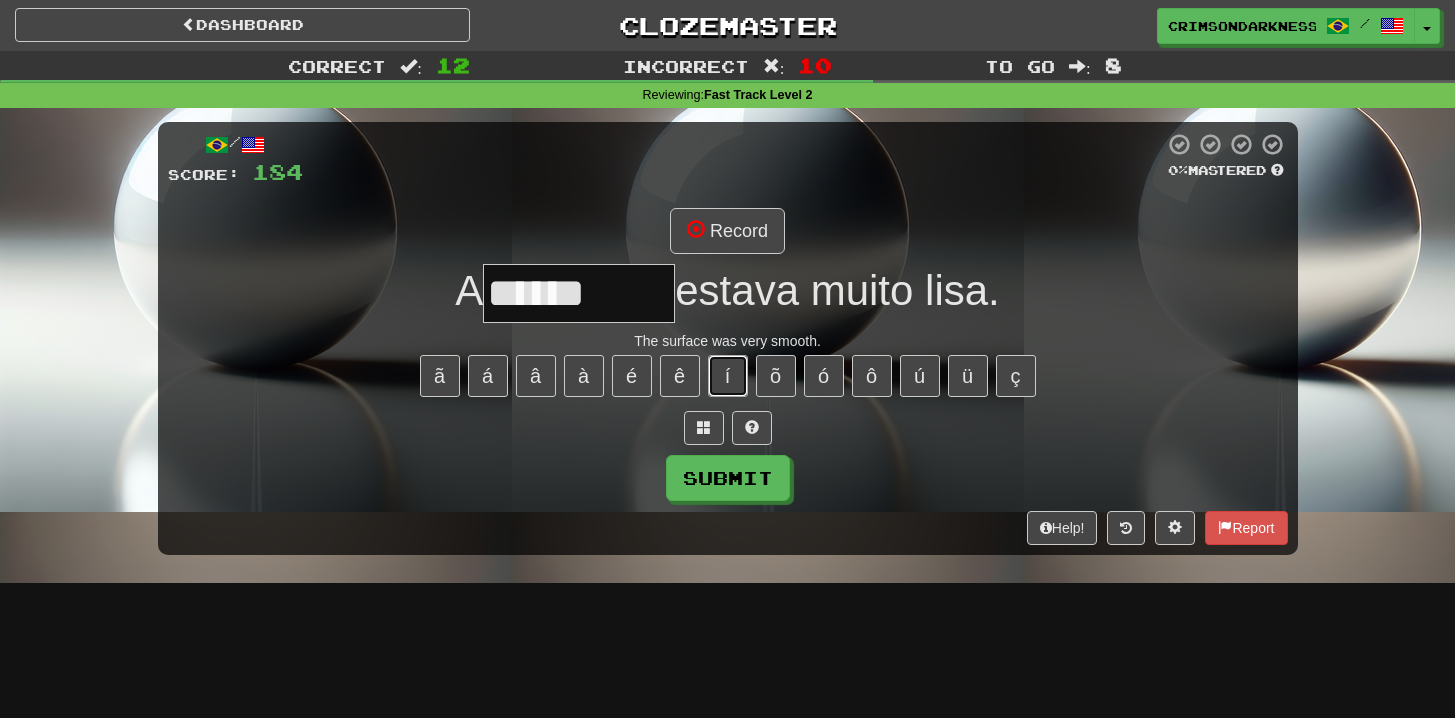 click on "í" at bounding box center [728, 376] 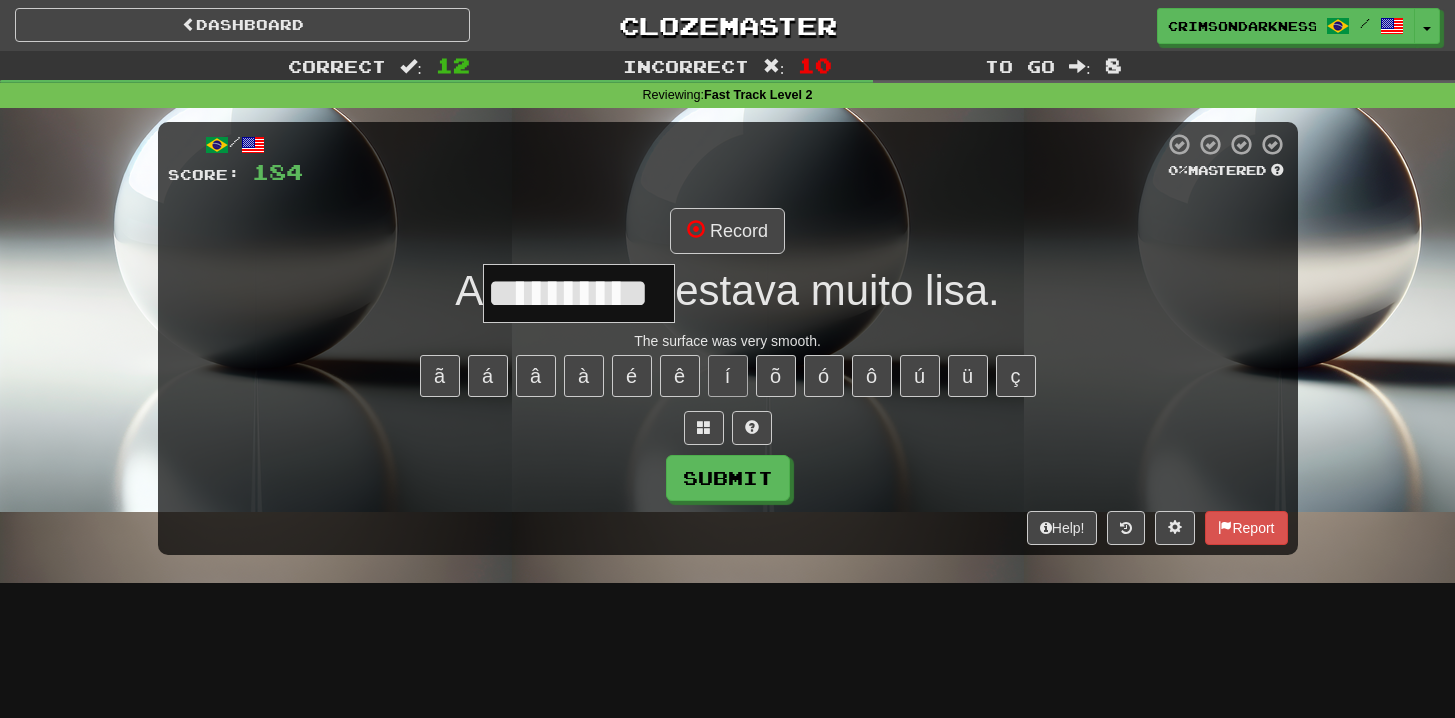 type on "**********" 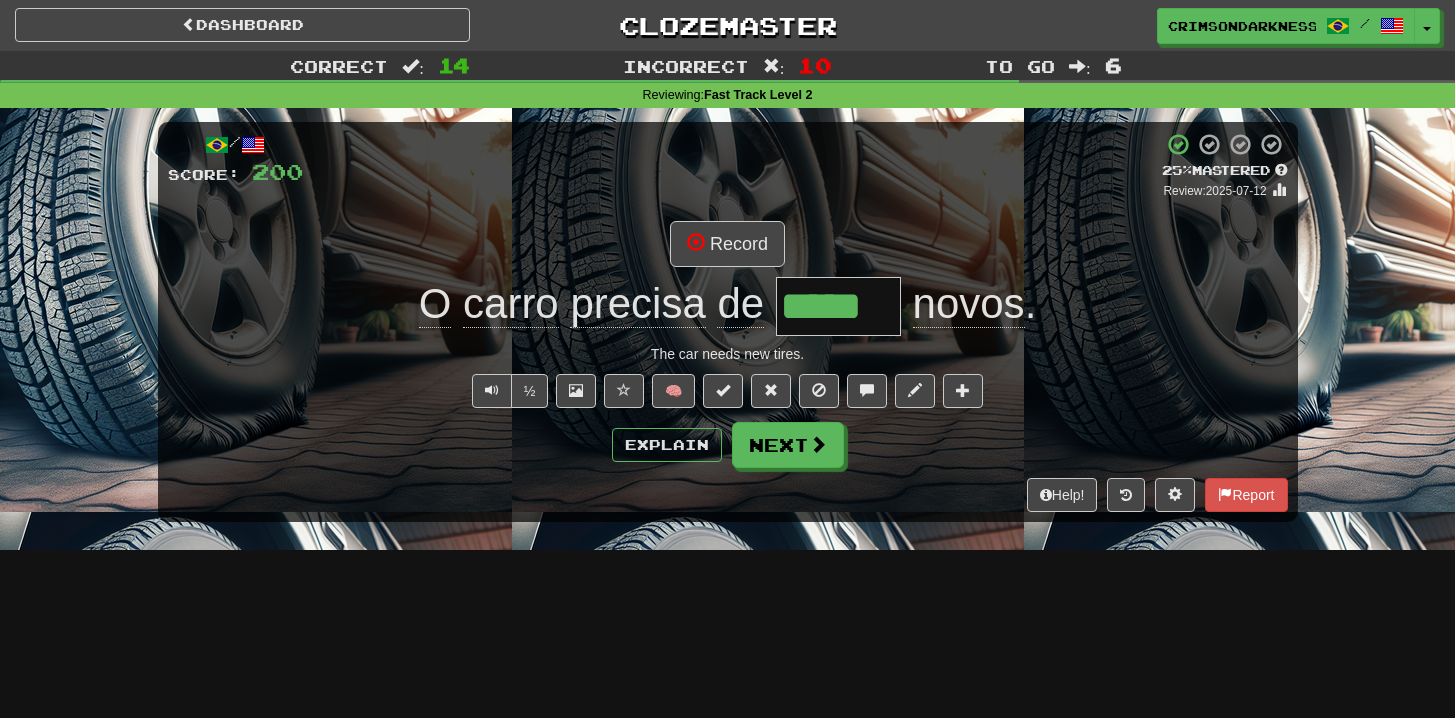 type on "*" 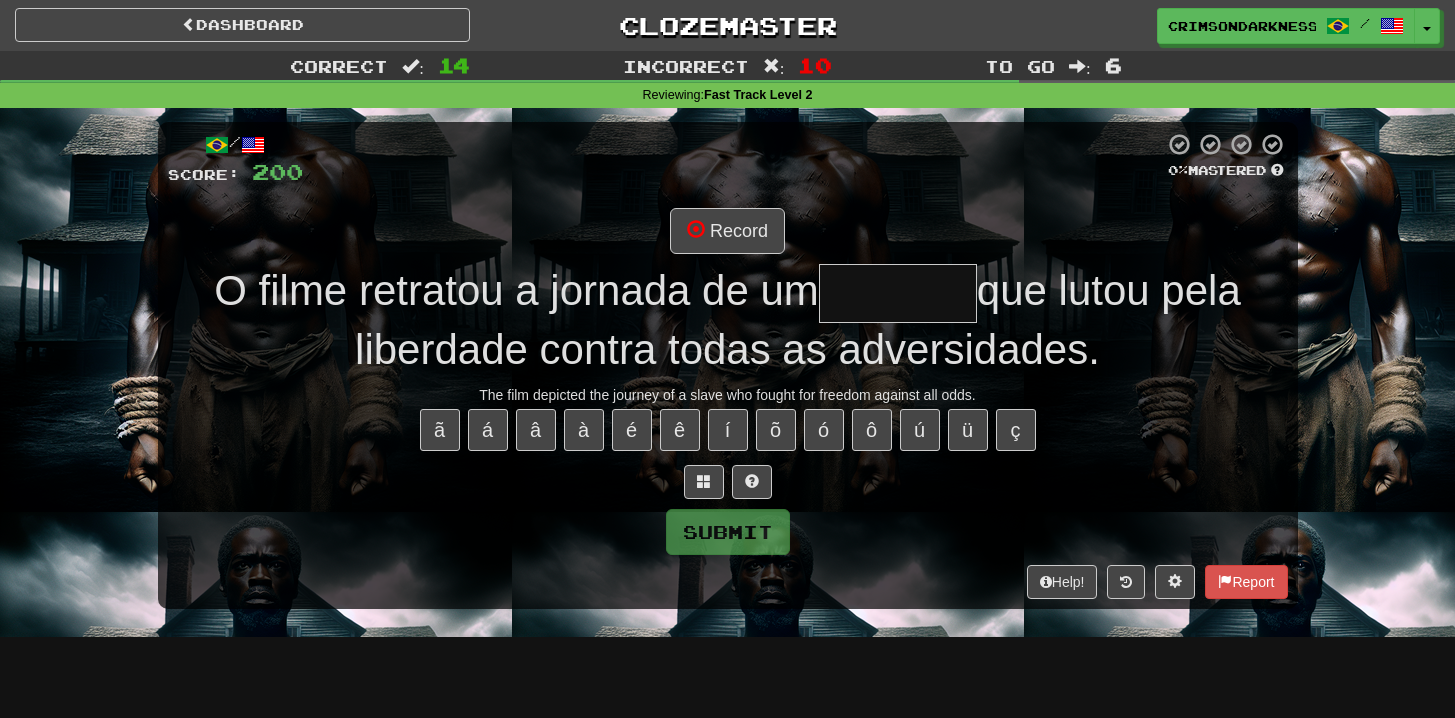 type on "*******" 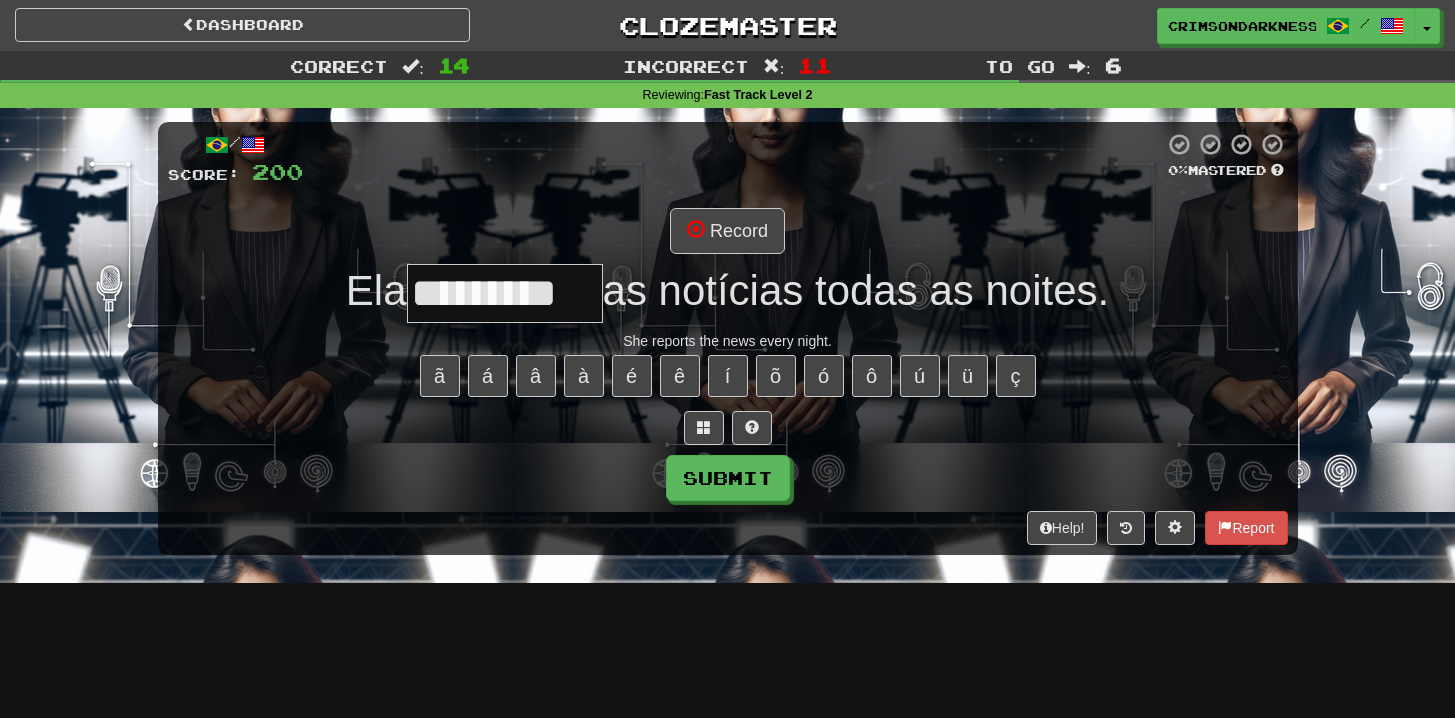type on "*********" 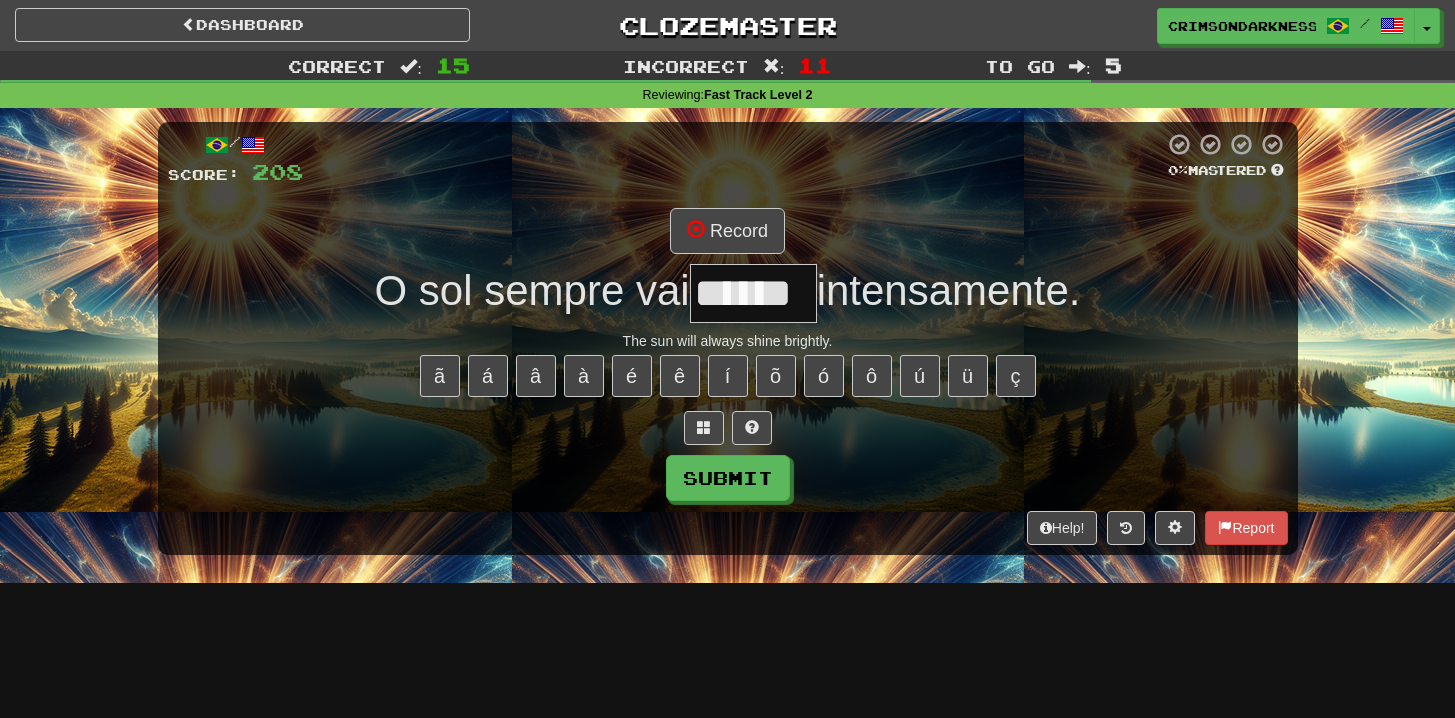 scroll, scrollTop: 0, scrollLeft: 0, axis: both 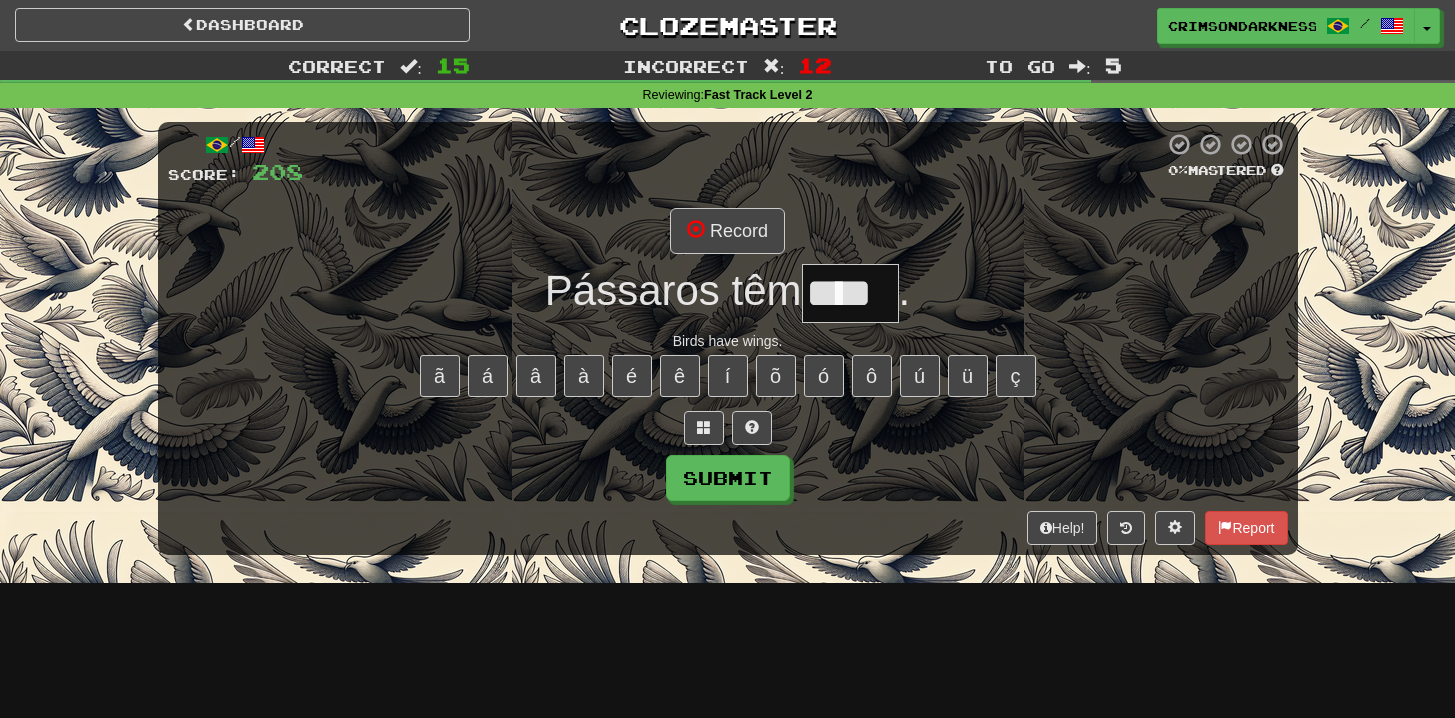 type on "****" 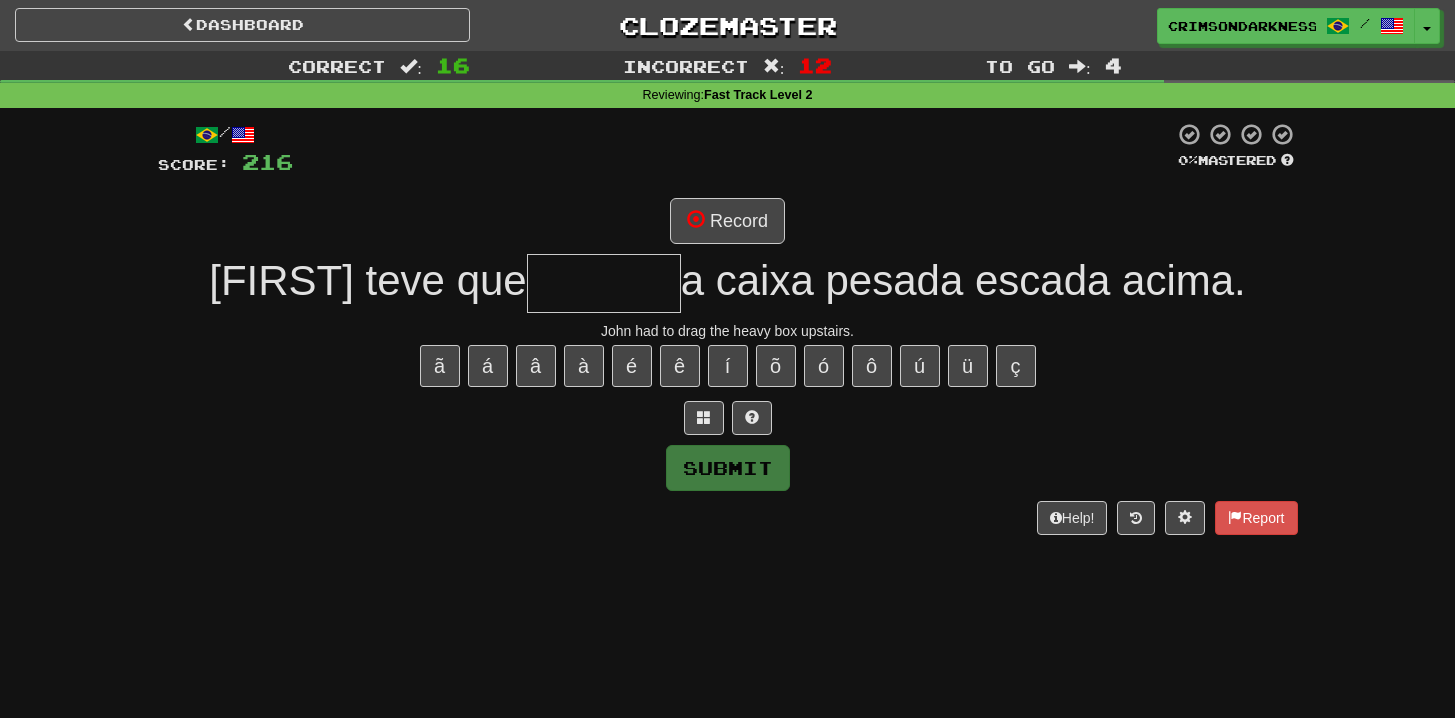 type on "********" 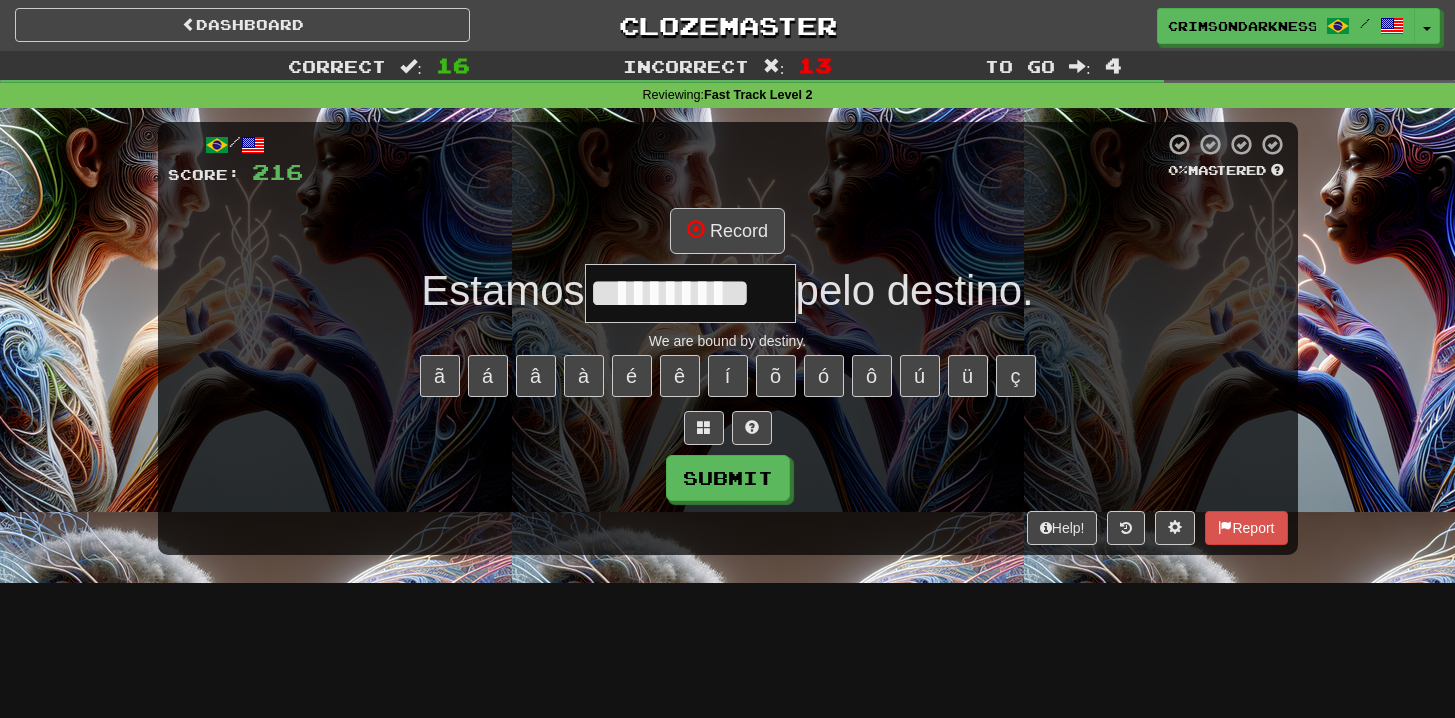 type on "**********" 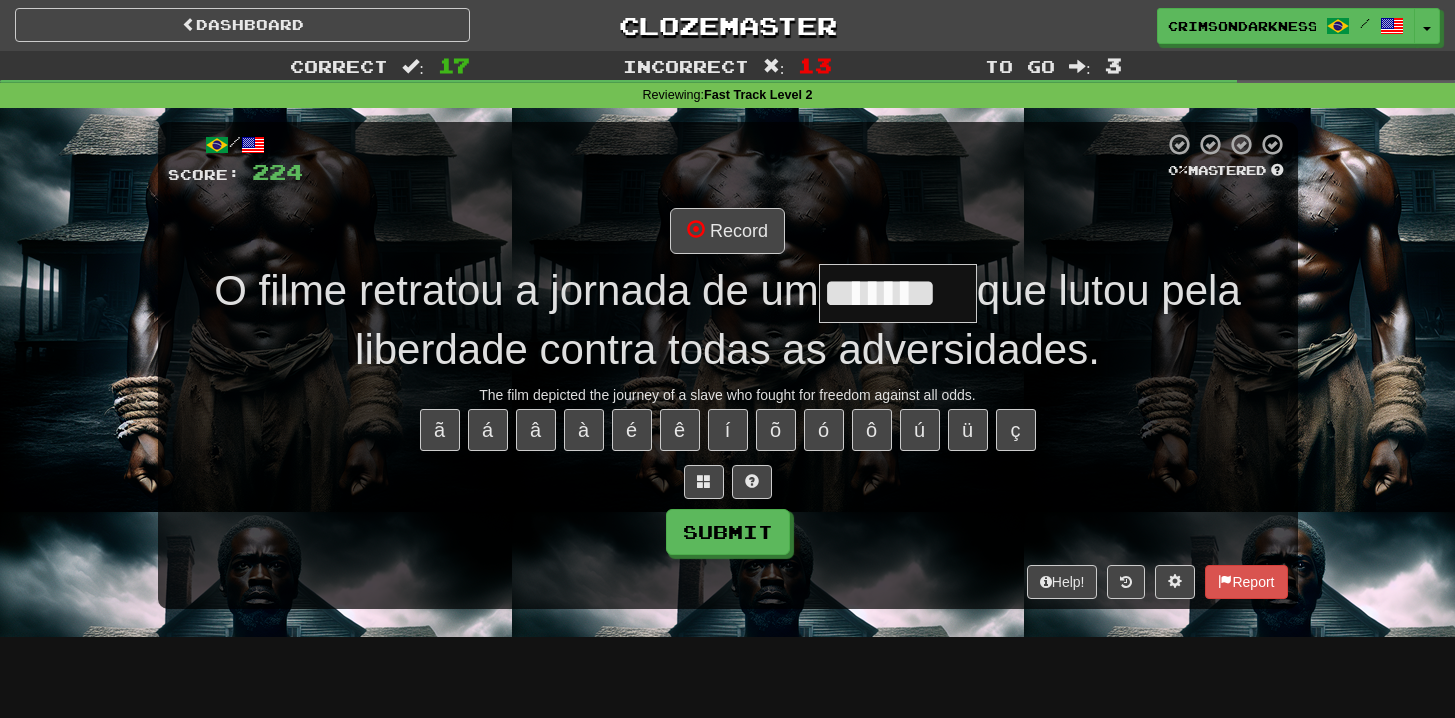 type on "*******" 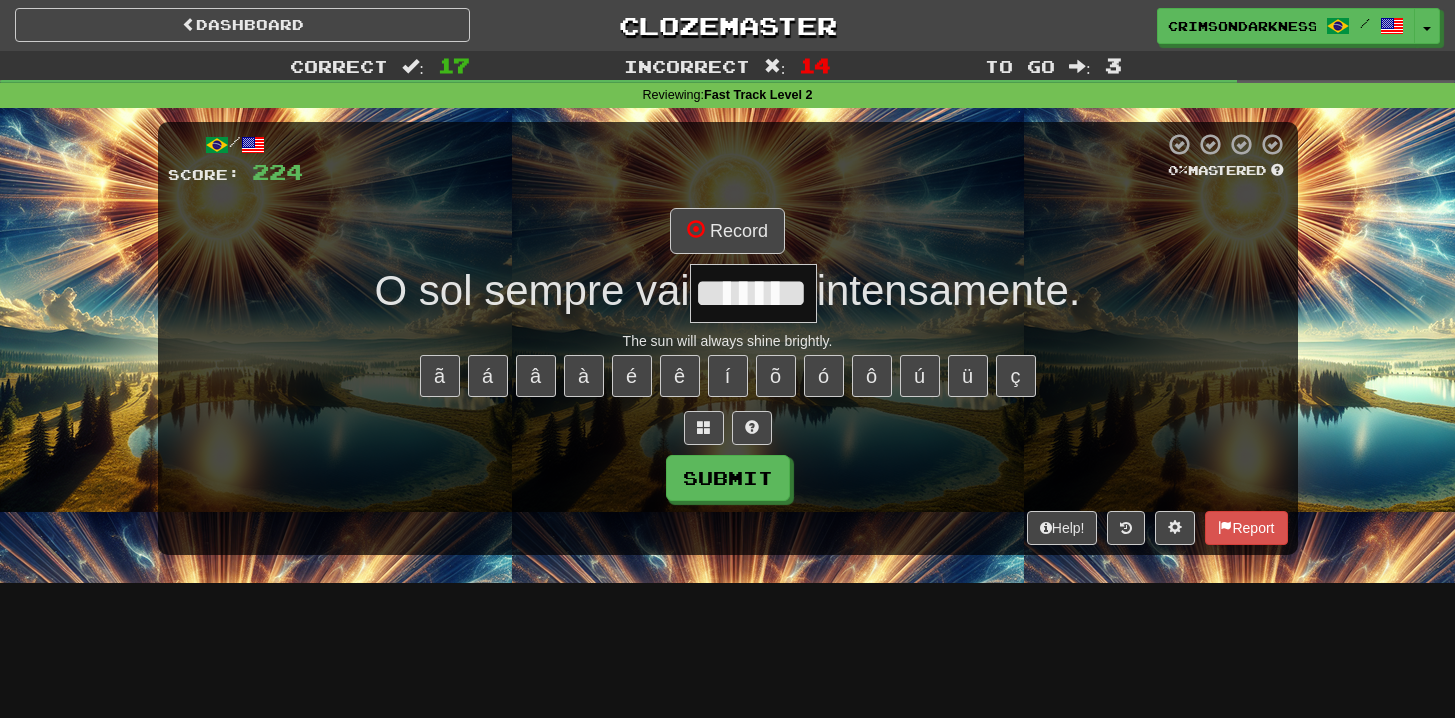 type on "*******" 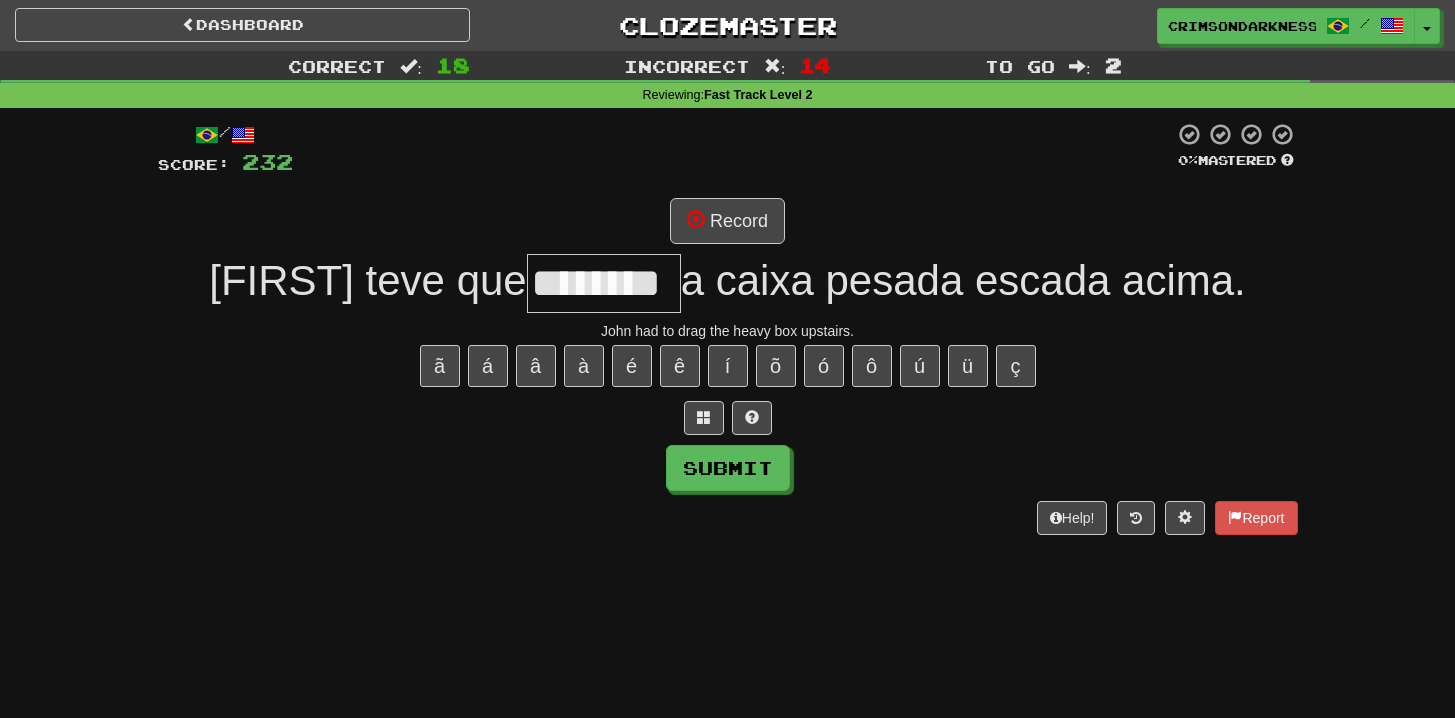 type on "********" 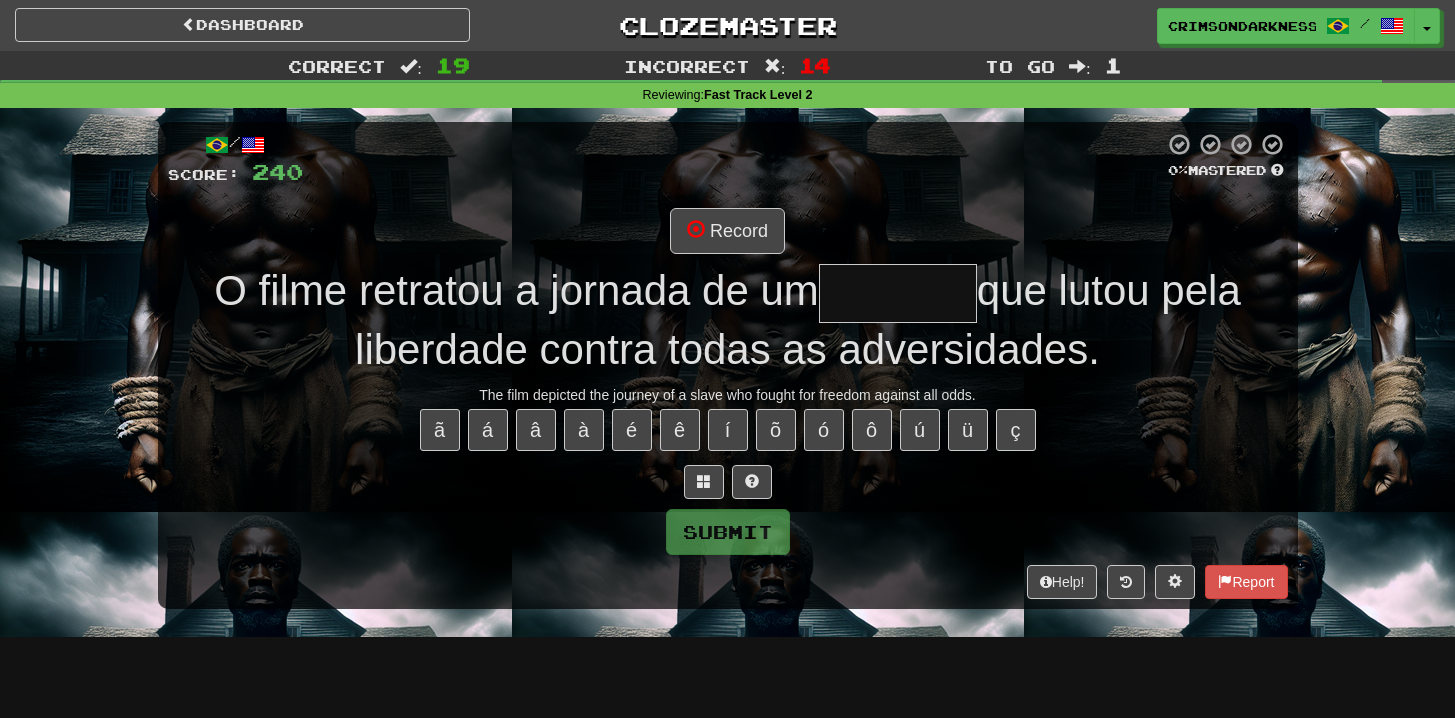 type on "*******" 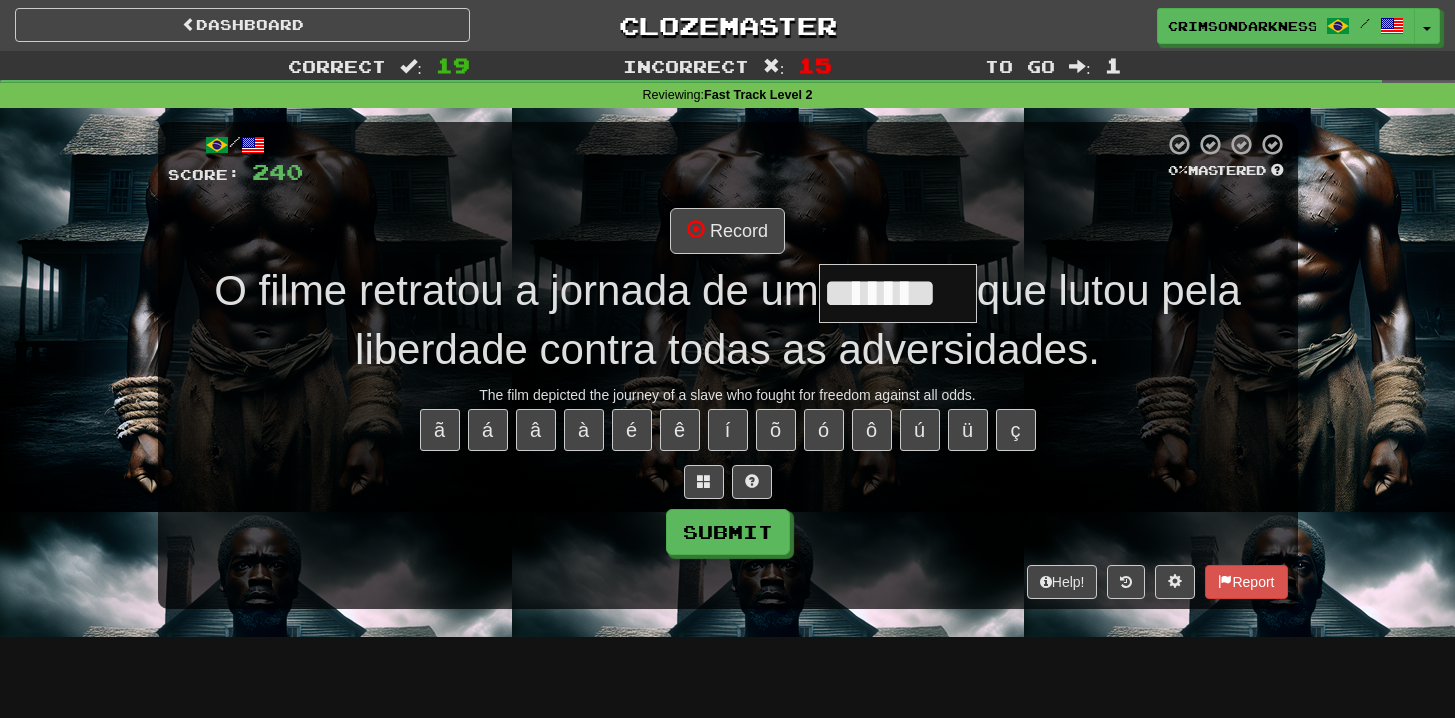 type on "*******" 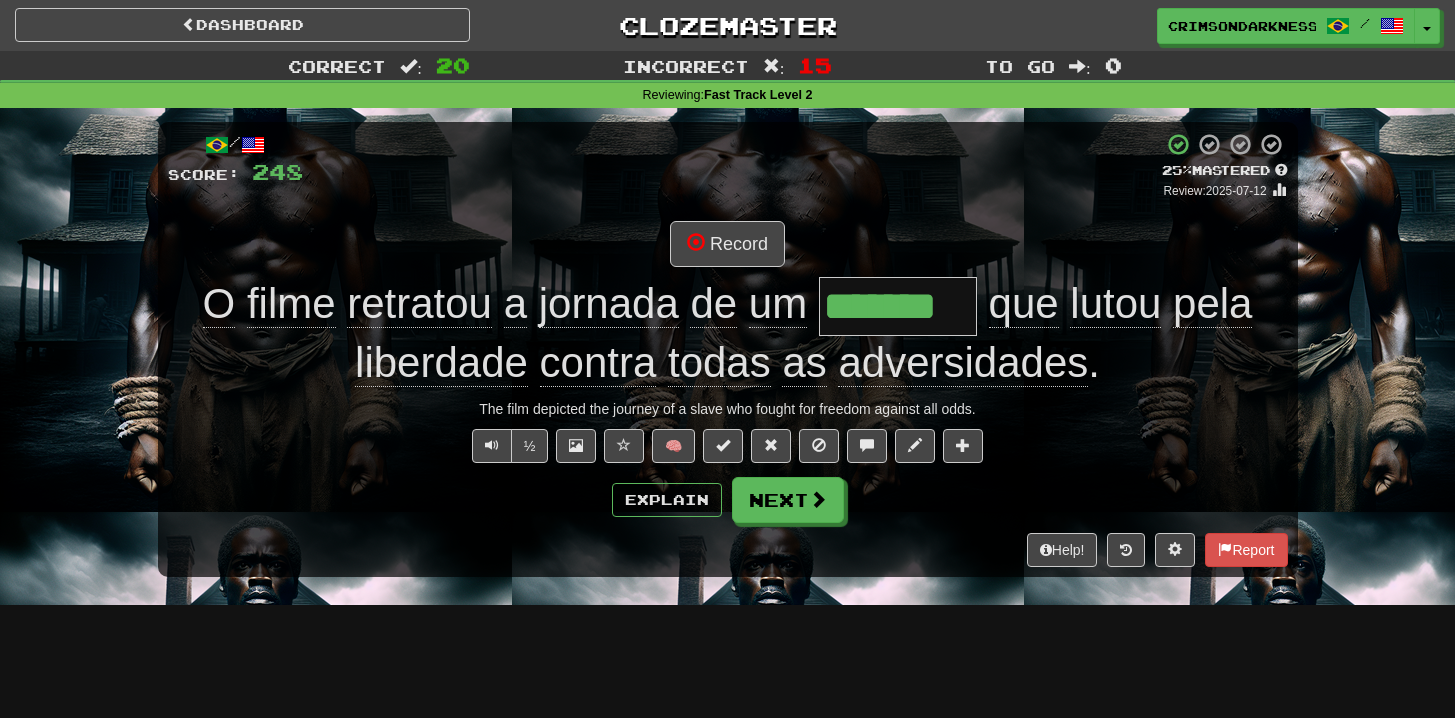 click on "adversidades" at bounding box center [963, 363] 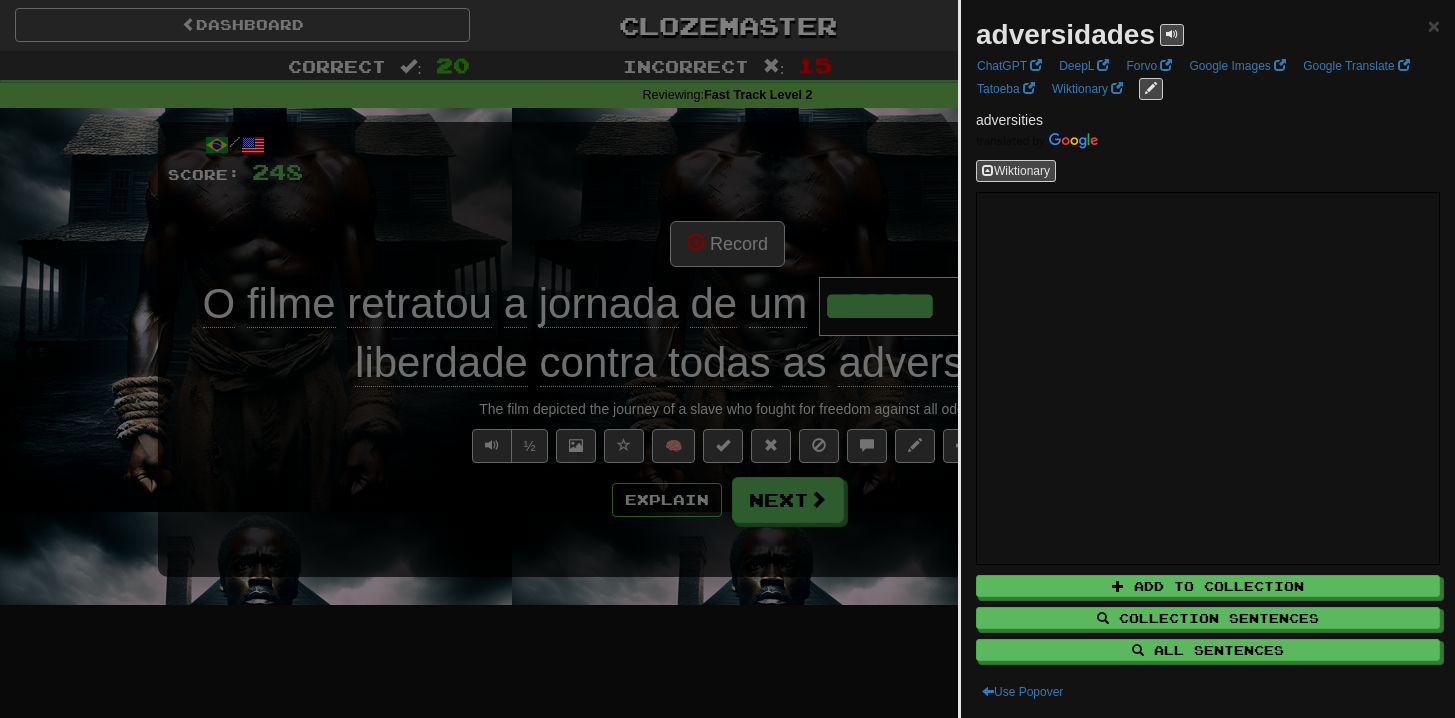 click at bounding box center (727, 359) 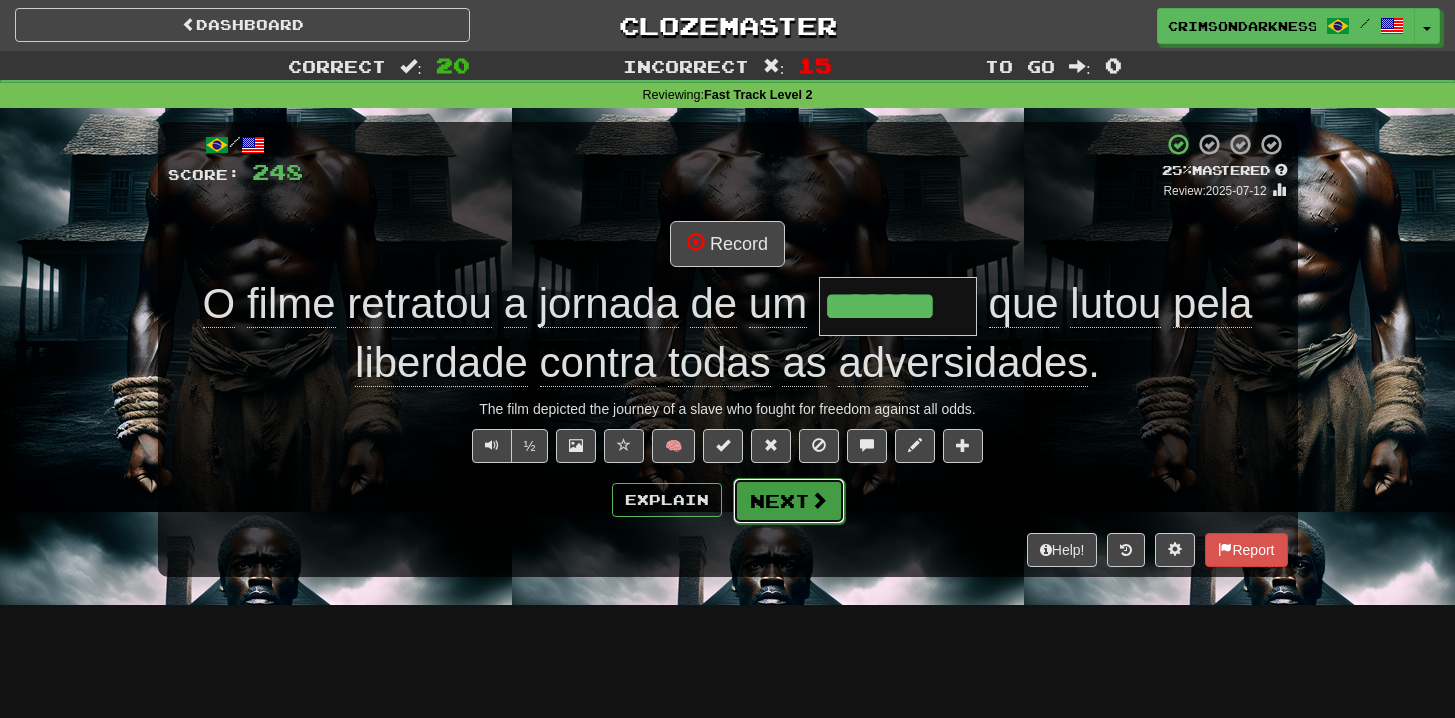 click on "Next" at bounding box center (789, 501) 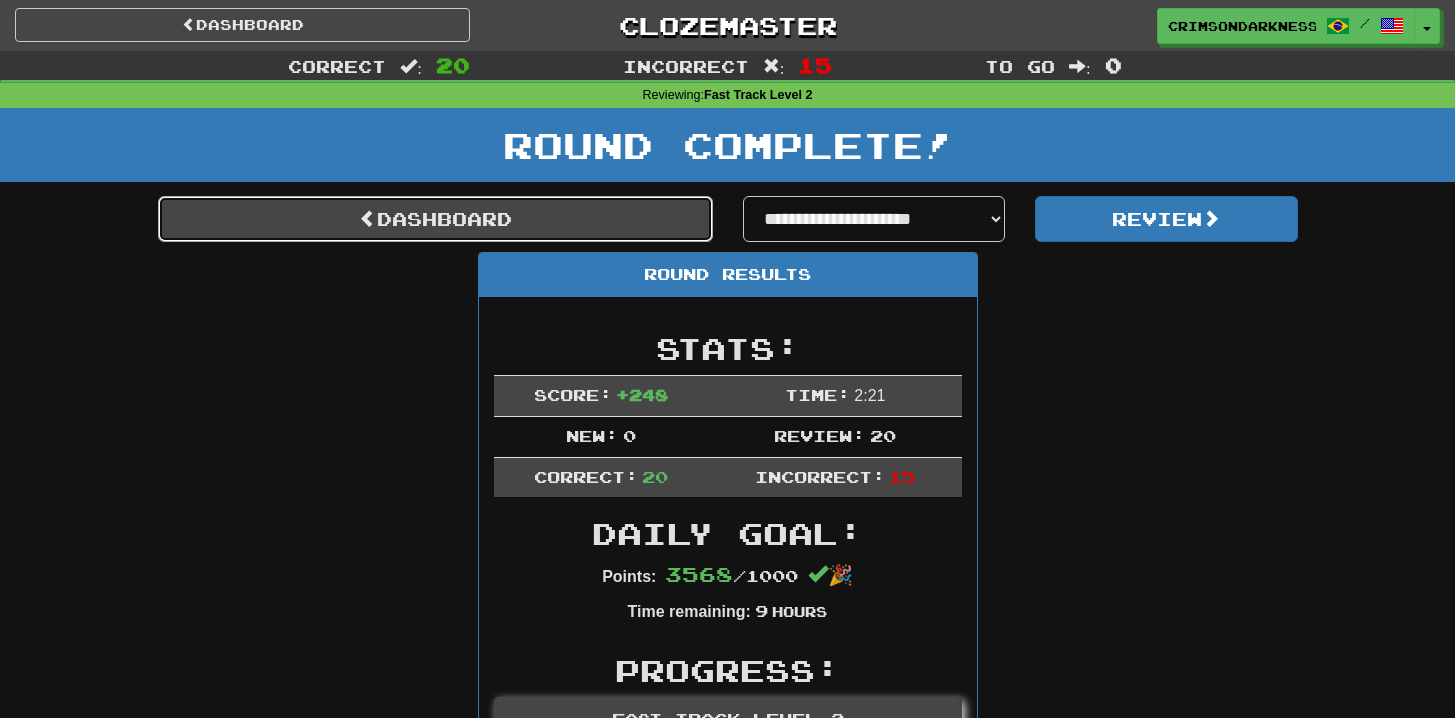 click on "Dashboard" at bounding box center [435, 219] 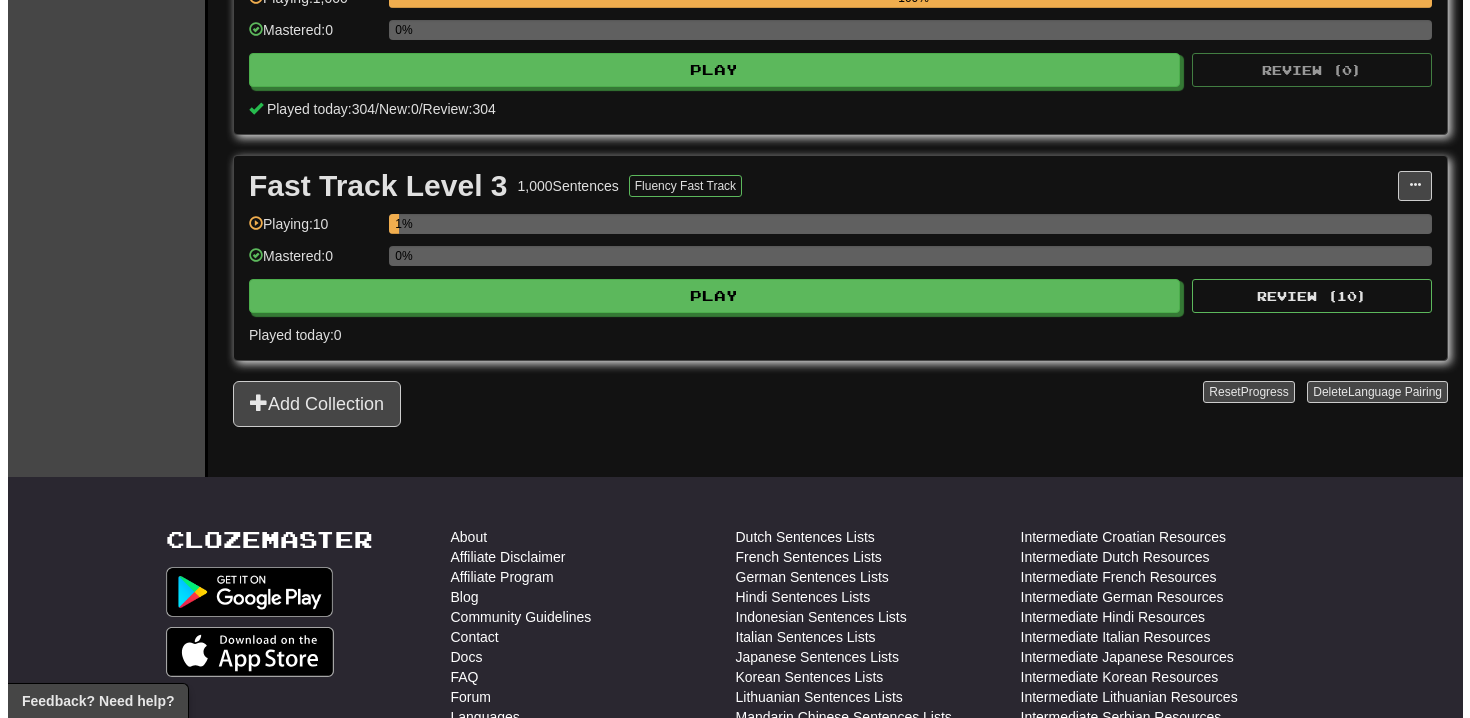 scroll, scrollTop: 706, scrollLeft: 0, axis: vertical 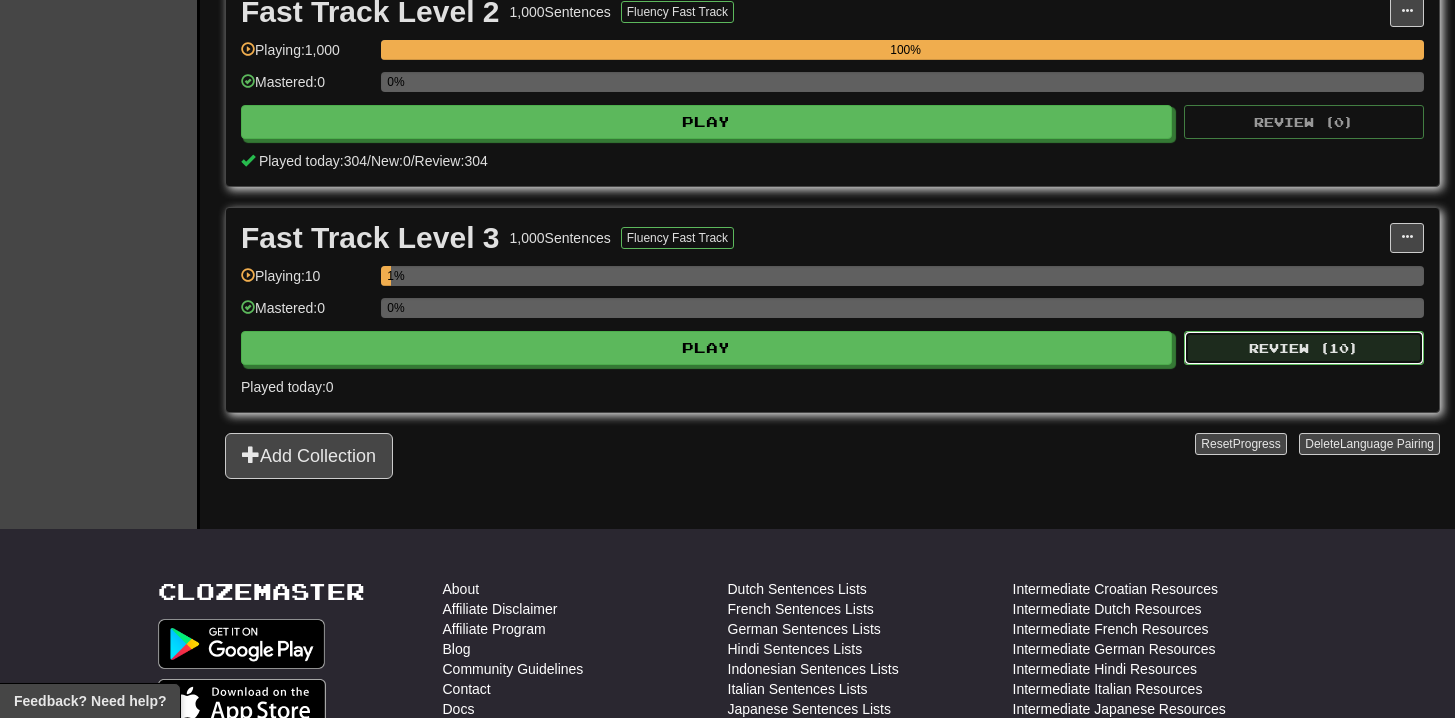 click on "Review ( 10 )" at bounding box center [1304, 348] 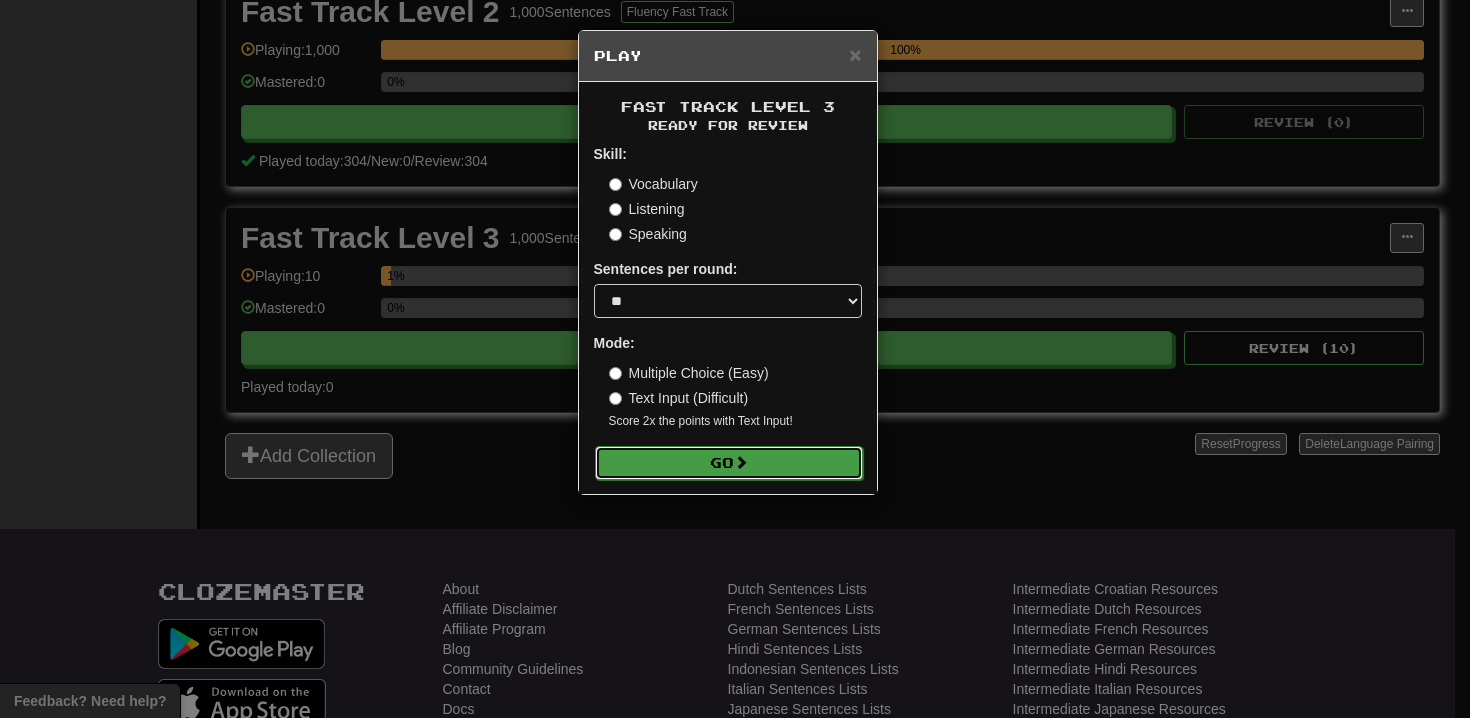 click at bounding box center (741, 462) 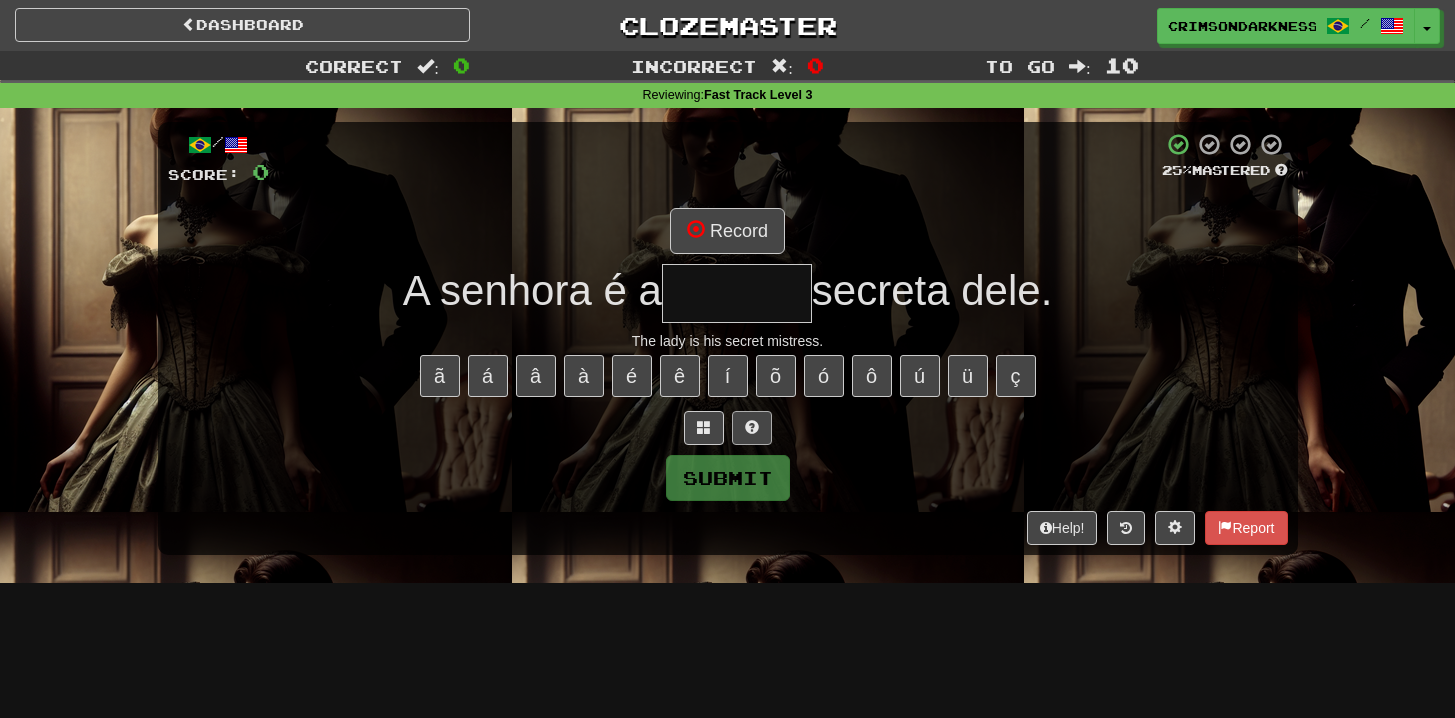 scroll, scrollTop: 0, scrollLeft: 0, axis: both 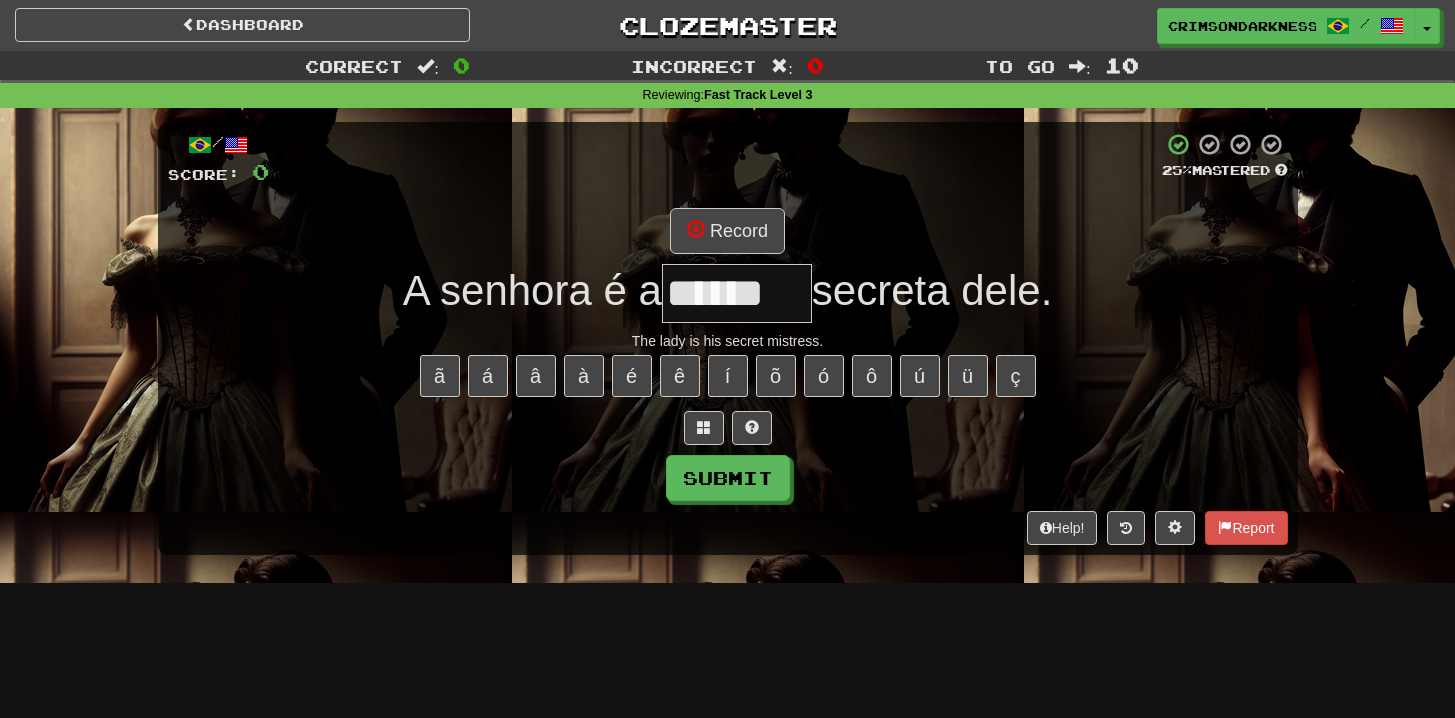 type on "******" 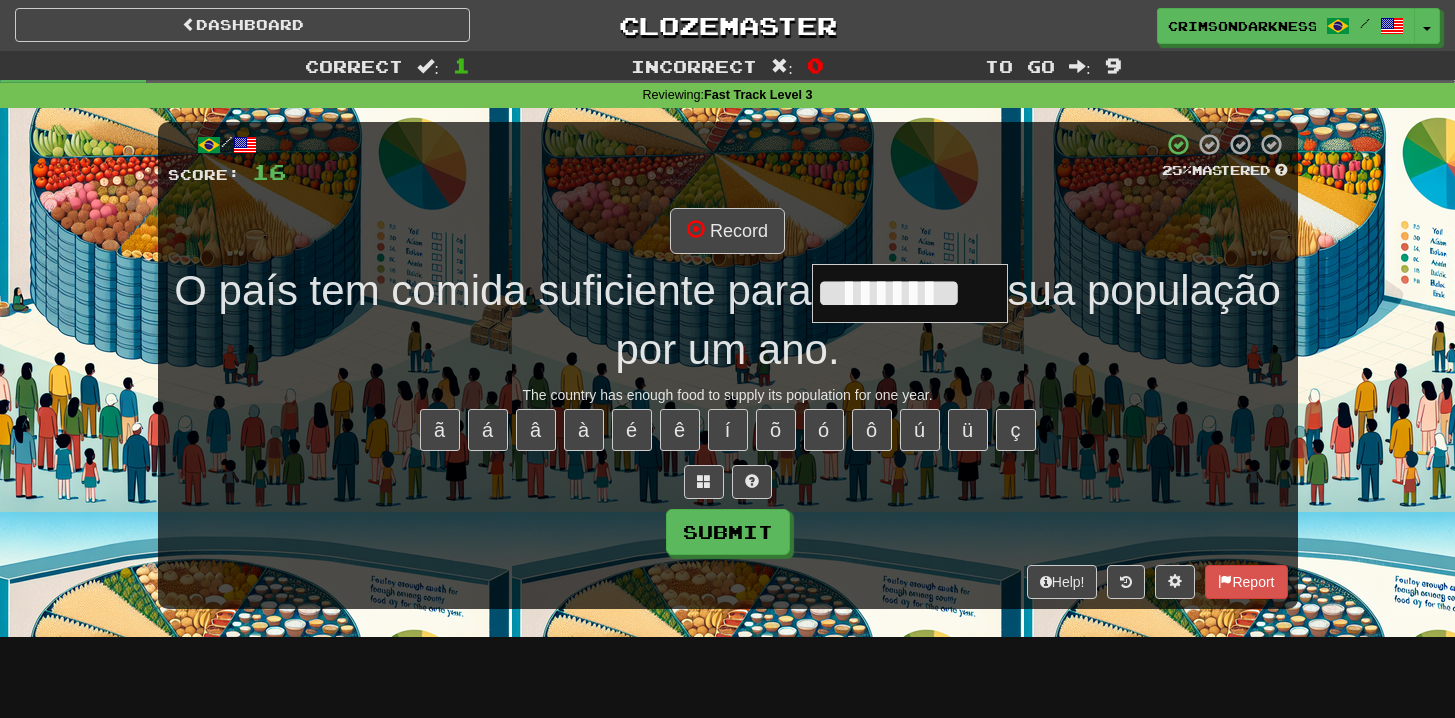 type on "*********" 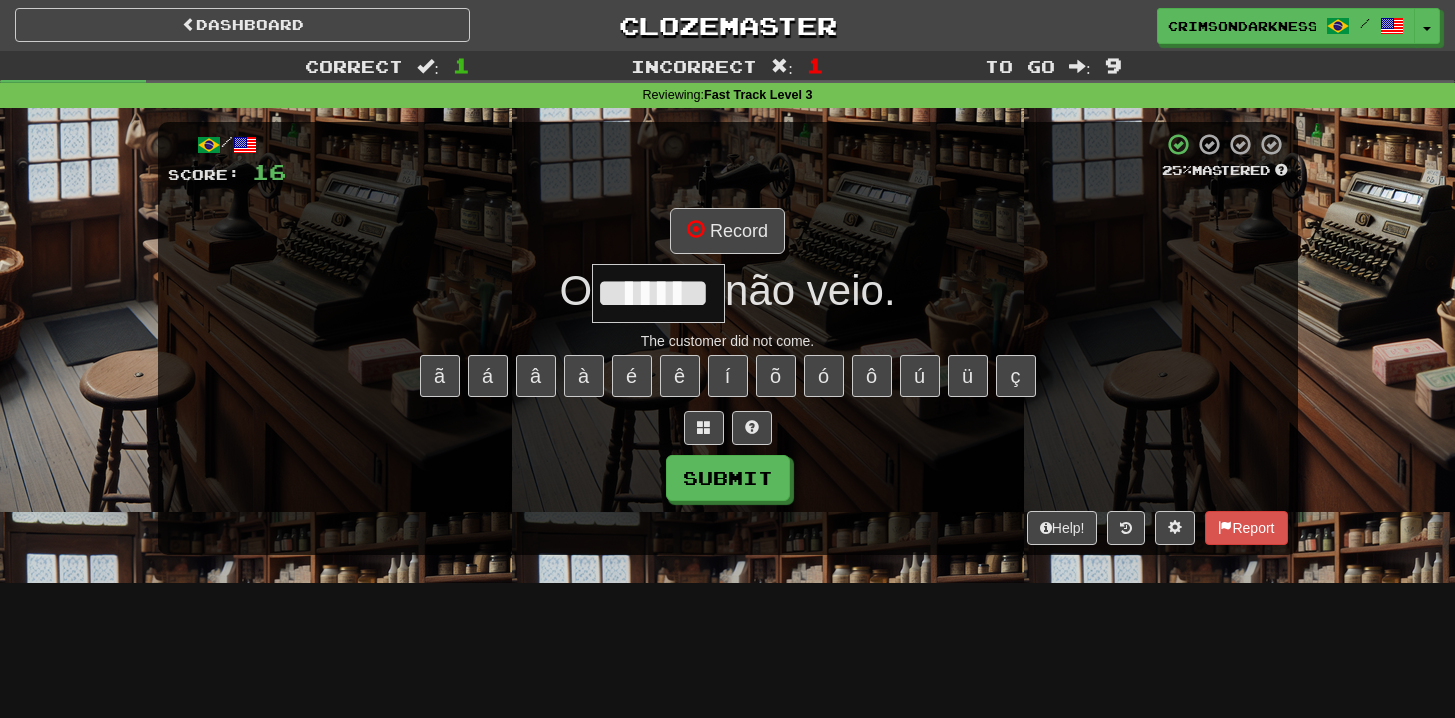 type on "*******" 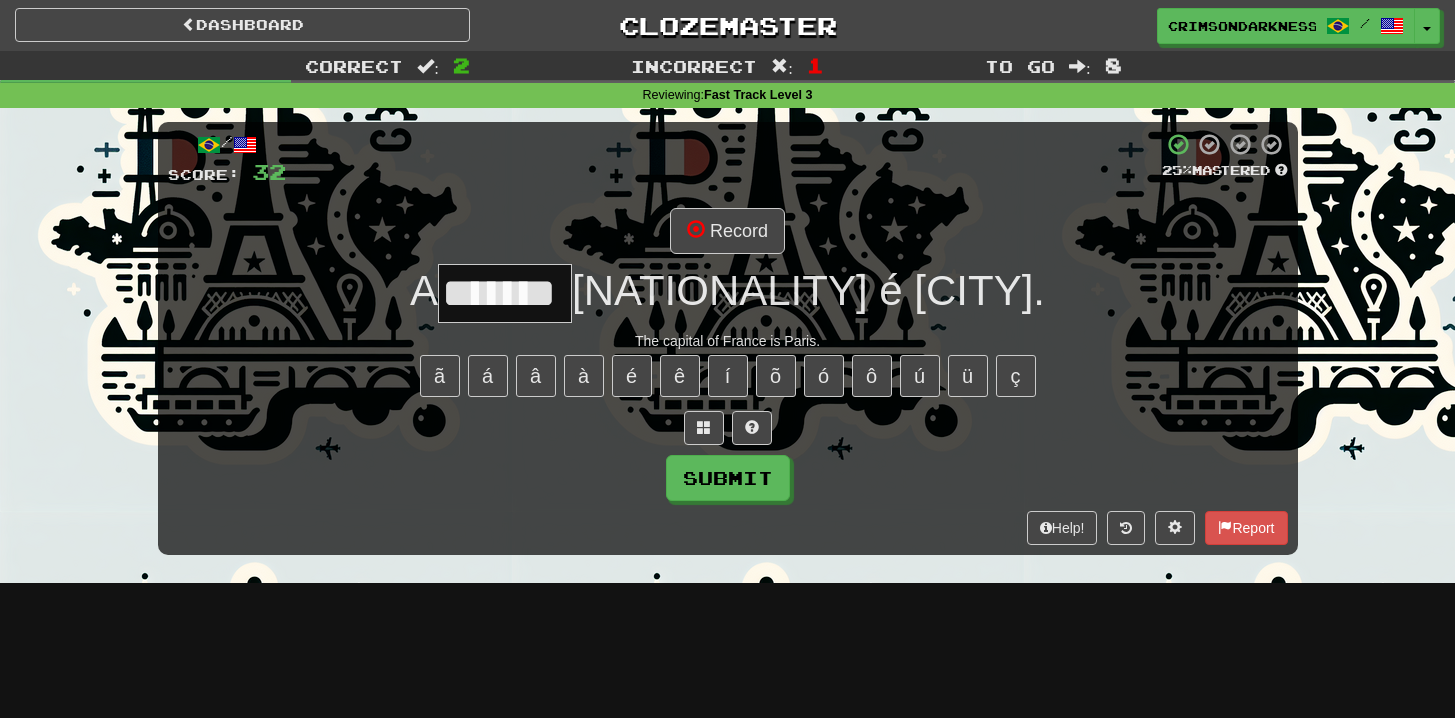 type on "*******" 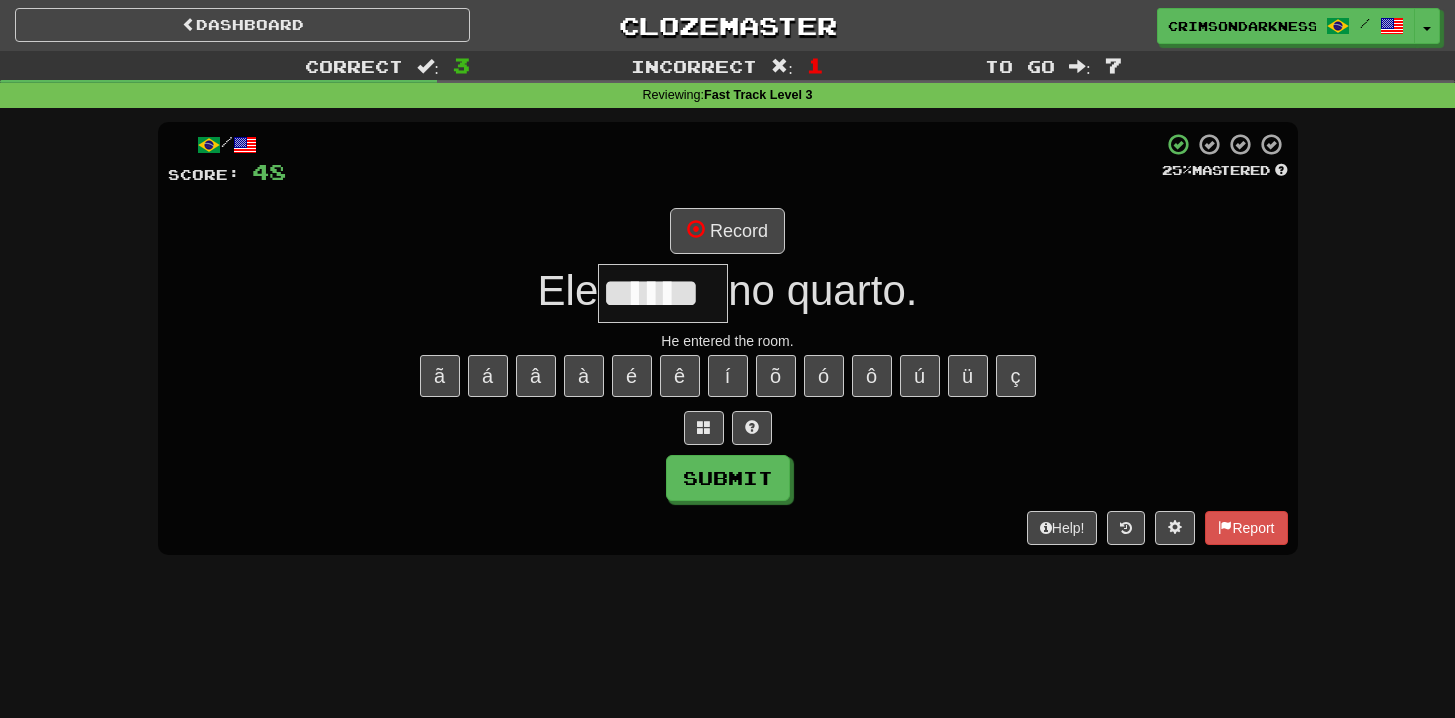 type on "******" 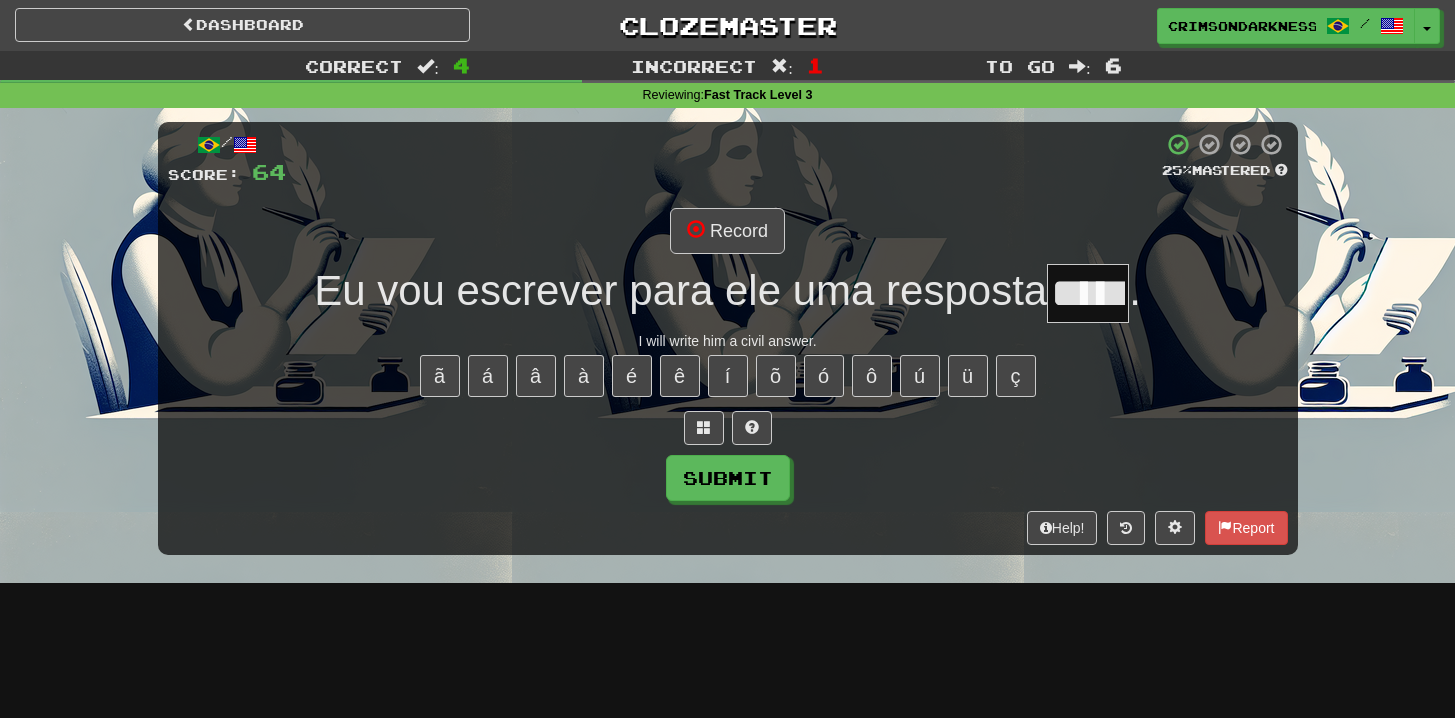 type on "*****" 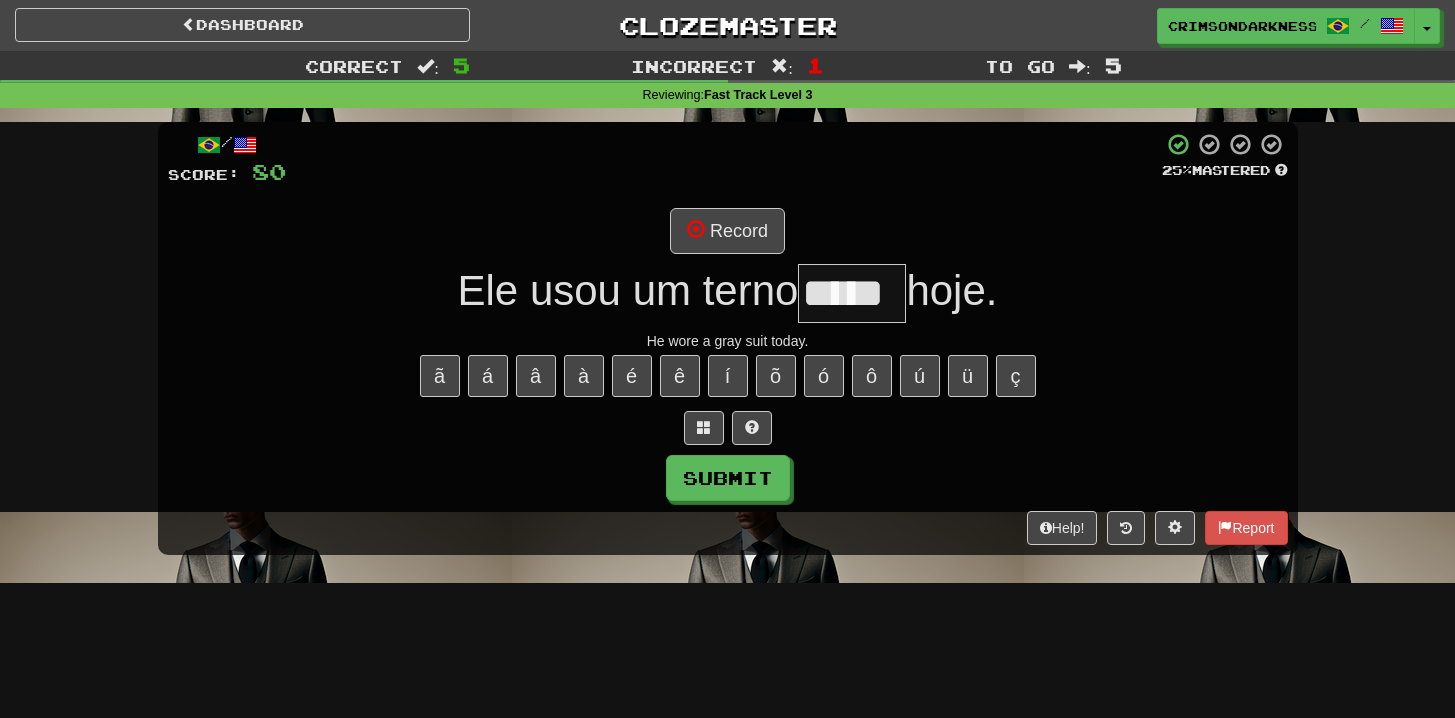 type on "*****" 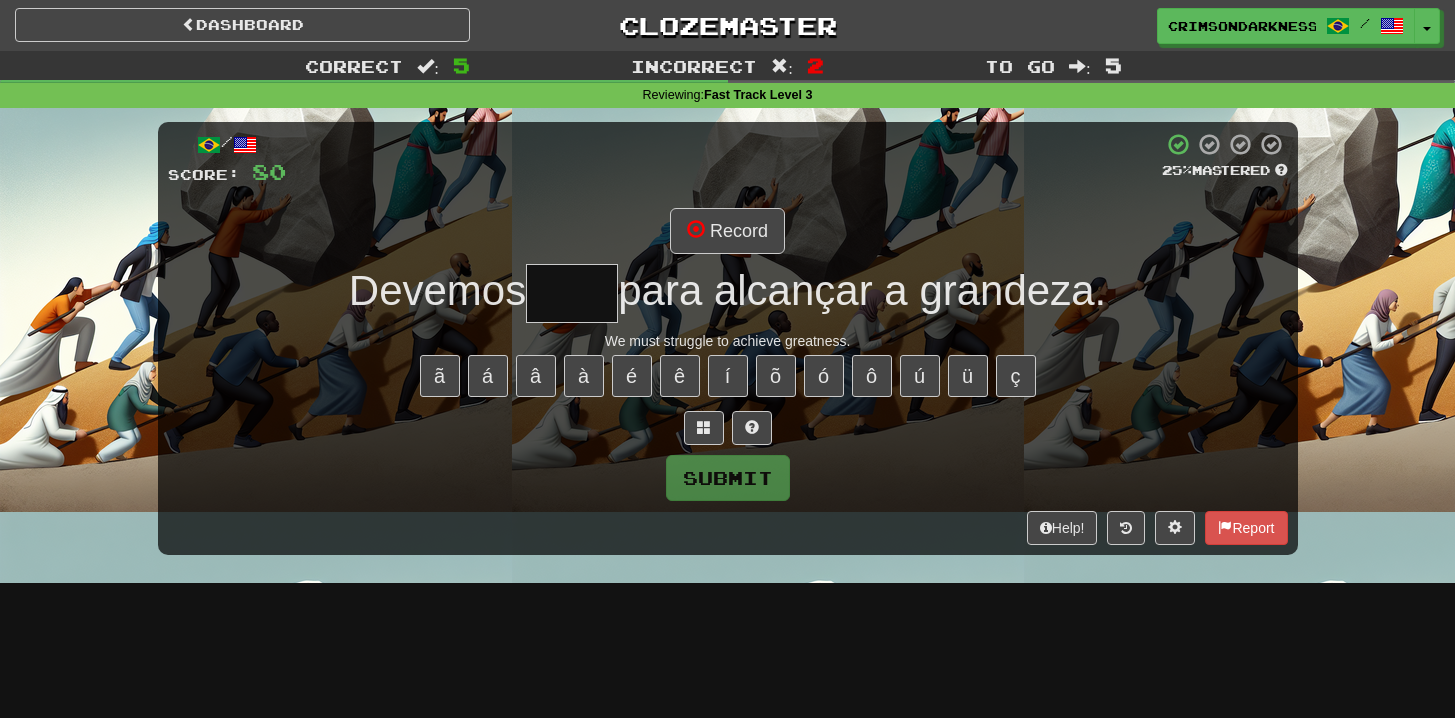 type on "*****" 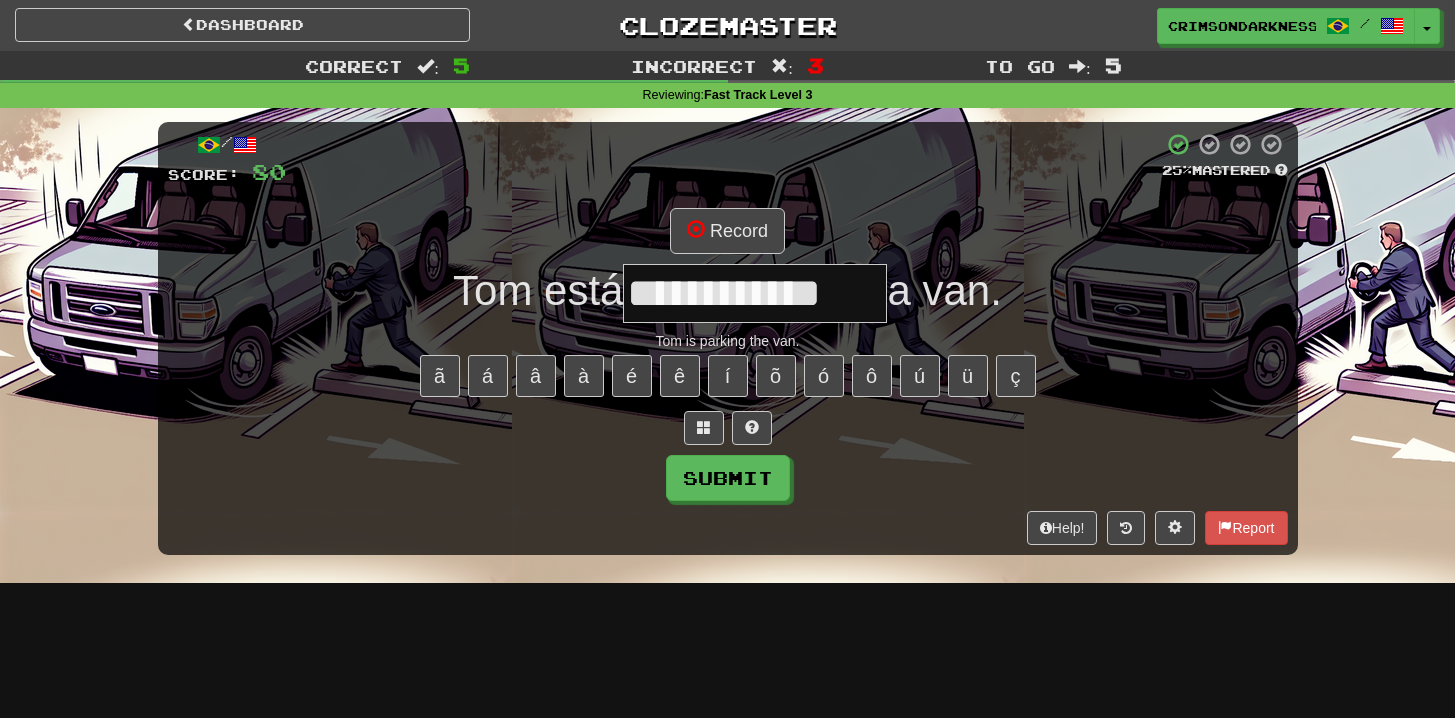 type on "**********" 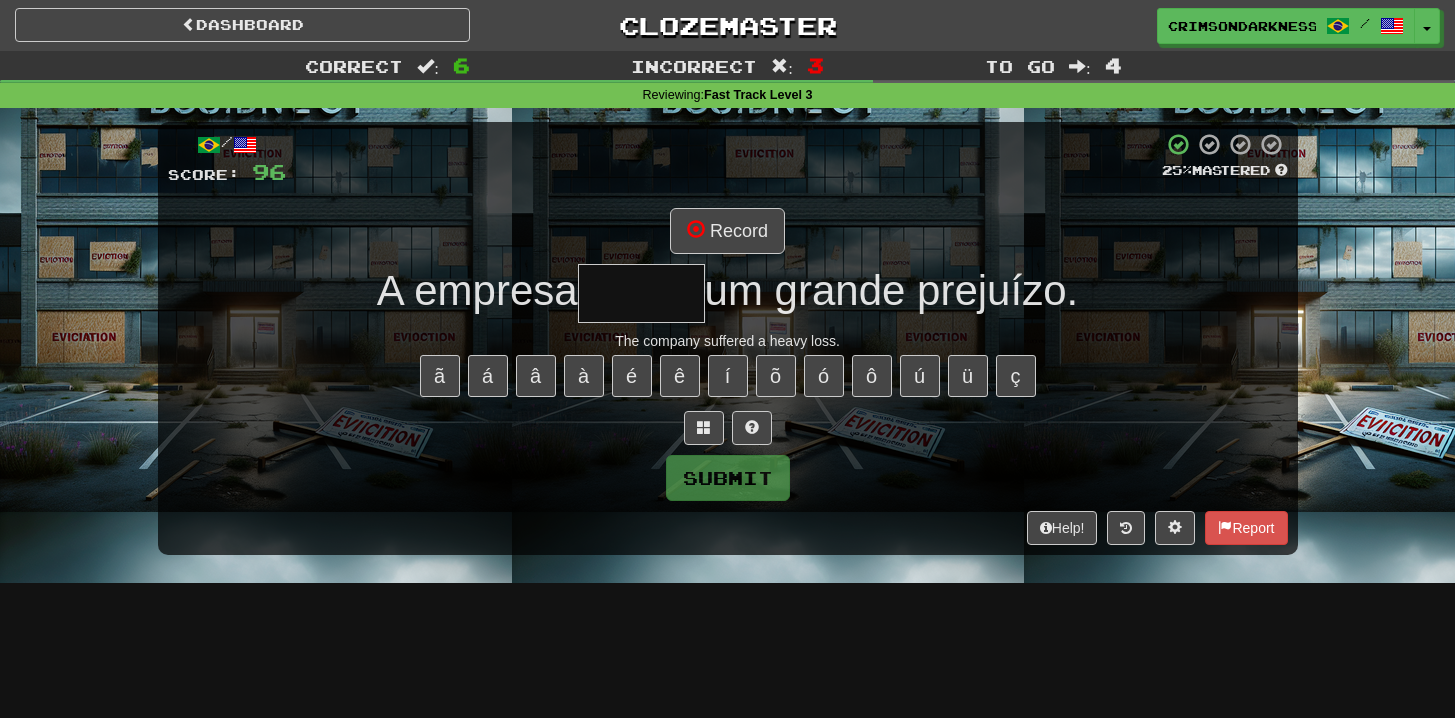 type on "*" 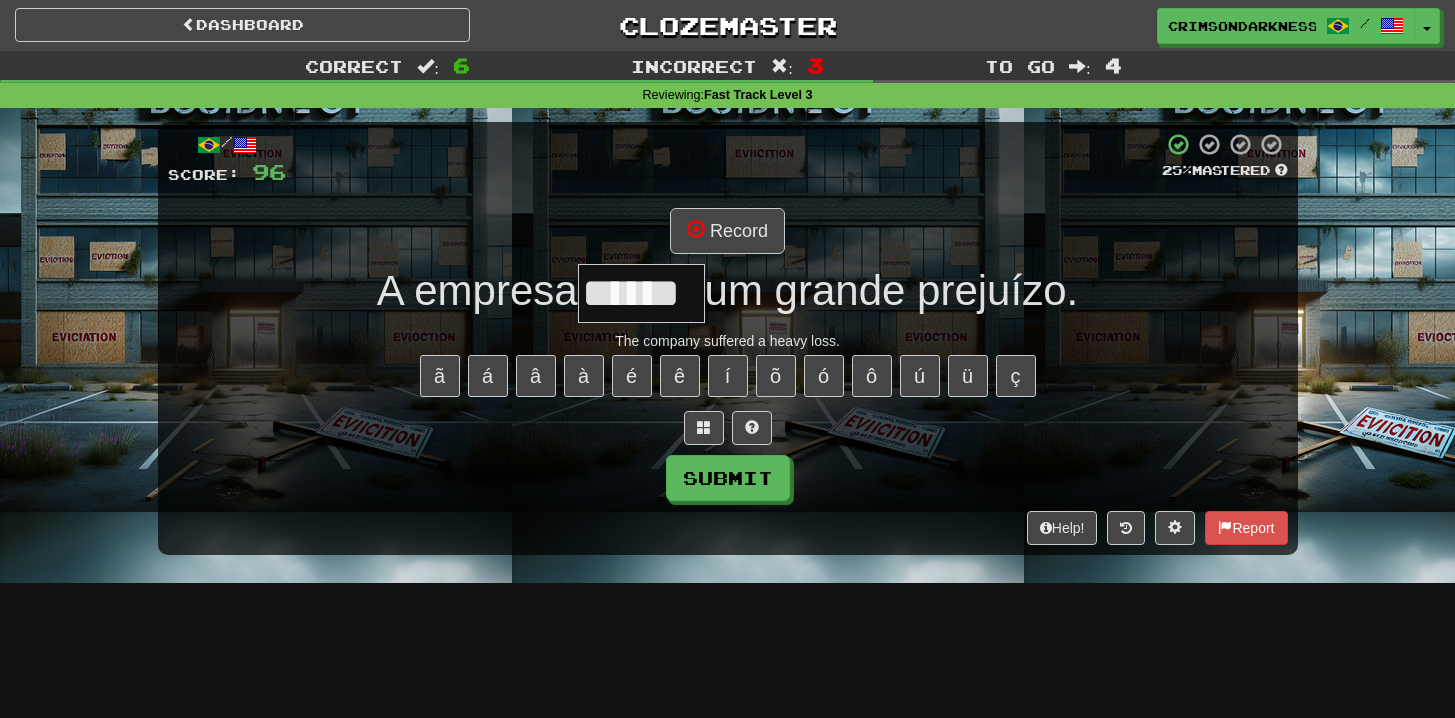 type on "******" 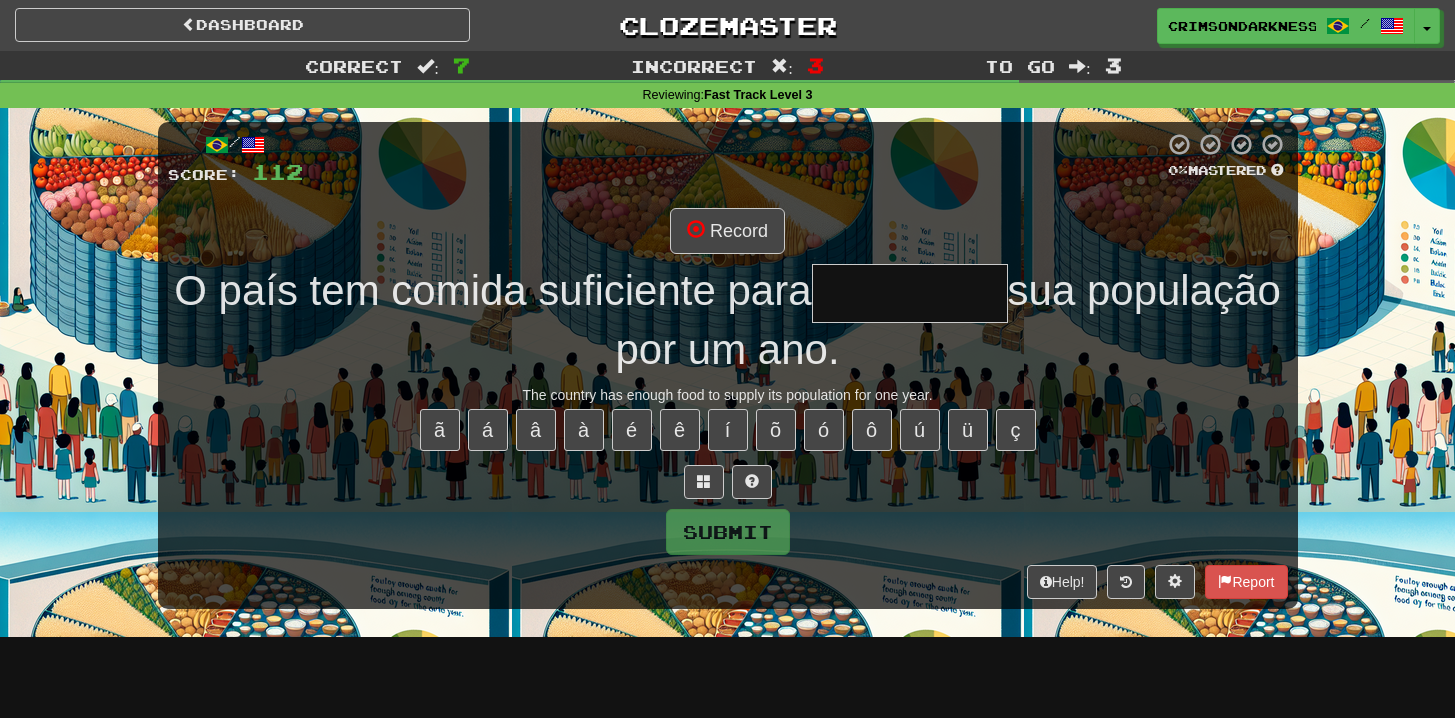type on "*********" 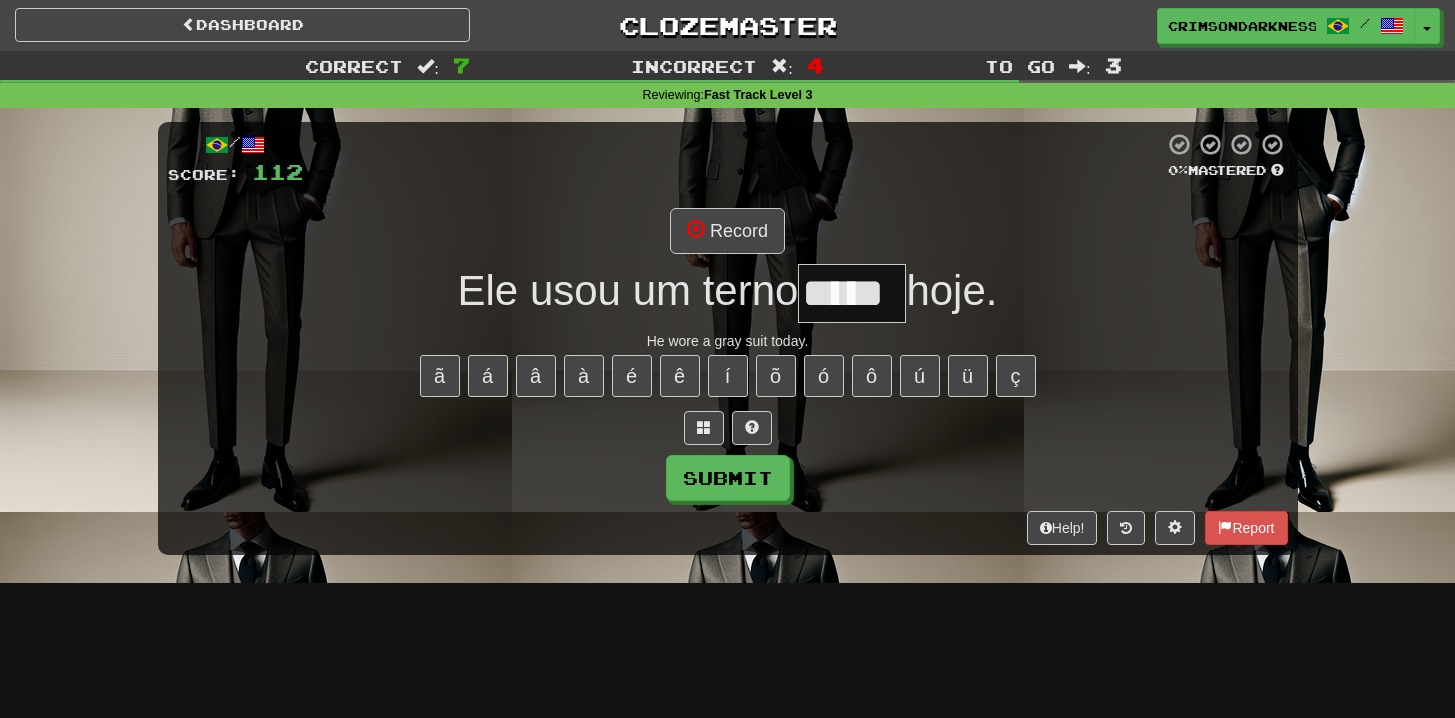 type on "*****" 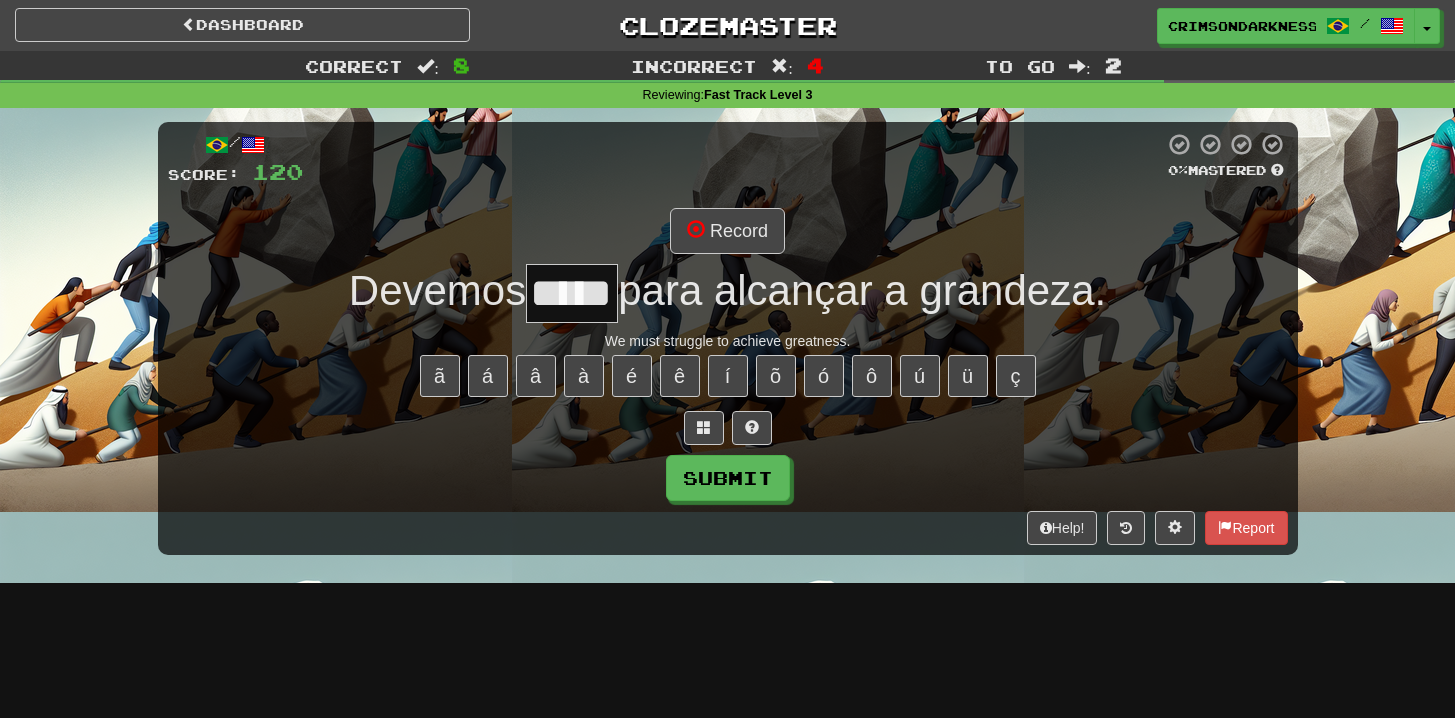 type on "*****" 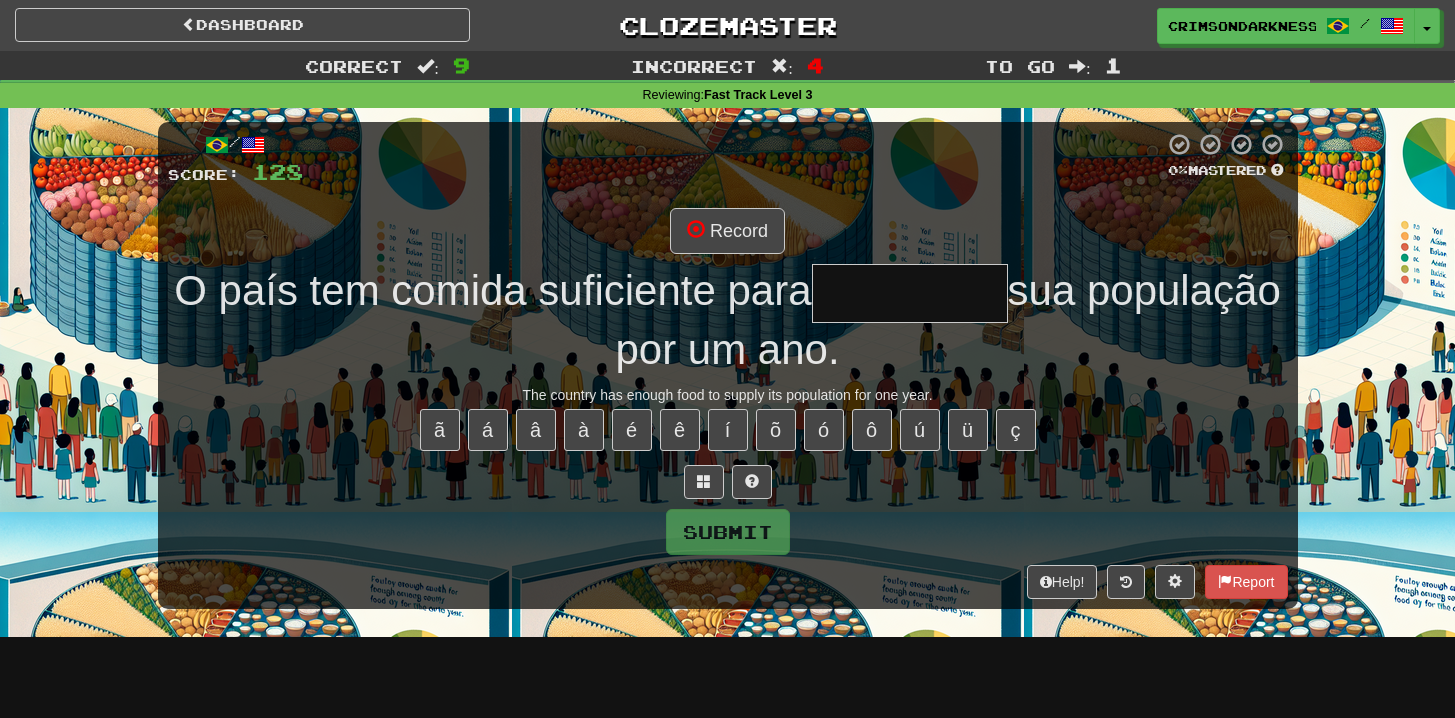 type on "*********" 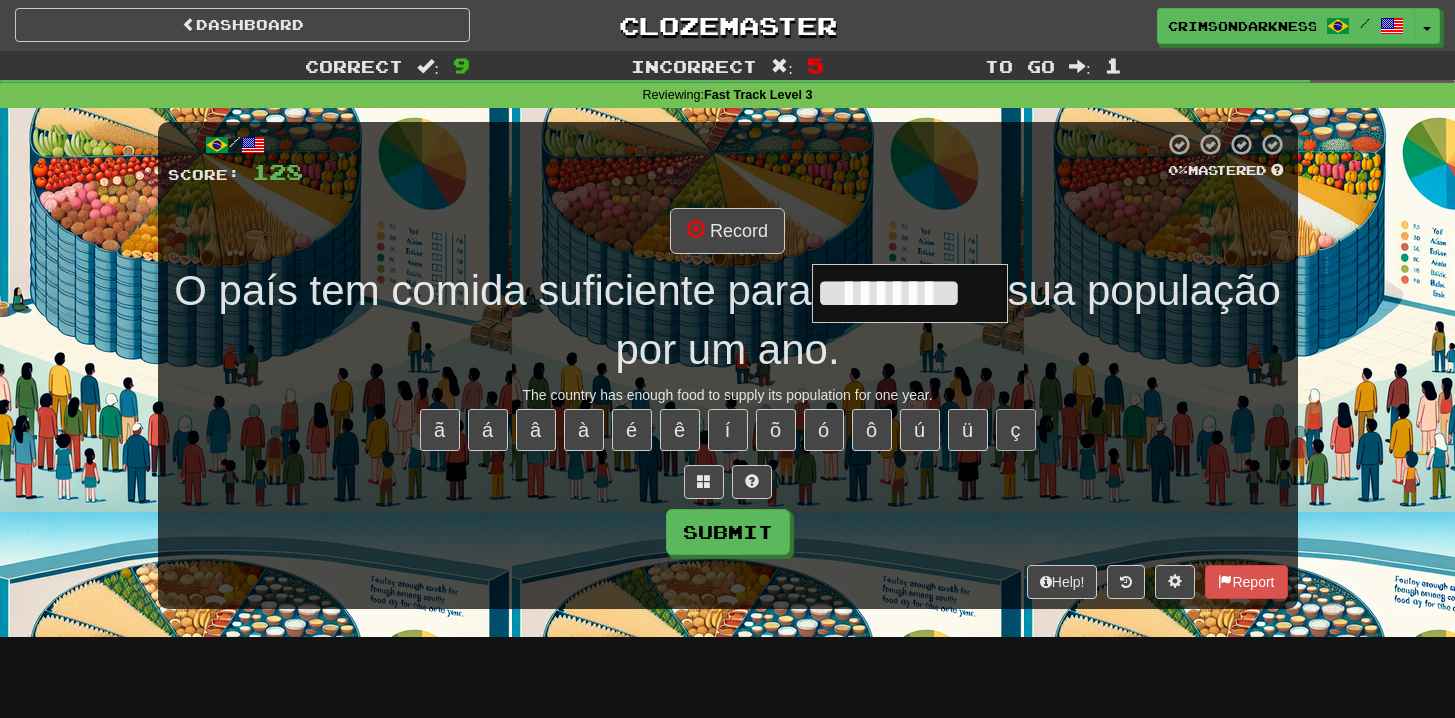 type on "*********" 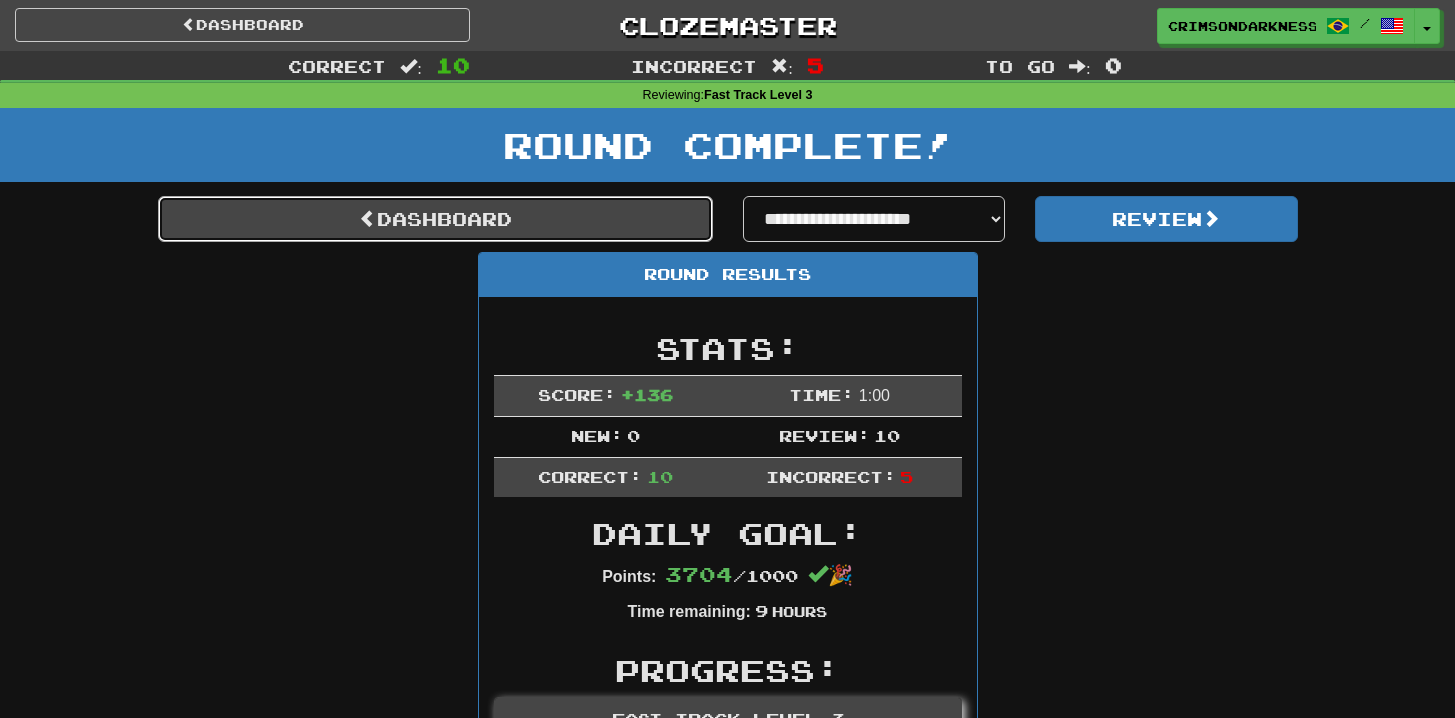 click on "Dashboard" at bounding box center (435, 219) 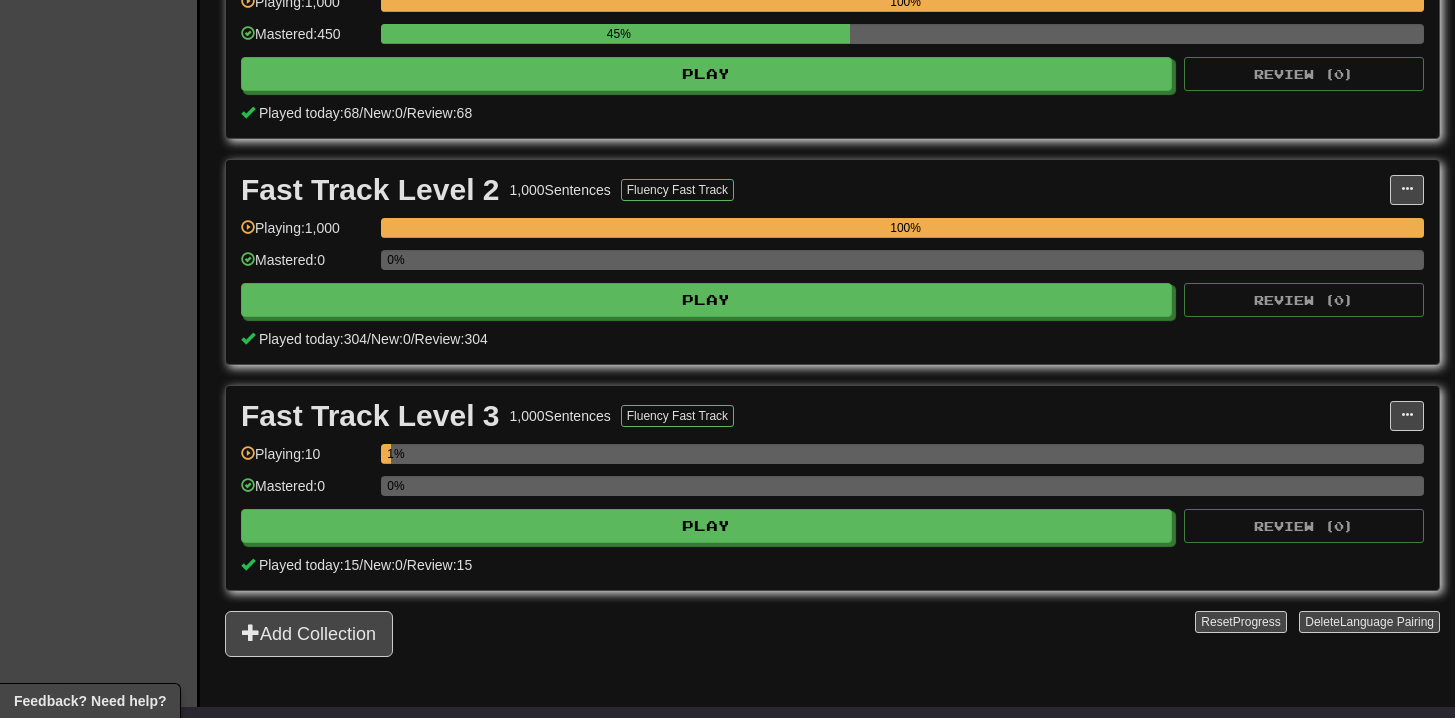 scroll, scrollTop: 636, scrollLeft: 0, axis: vertical 